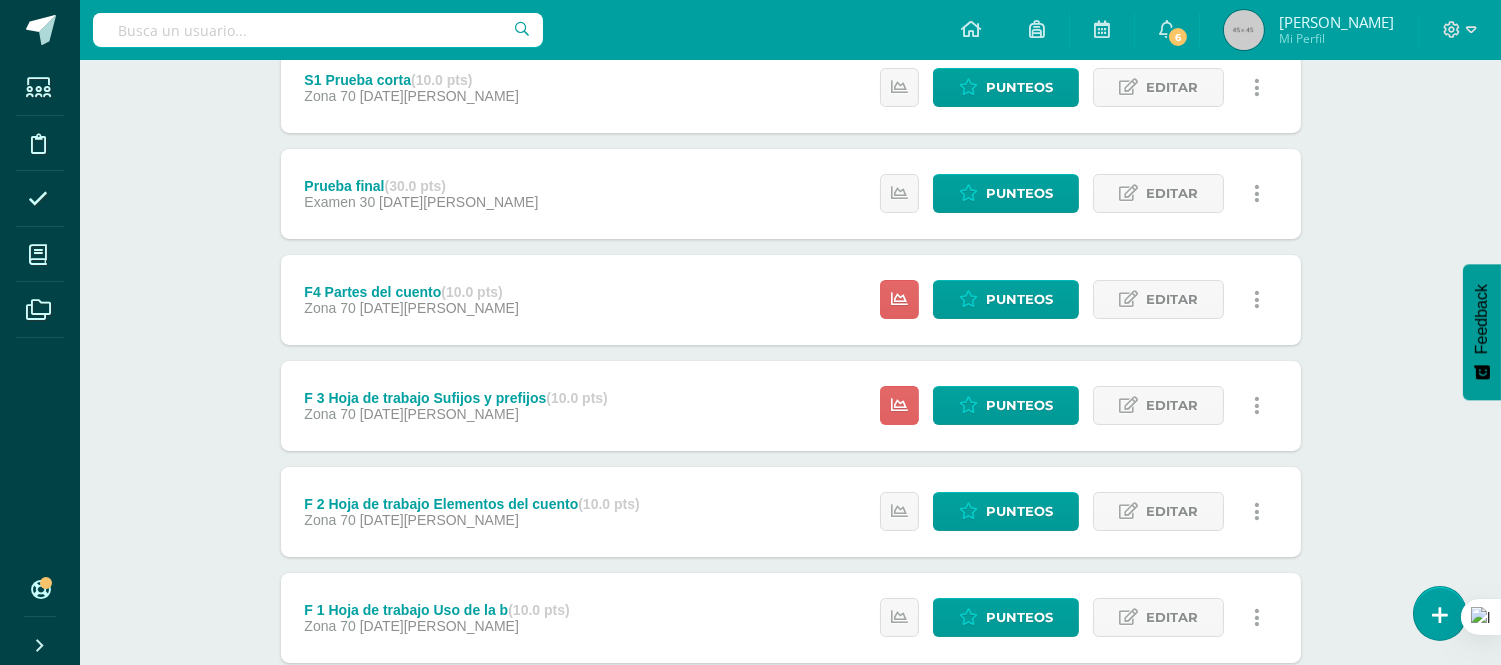 scroll, scrollTop: 631, scrollLeft: 0, axis: vertical 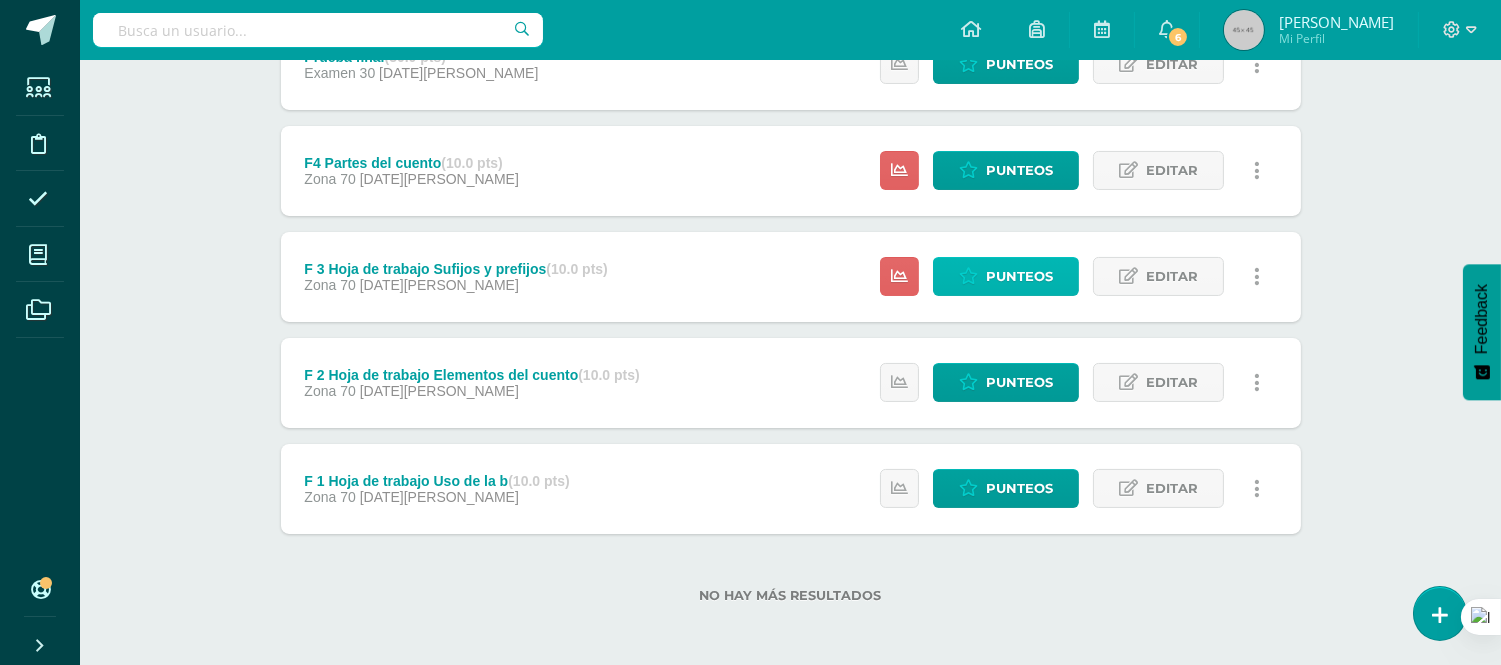 click on "Punteos" at bounding box center (1019, 276) 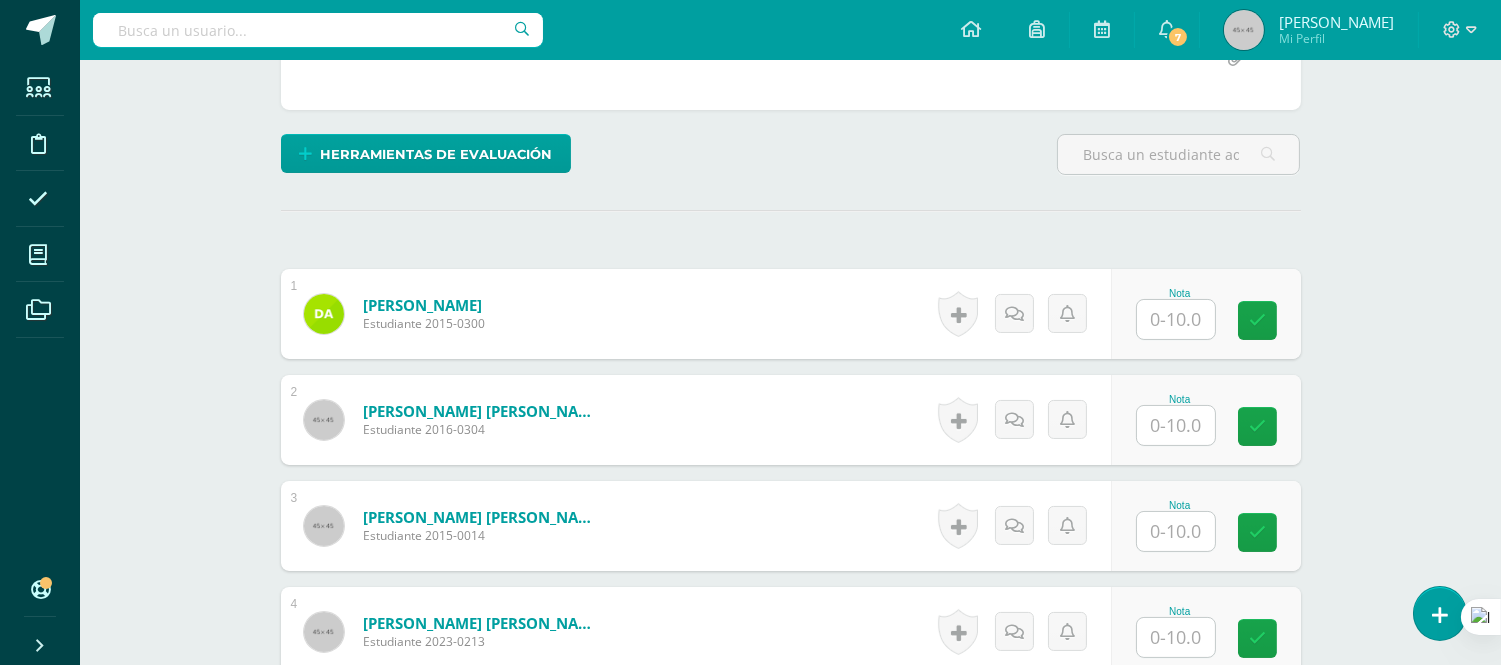 scroll, scrollTop: 556, scrollLeft: 0, axis: vertical 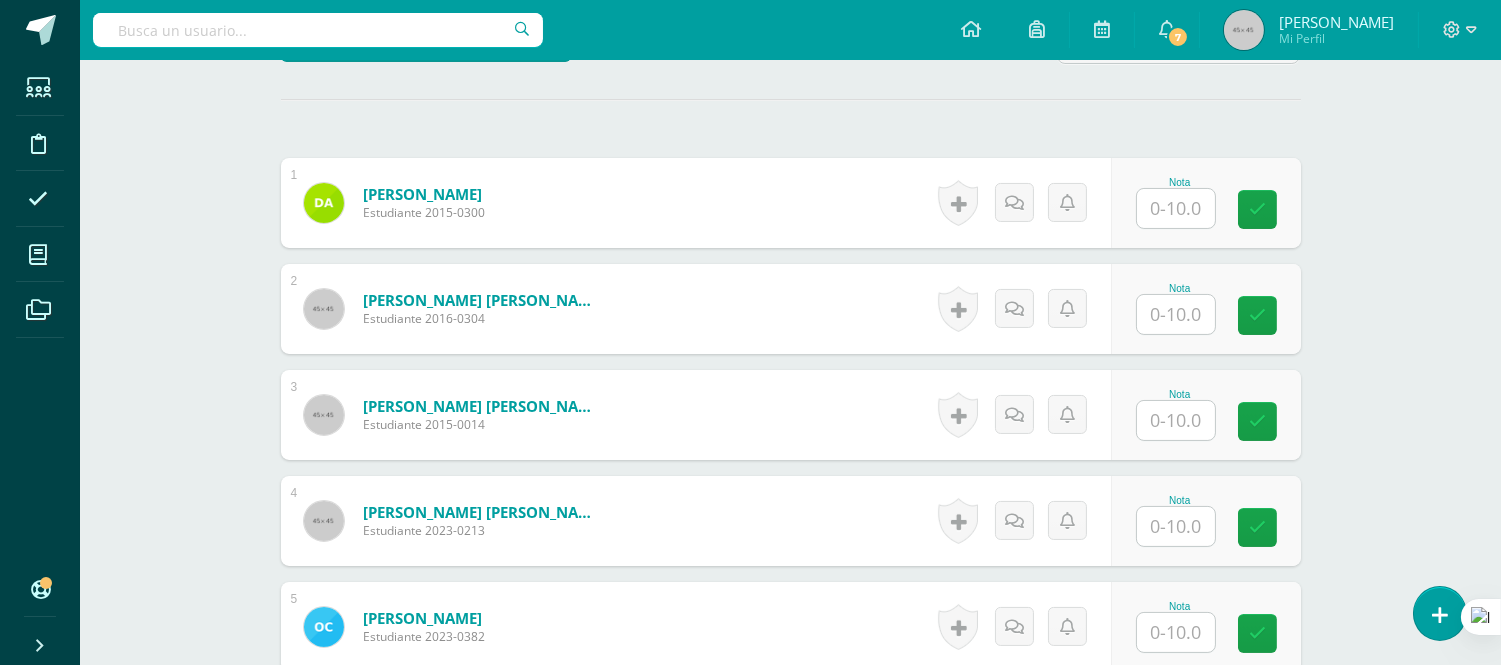click at bounding box center [1176, 208] 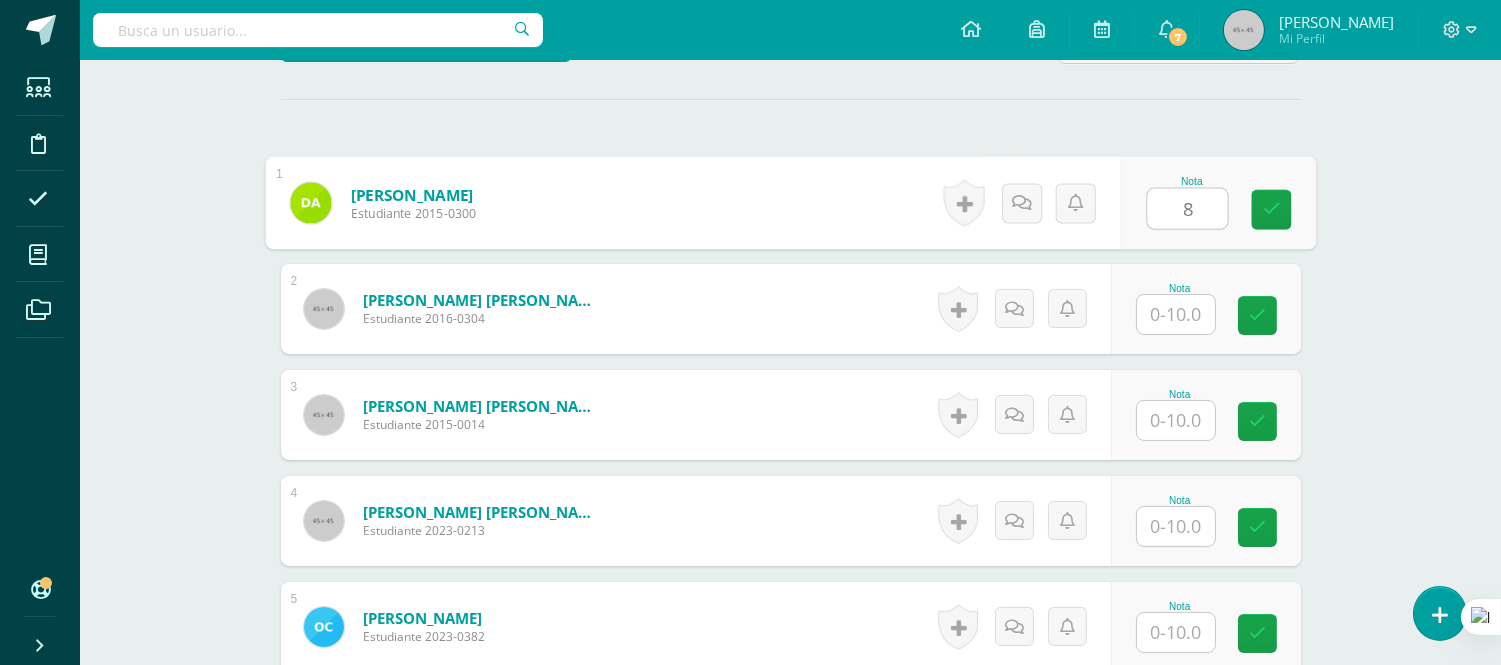 scroll, scrollTop: 557, scrollLeft: 0, axis: vertical 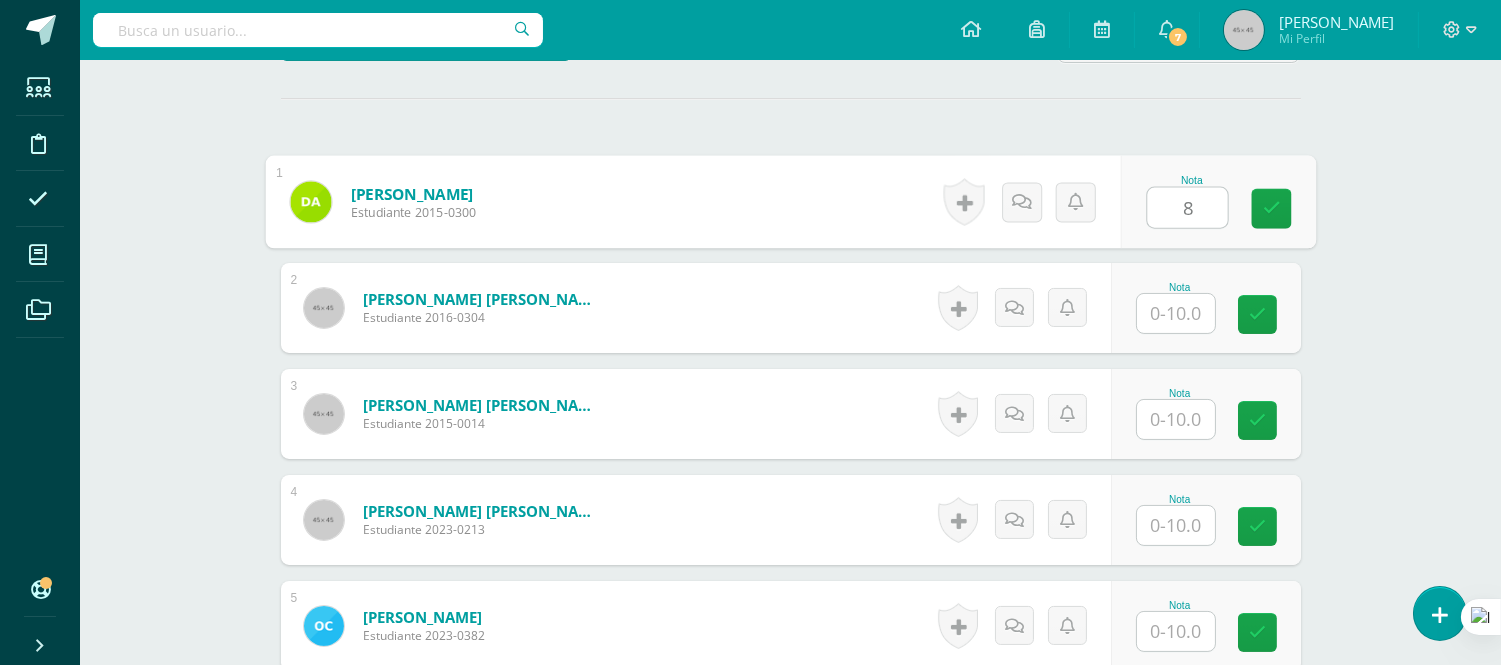 type on "8" 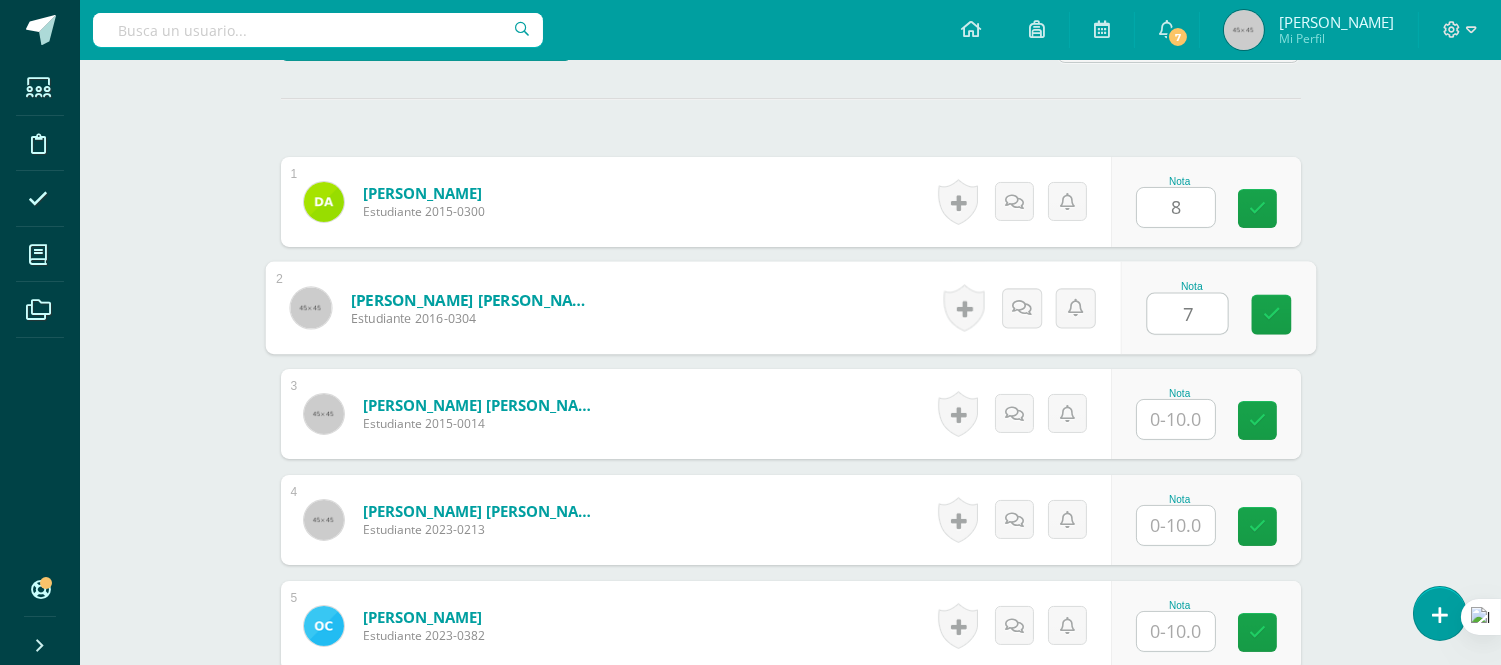 type on "7" 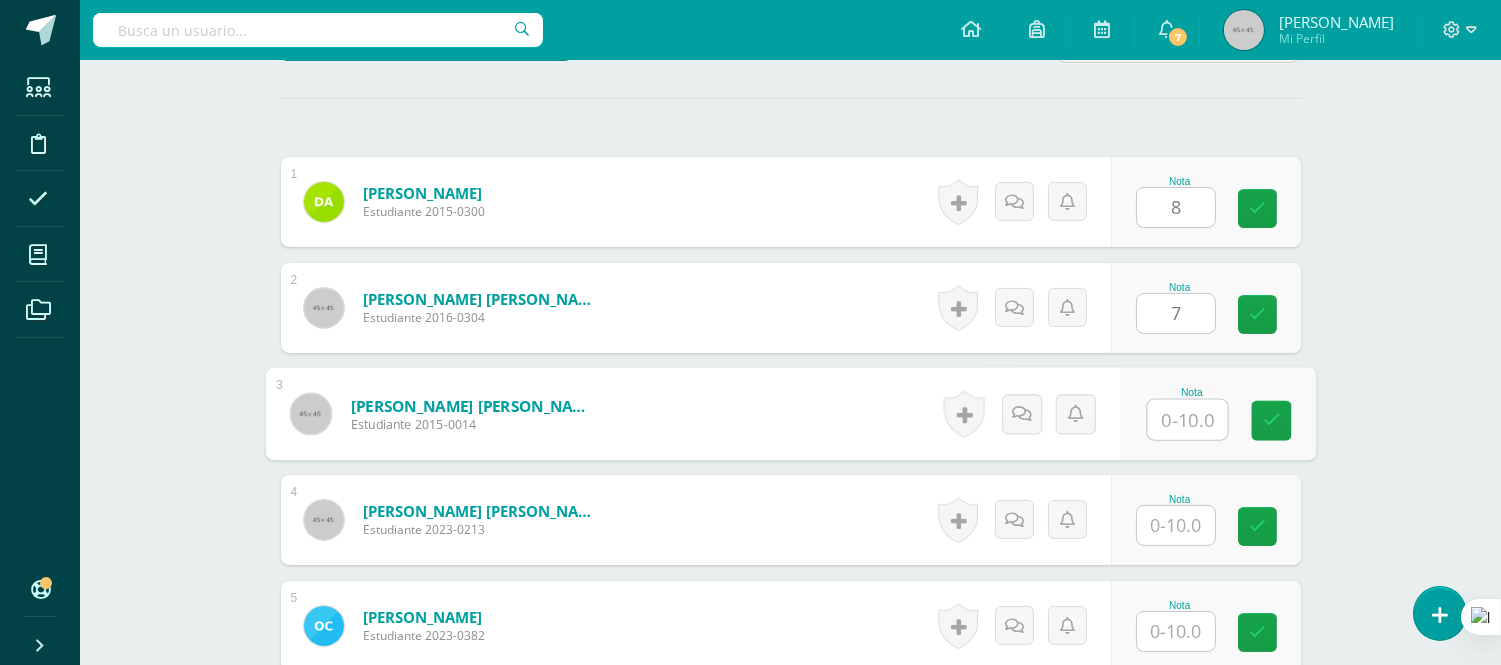 click at bounding box center [1187, 420] 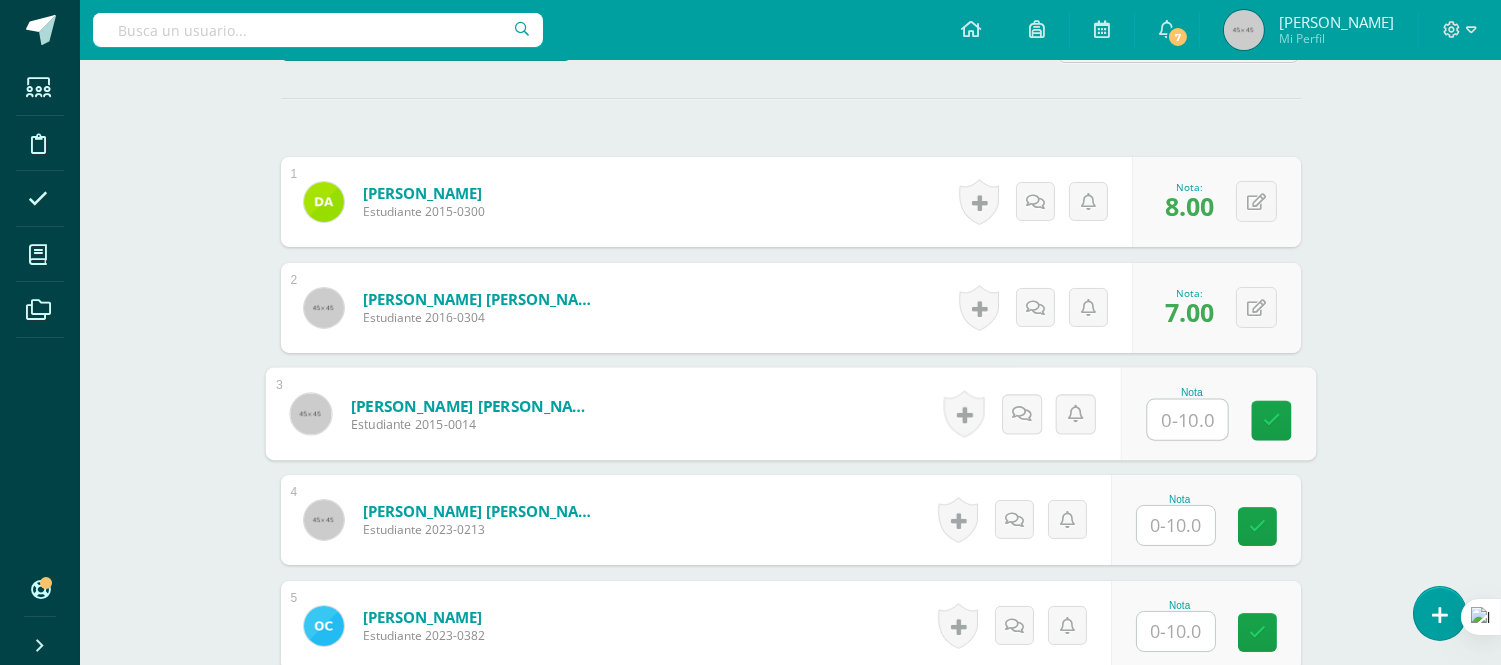 type on "9" 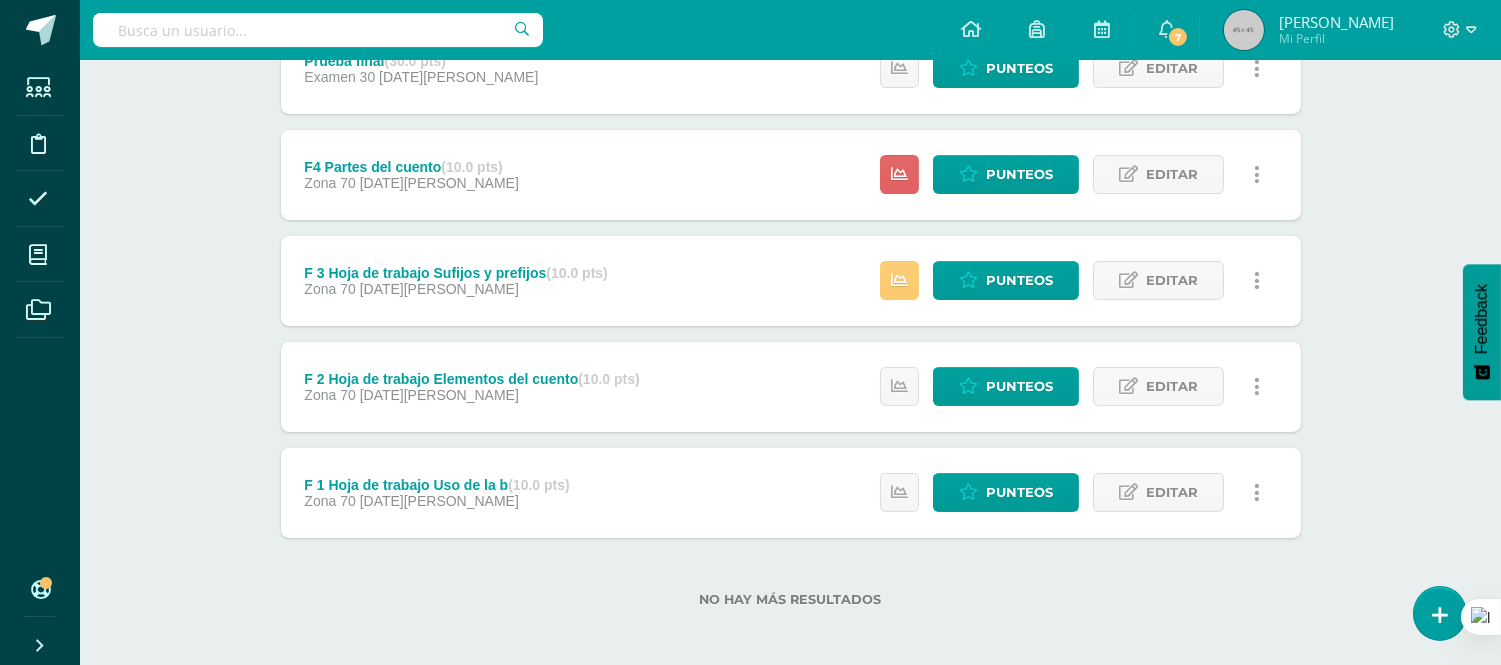 scroll, scrollTop: 631, scrollLeft: 0, axis: vertical 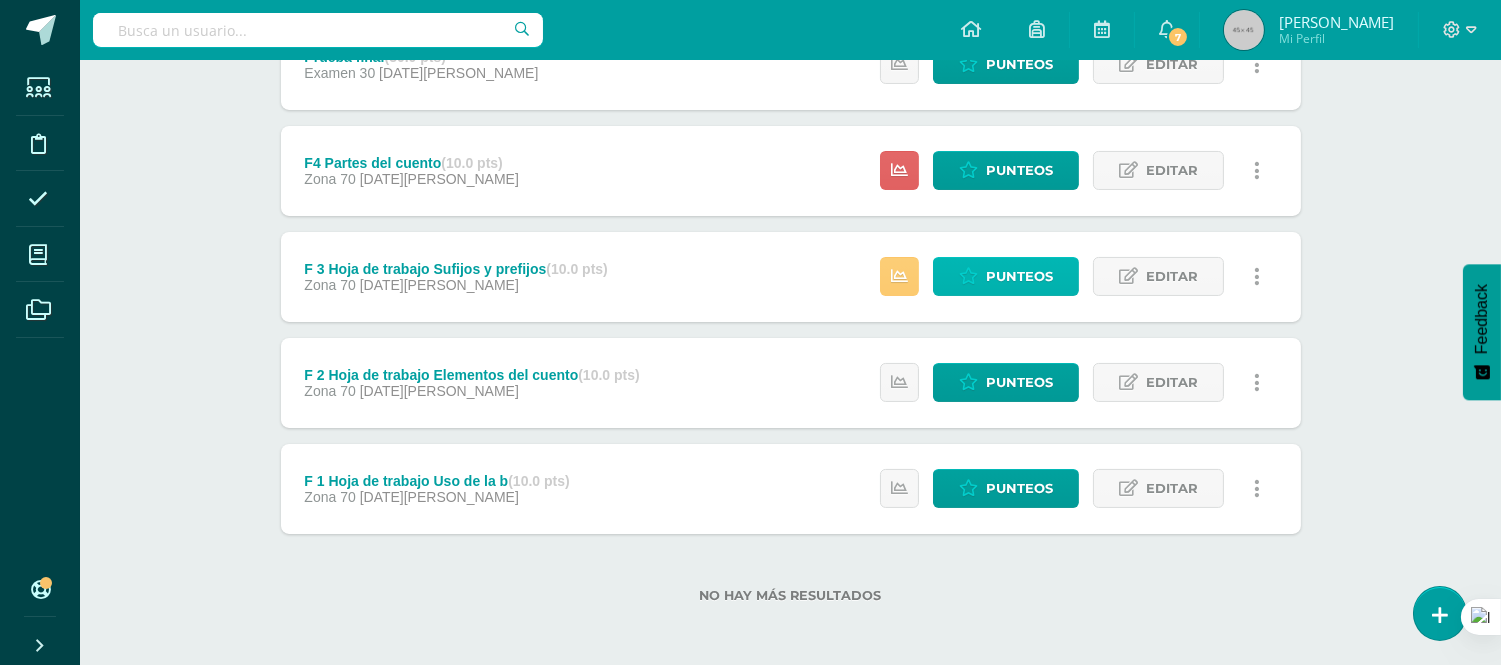 click on "Punteos" at bounding box center [1019, 276] 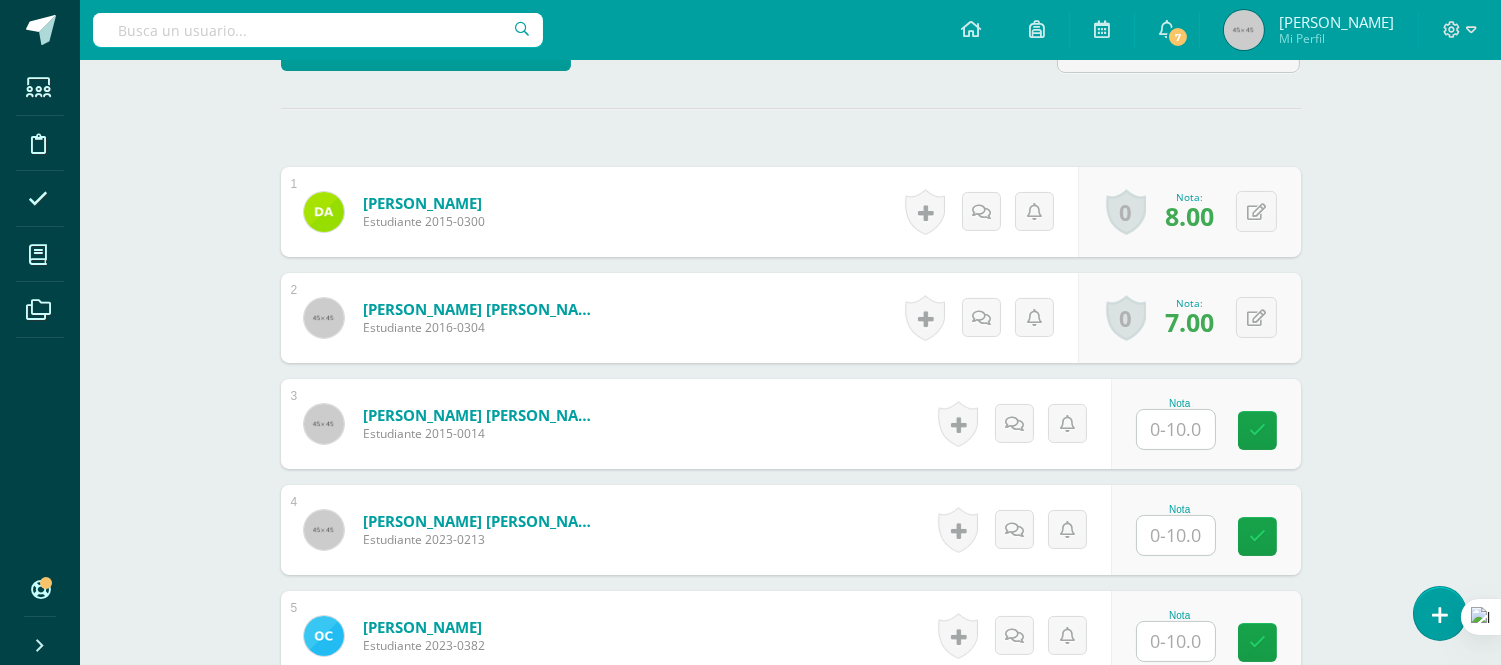 scroll, scrollTop: 556, scrollLeft: 0, axis: vertical 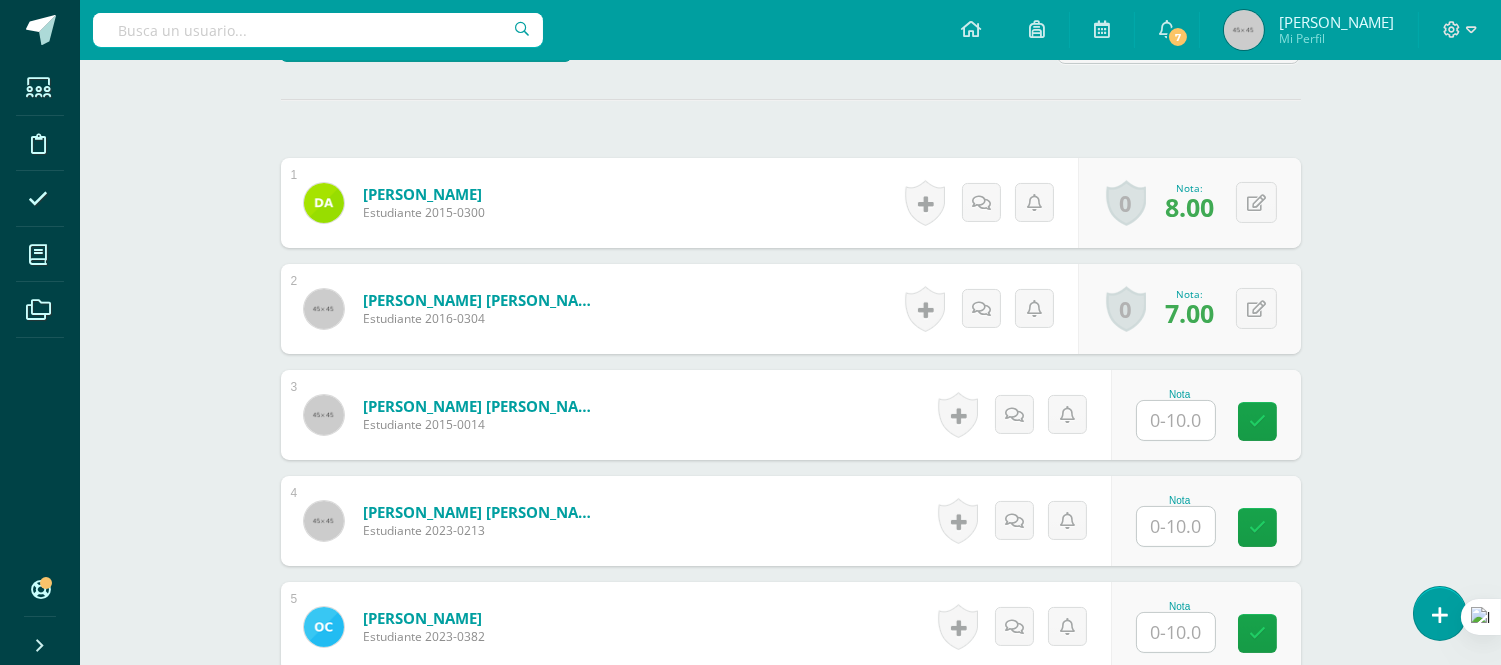 click at bounding box center [1176, 420] 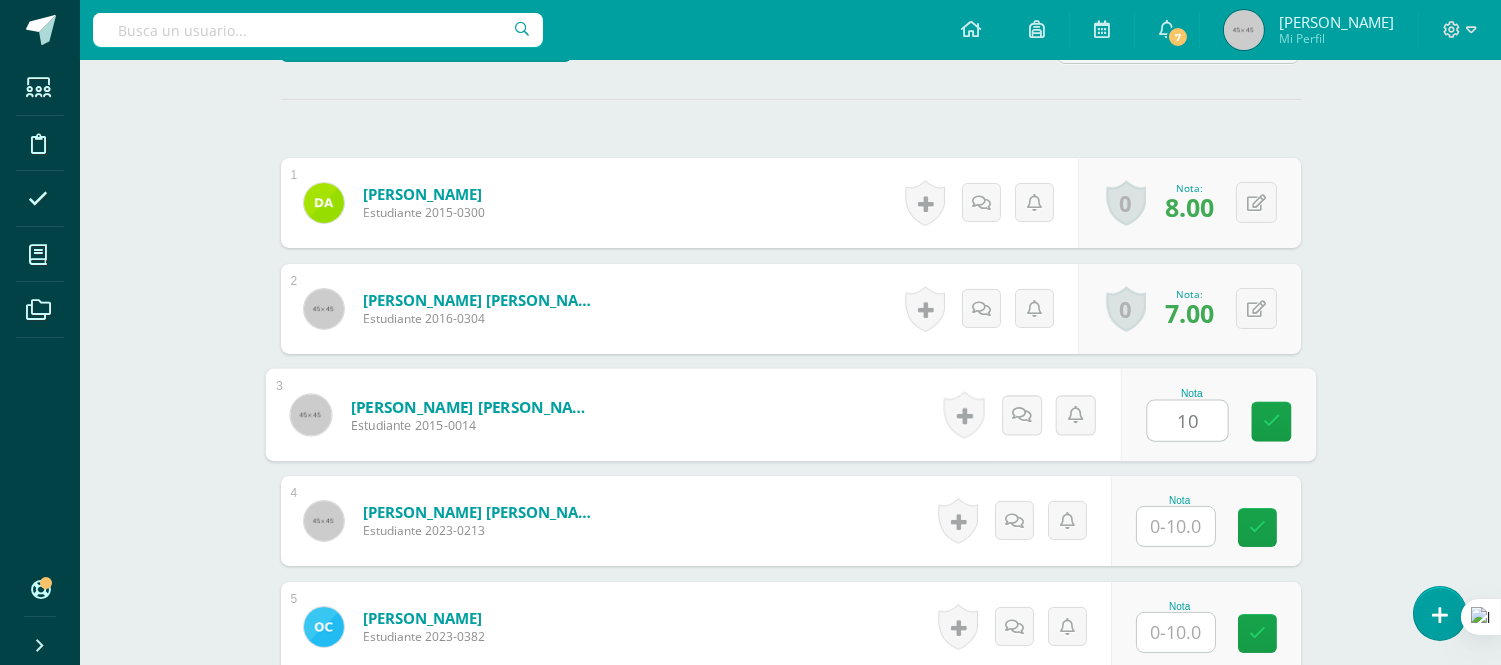 scroll, scrollTop: 557, scrollLeft: 0, axis: vertical 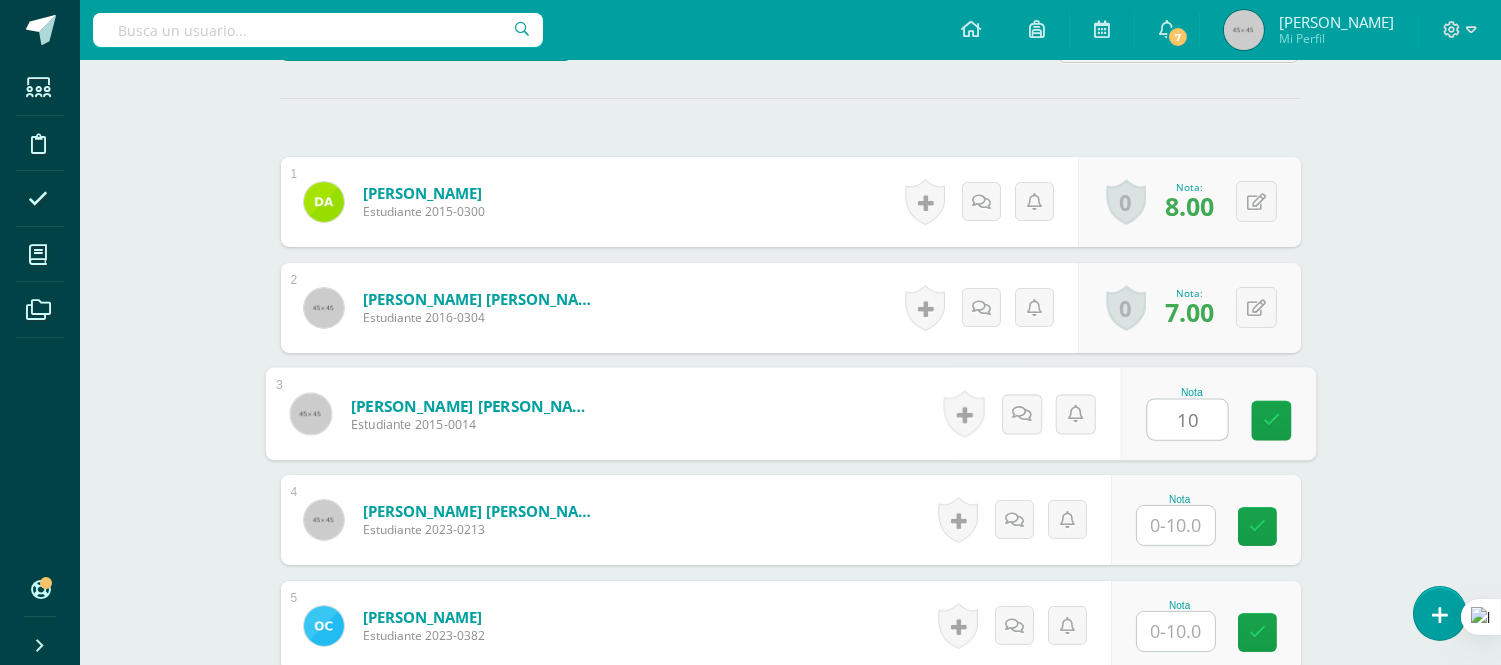 type on "10" 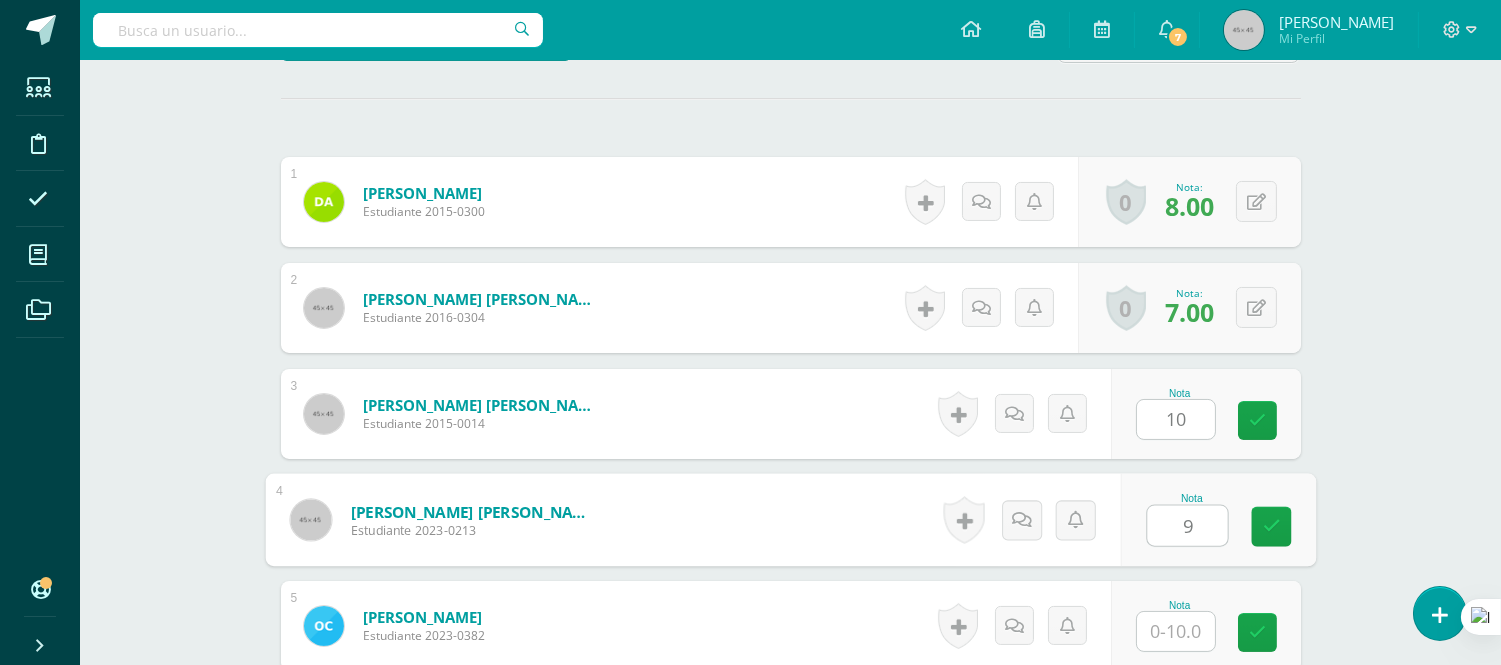 scroll, scrollTop: 668, scrollLeft: 0, axis: vertical 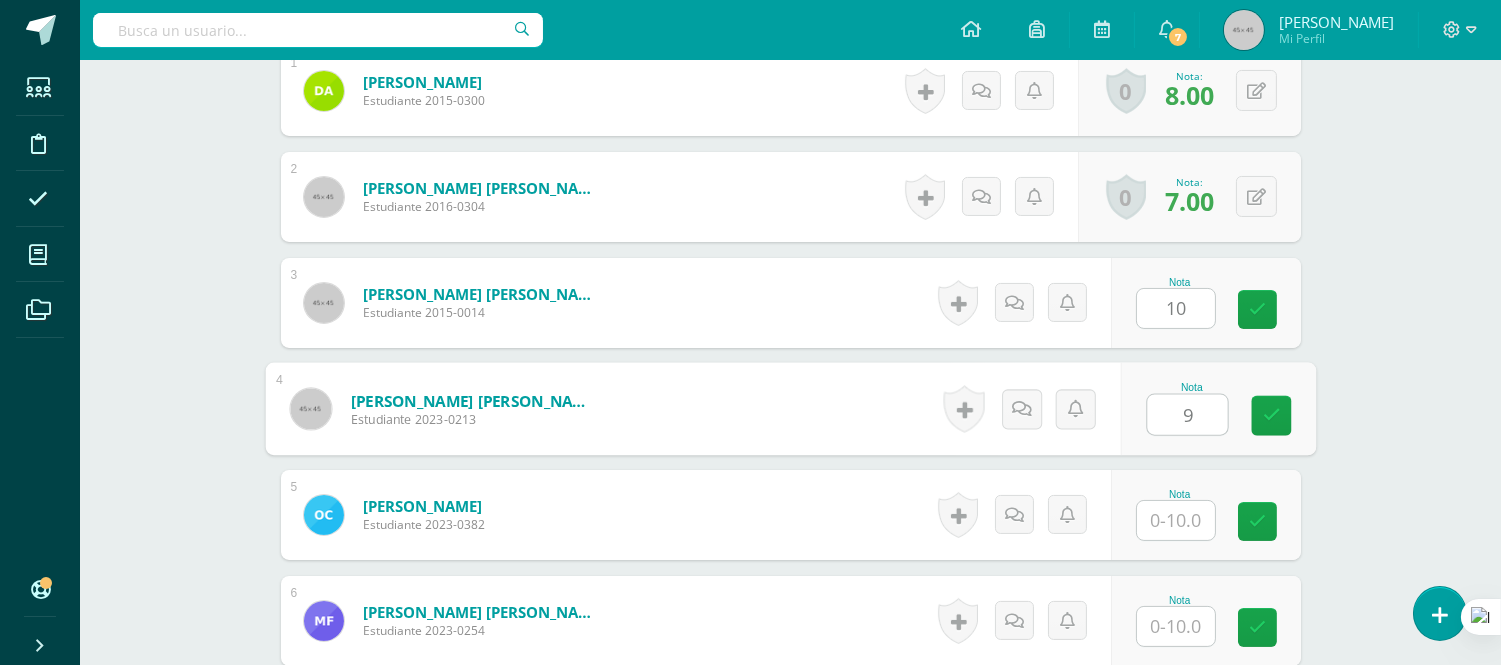 type on "9" 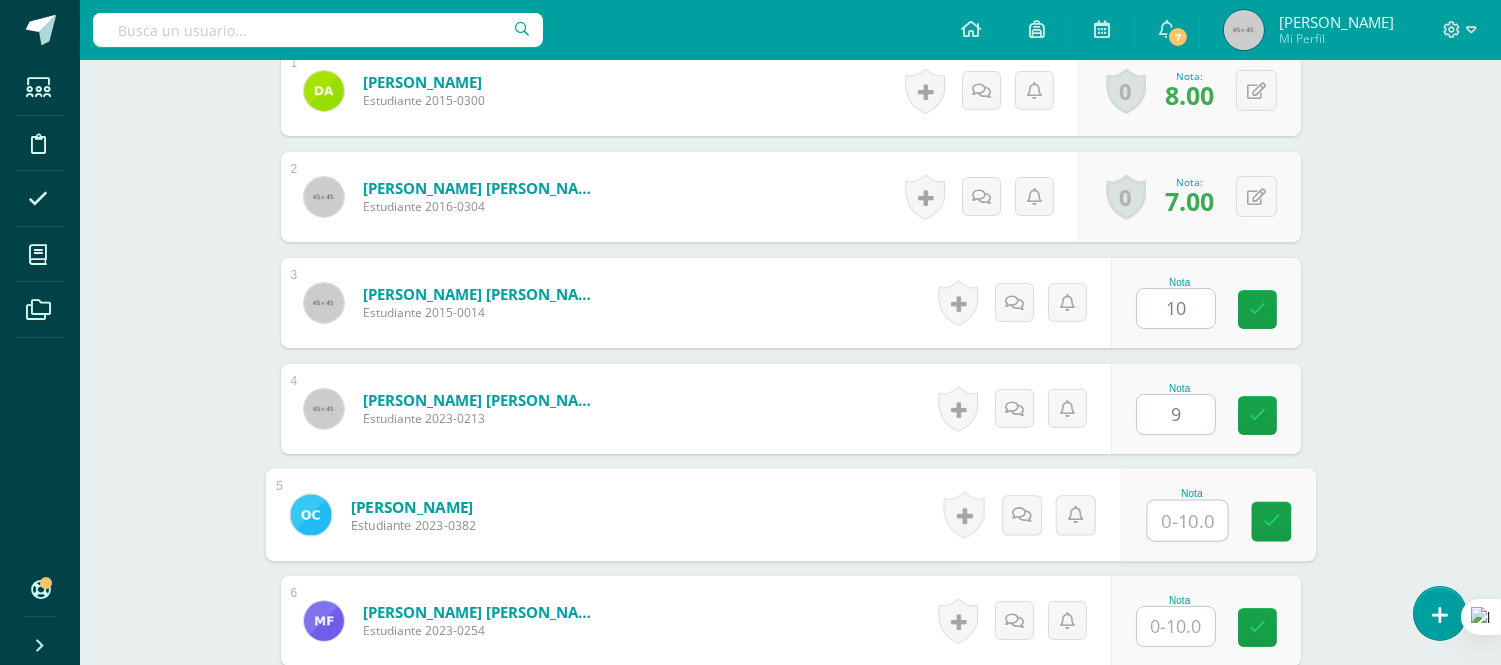 click at bounding box center [1187, 521] 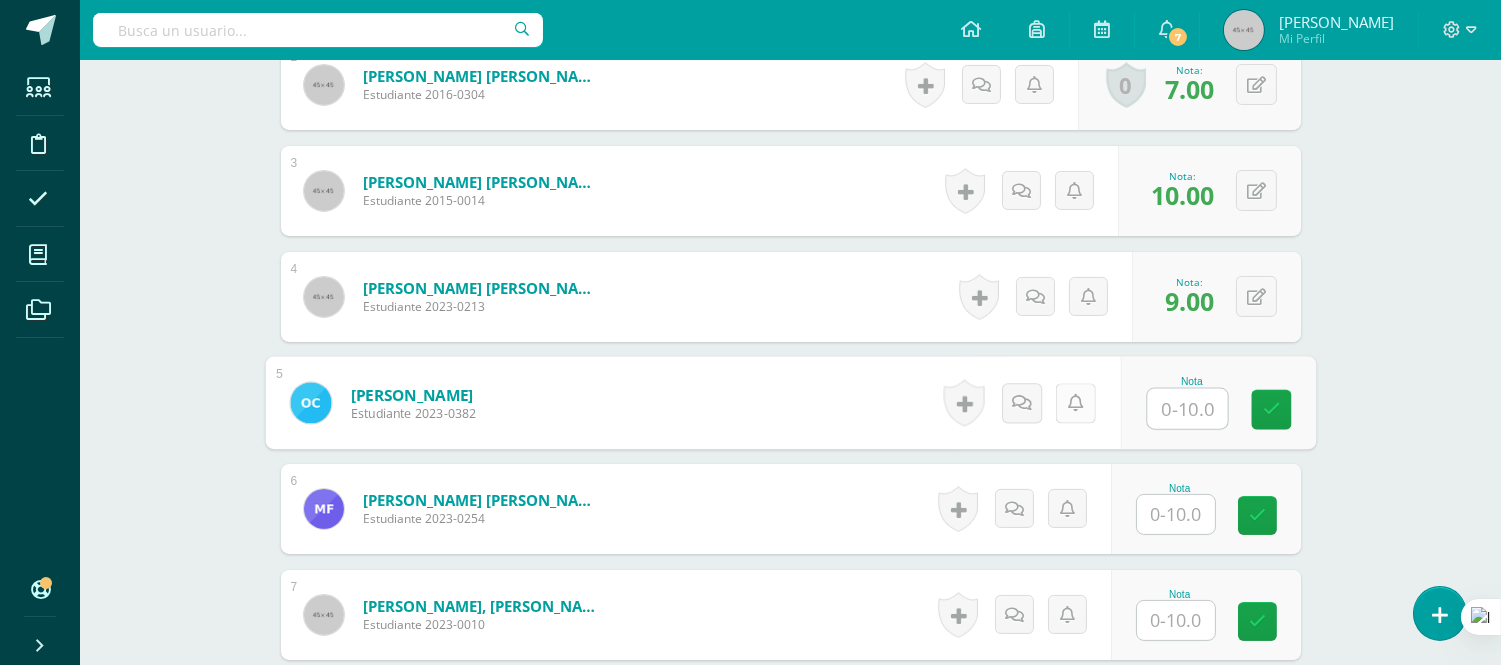 scroll, scrollTop: 891, scrollLeft: 0, axis: vertical 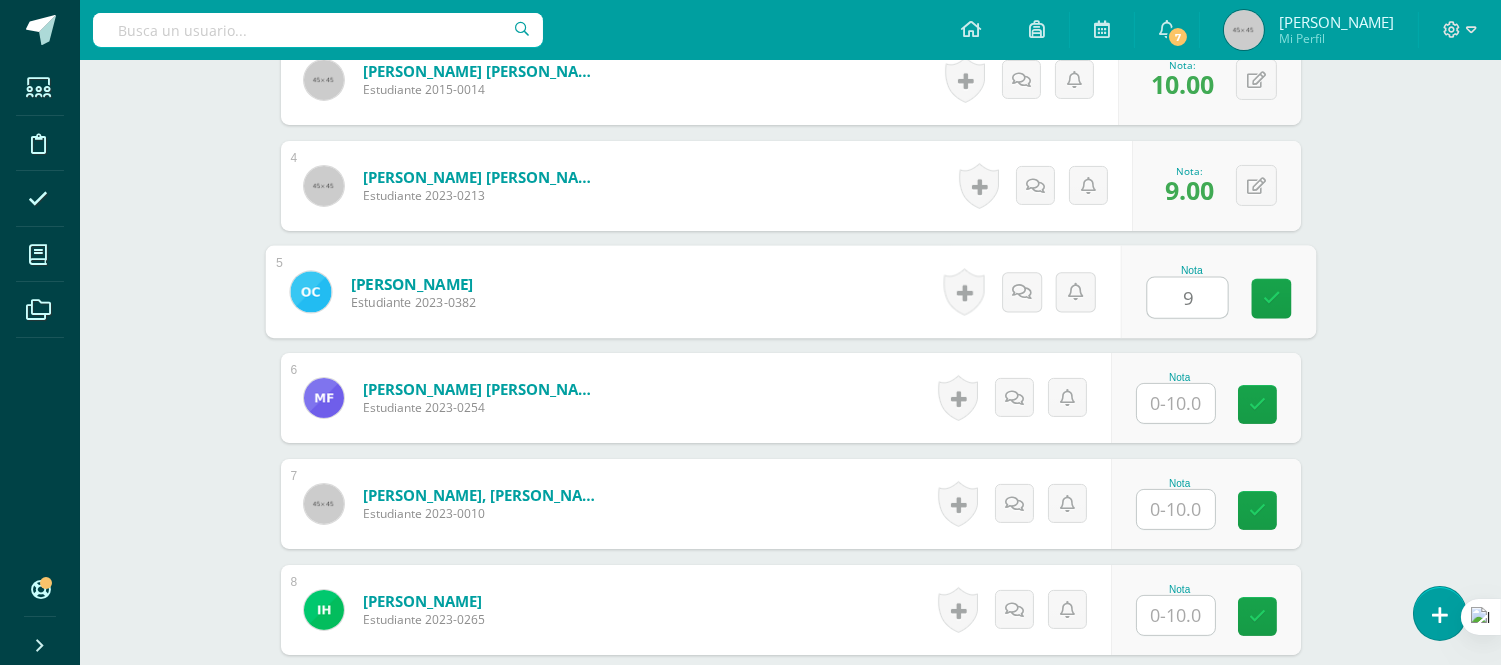 type on "9" 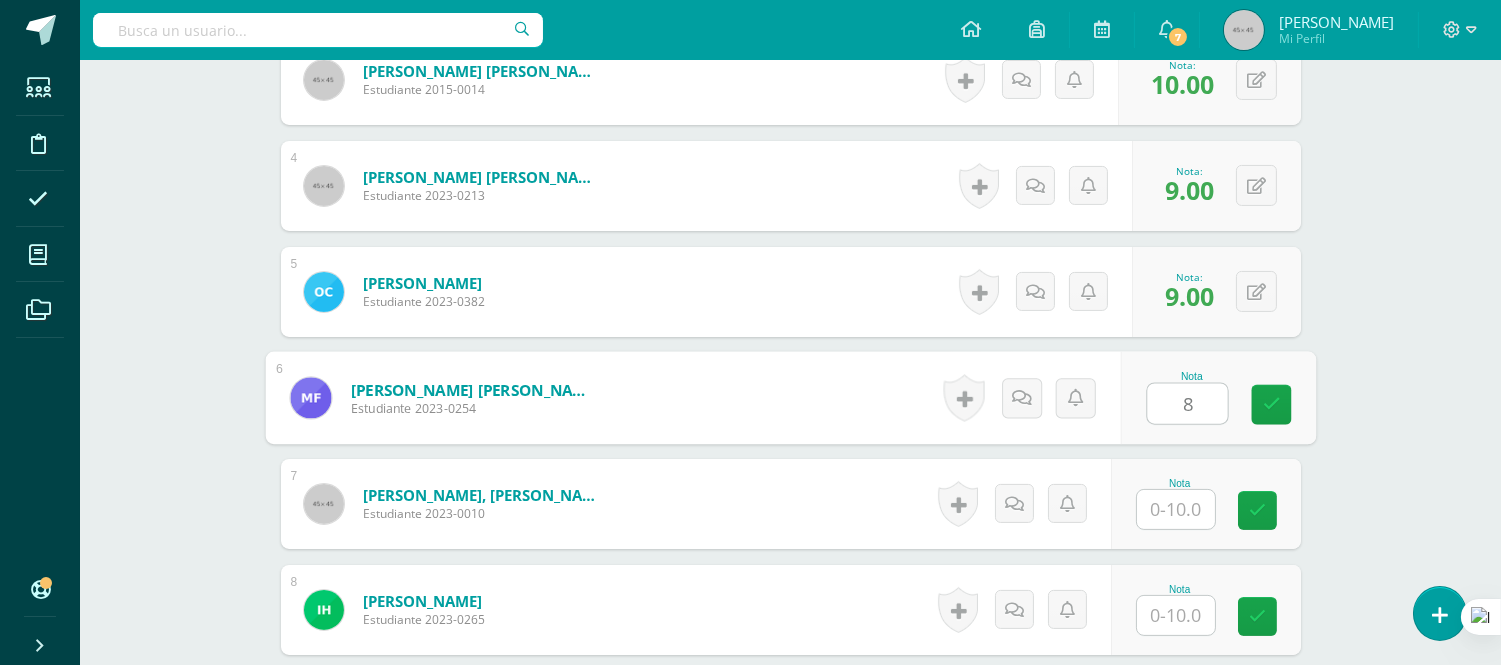 type on "8" 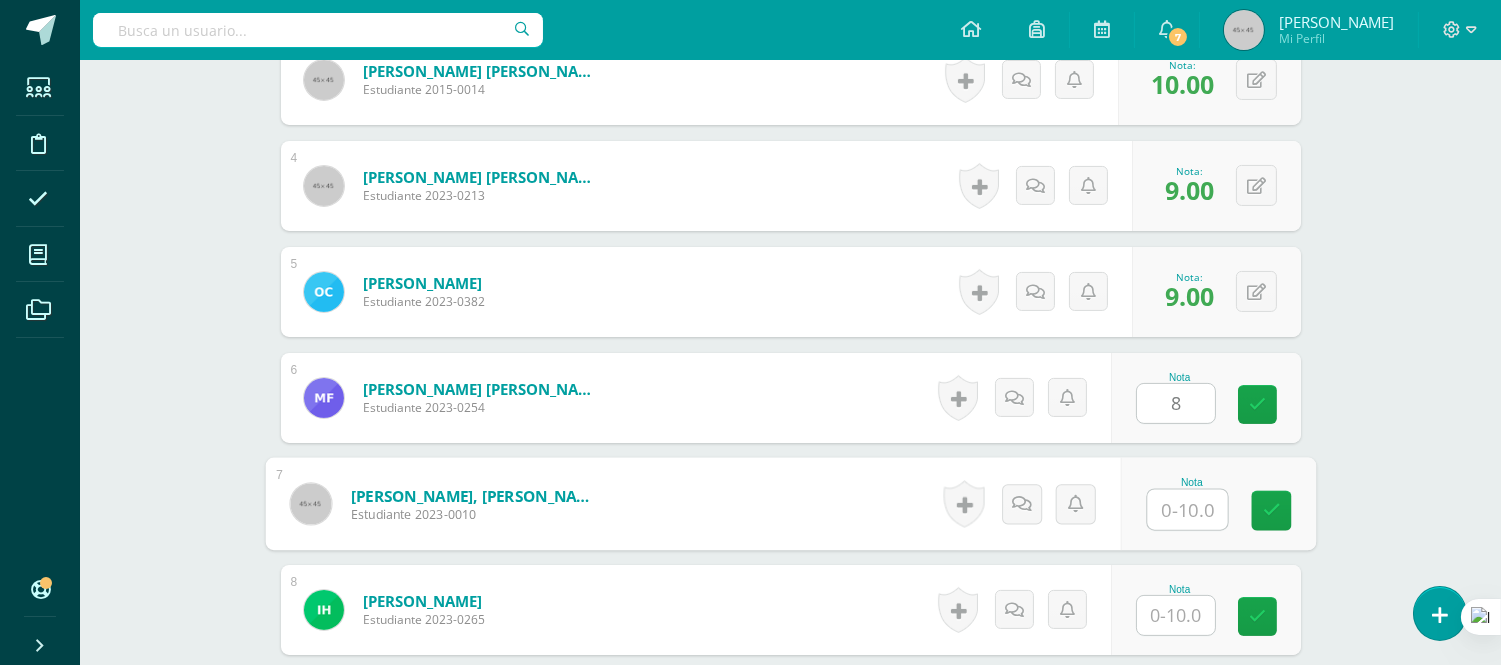 click at bounding box center [1187, 510] 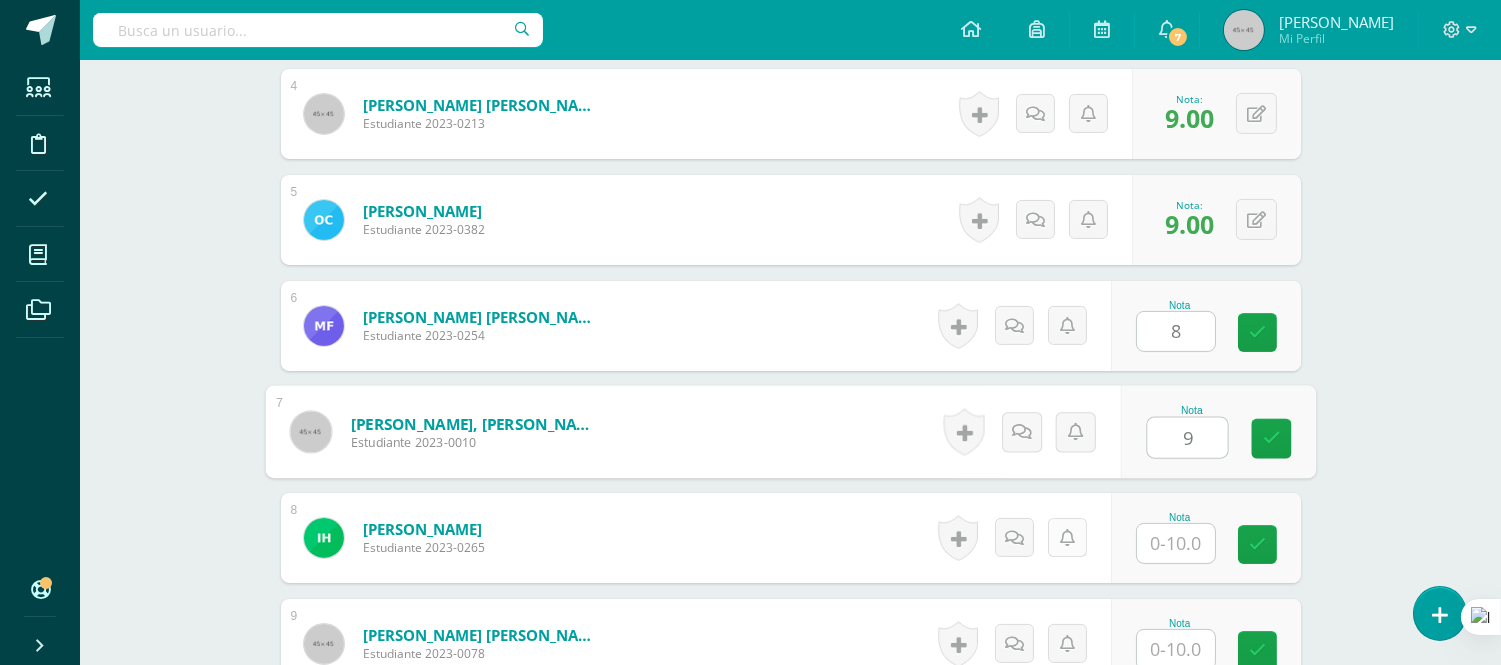 scroll, scrollTop: 1002, scrollLeft: 0, axis: vertical 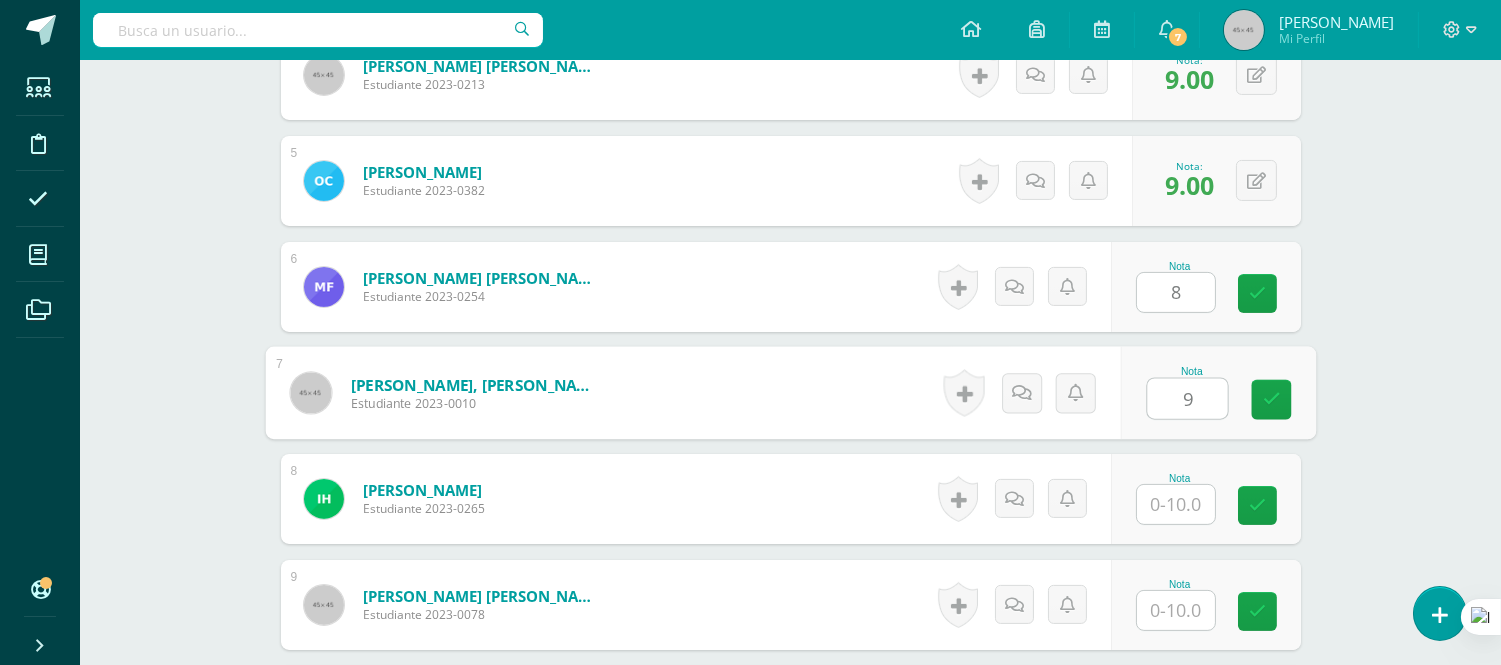 type on "9" 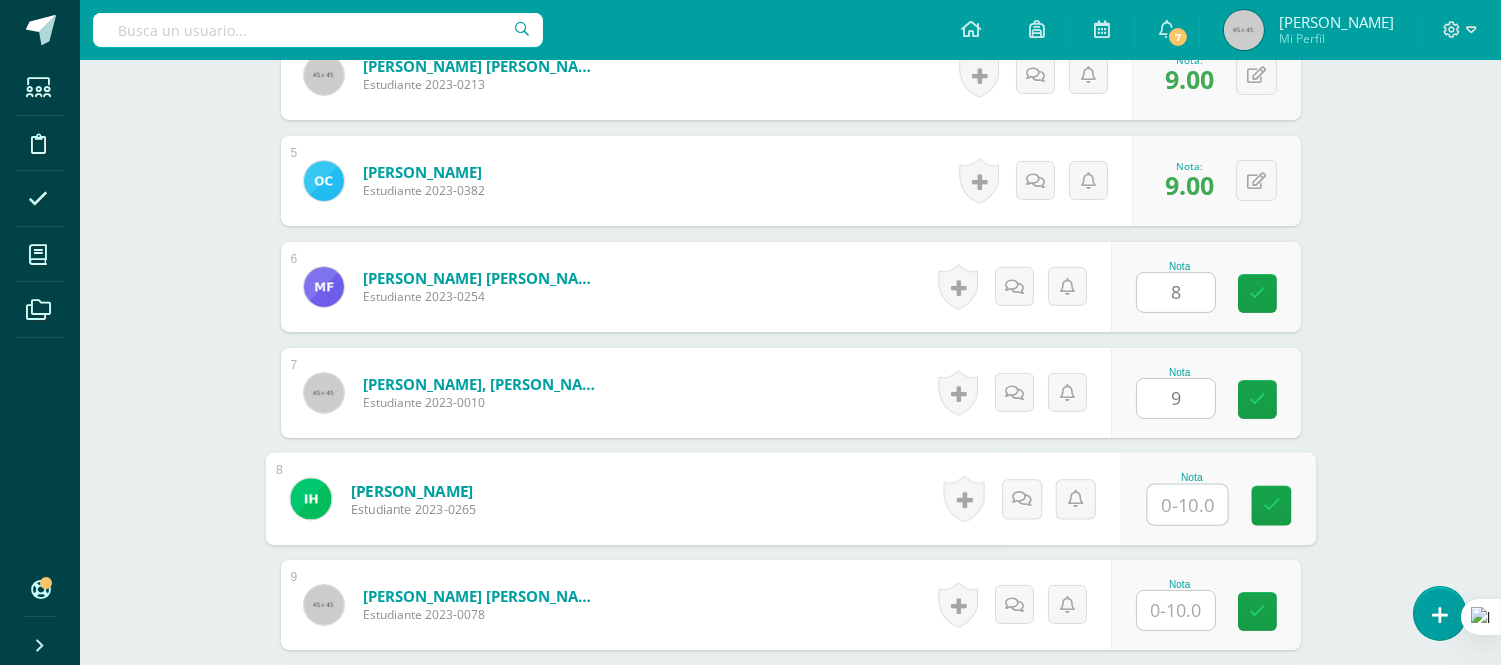 click at bounding box center [1187, 505] 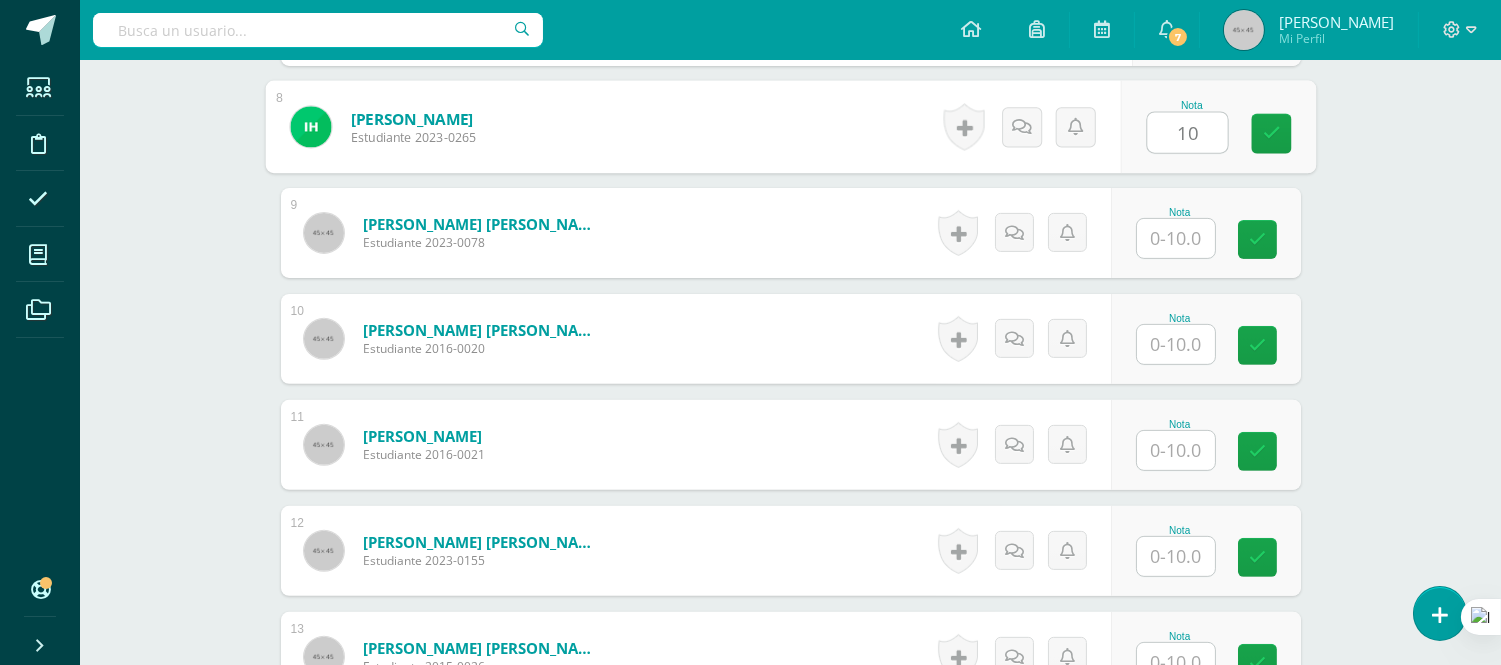 scroll, scrollTop: 1335, scrollLeft: 0, axis: vertical 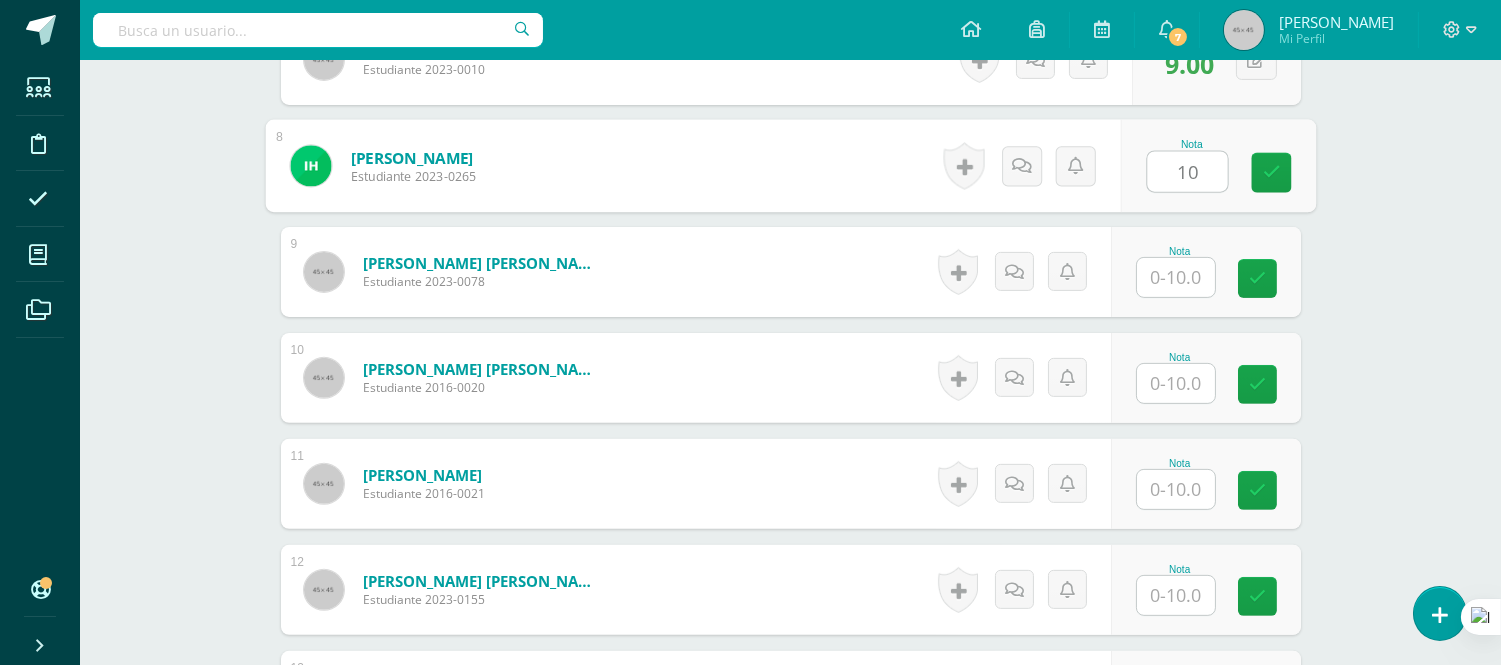 type on "10" 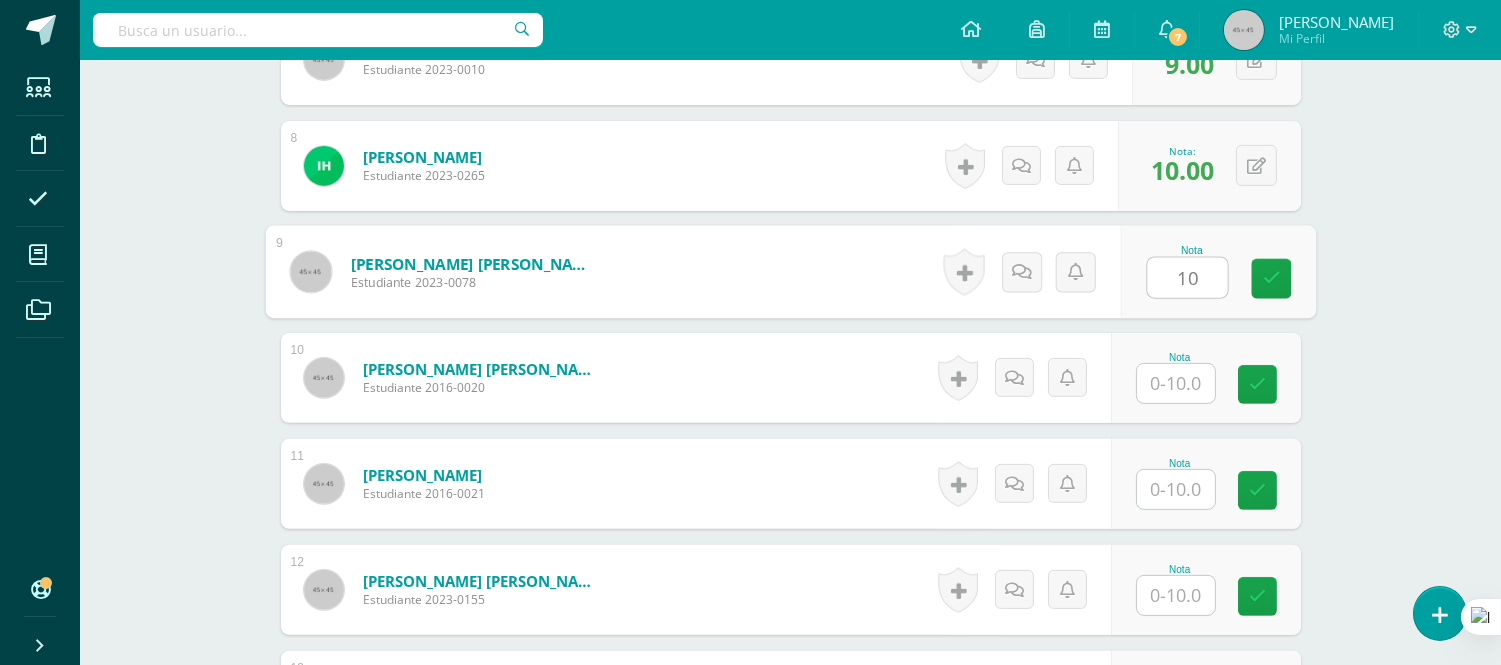 type on "10" 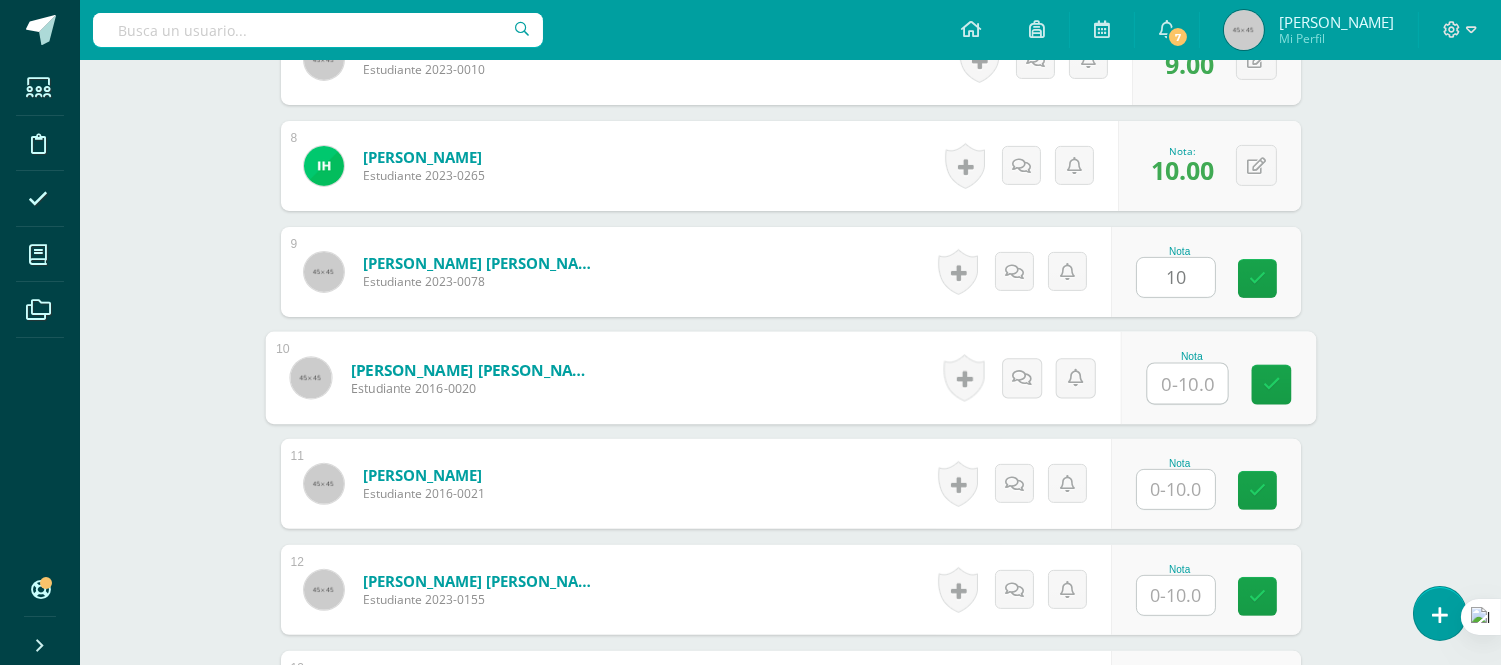 click at bounding box center (1187, 384) 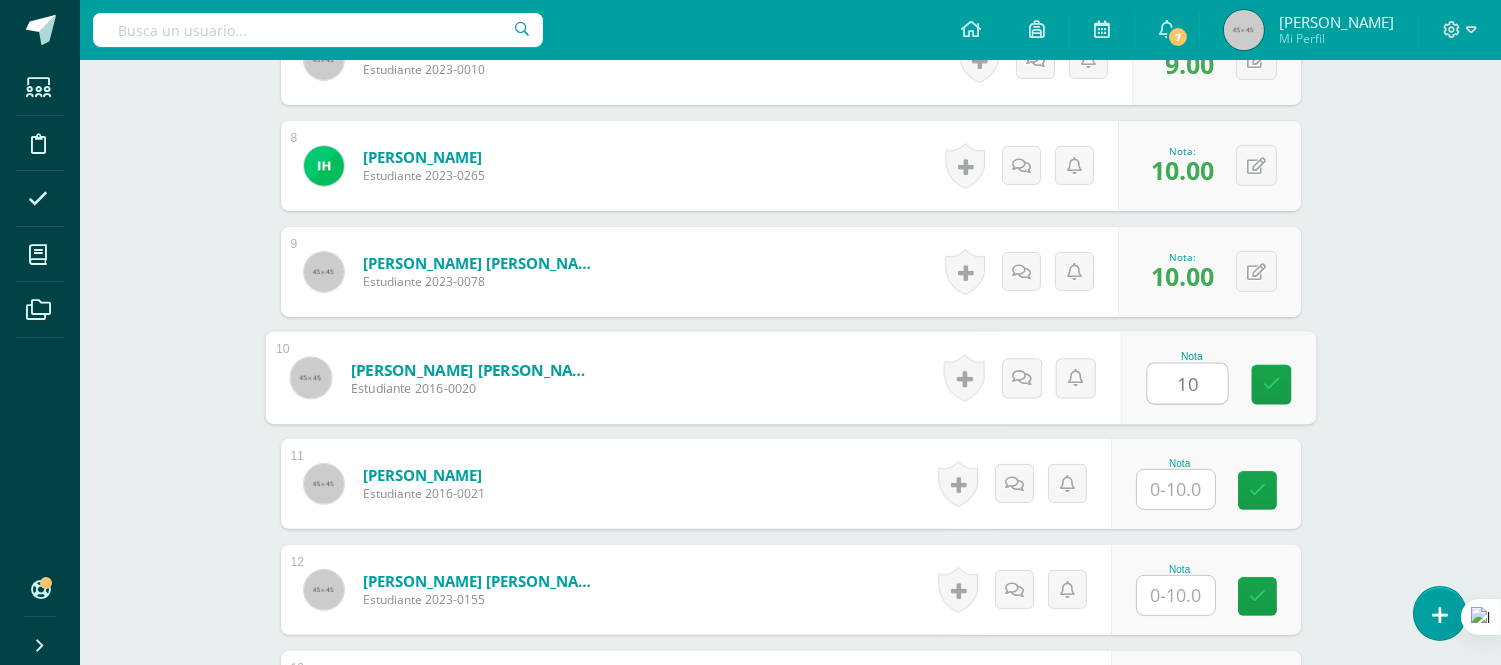 type on "10" 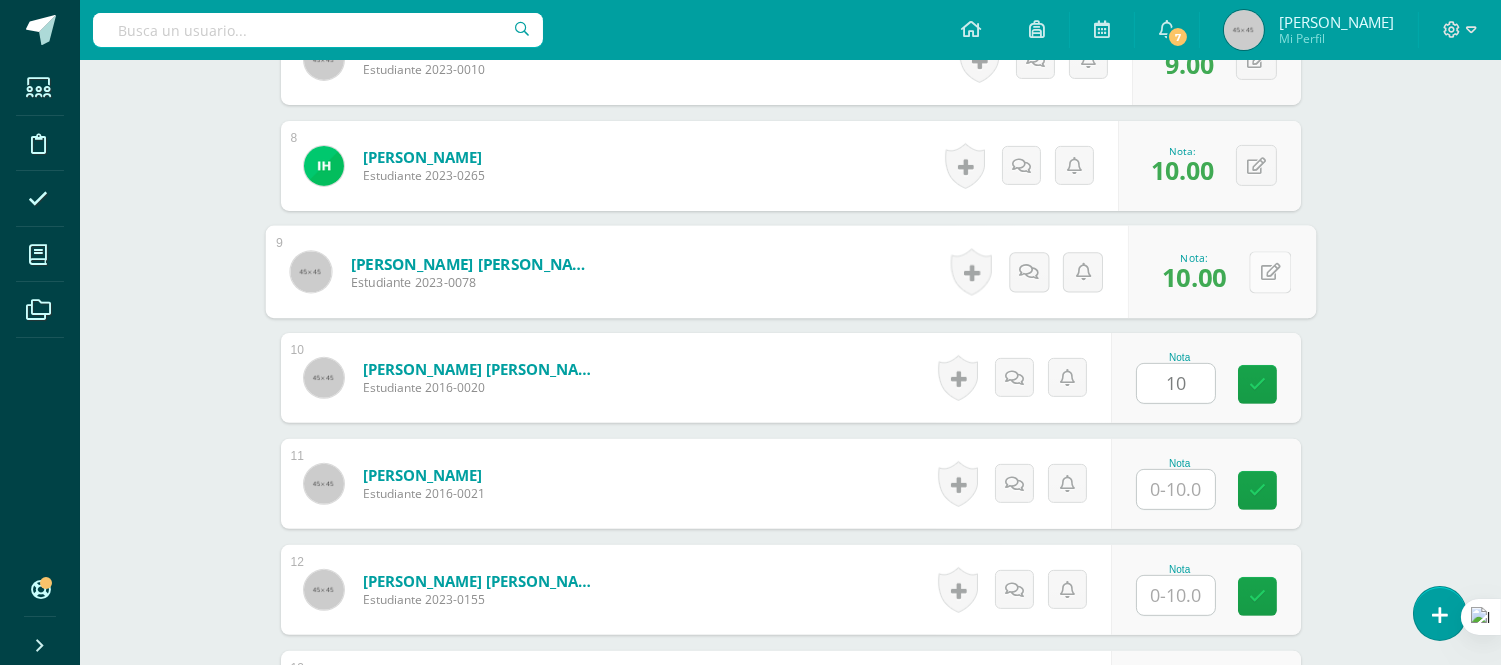 click at bounding box center [1270, 272] 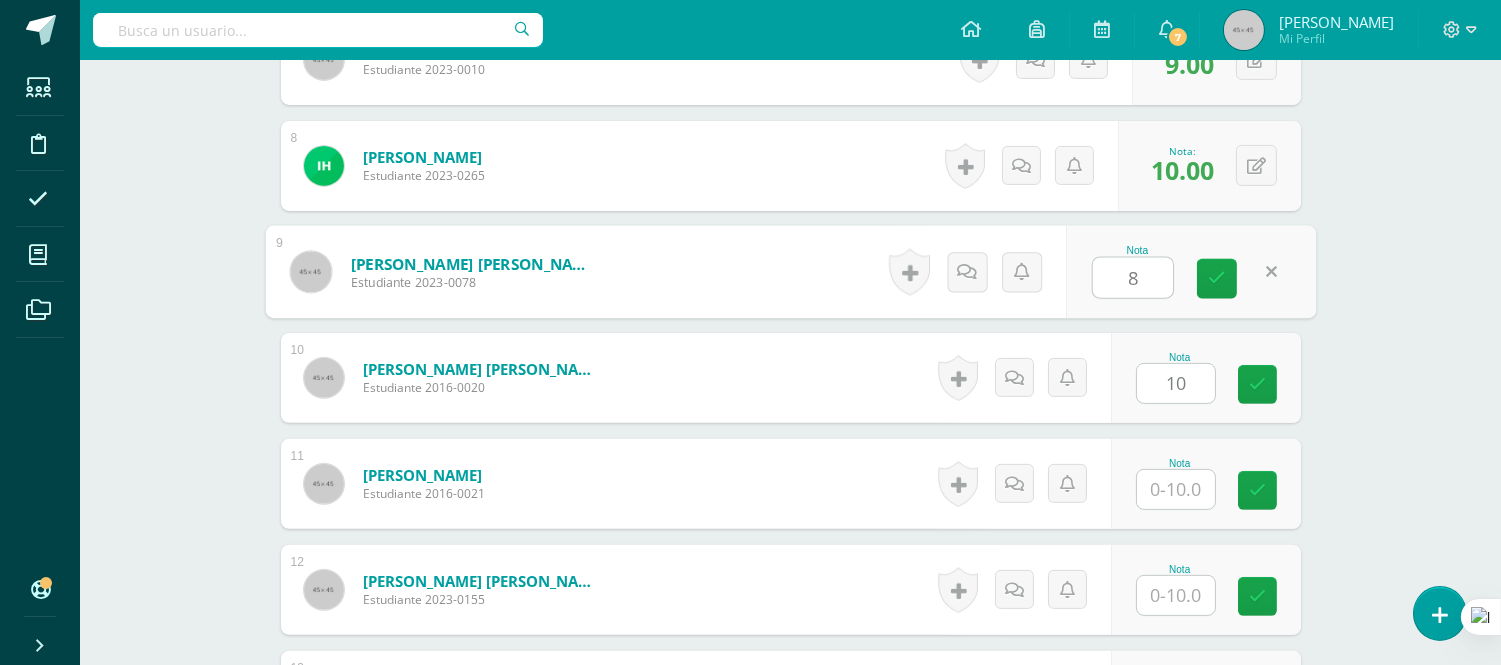 type on "8" 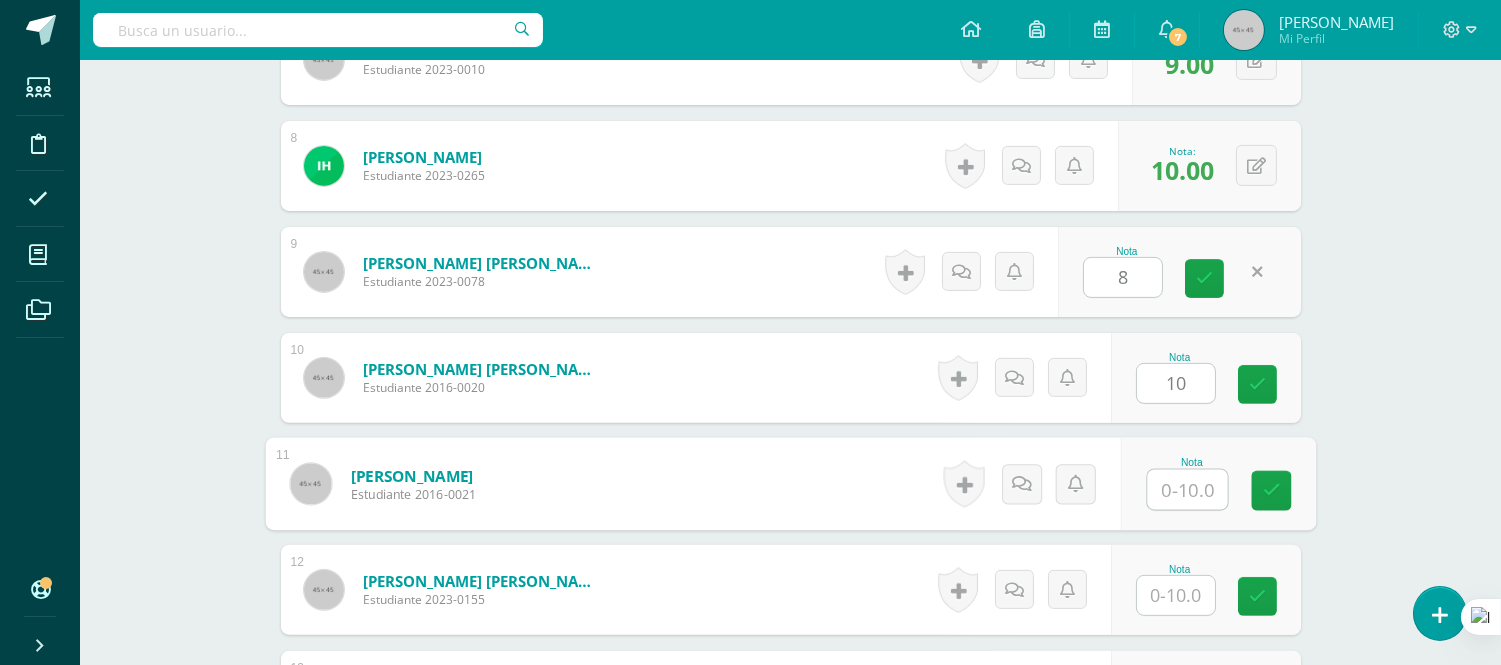 click at bounding box center (1187, 490) 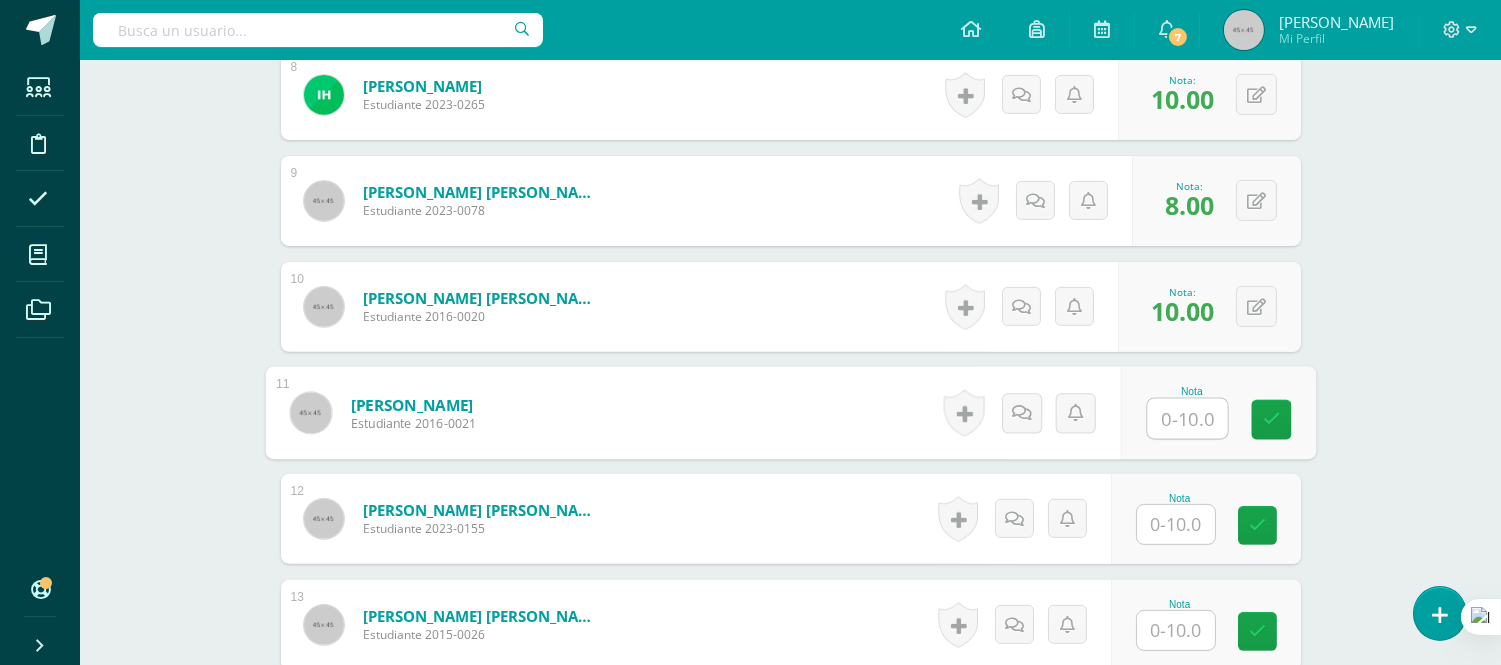 scroll, scrollTop: 1446, scrollLeft: 0, axis: vertical 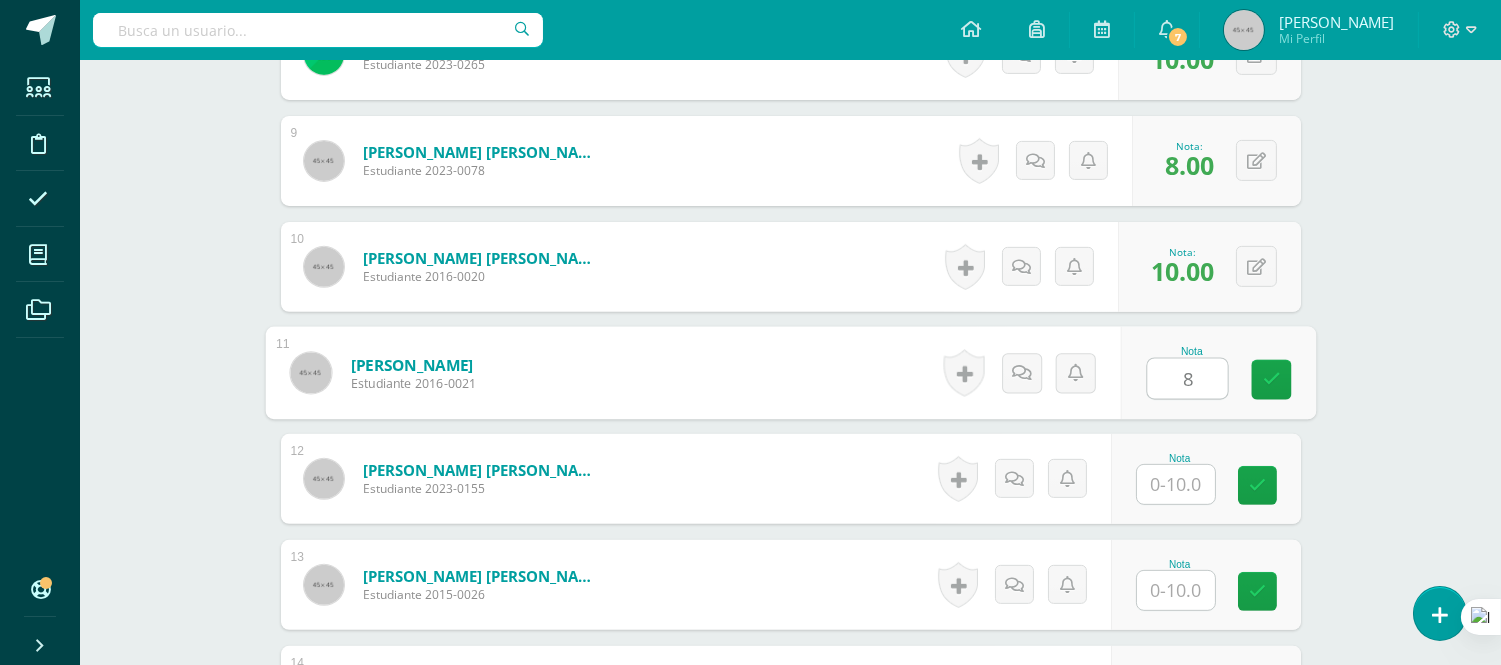 type on "8" 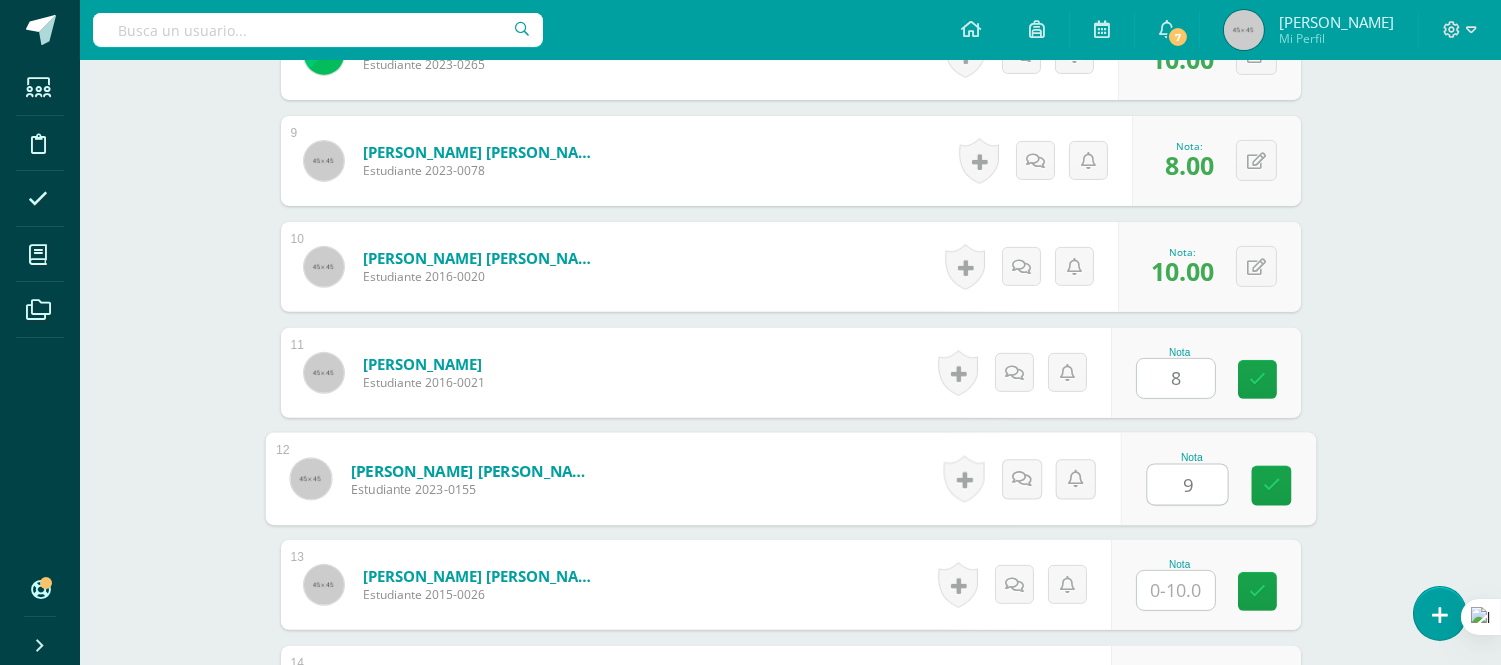 type on "9" 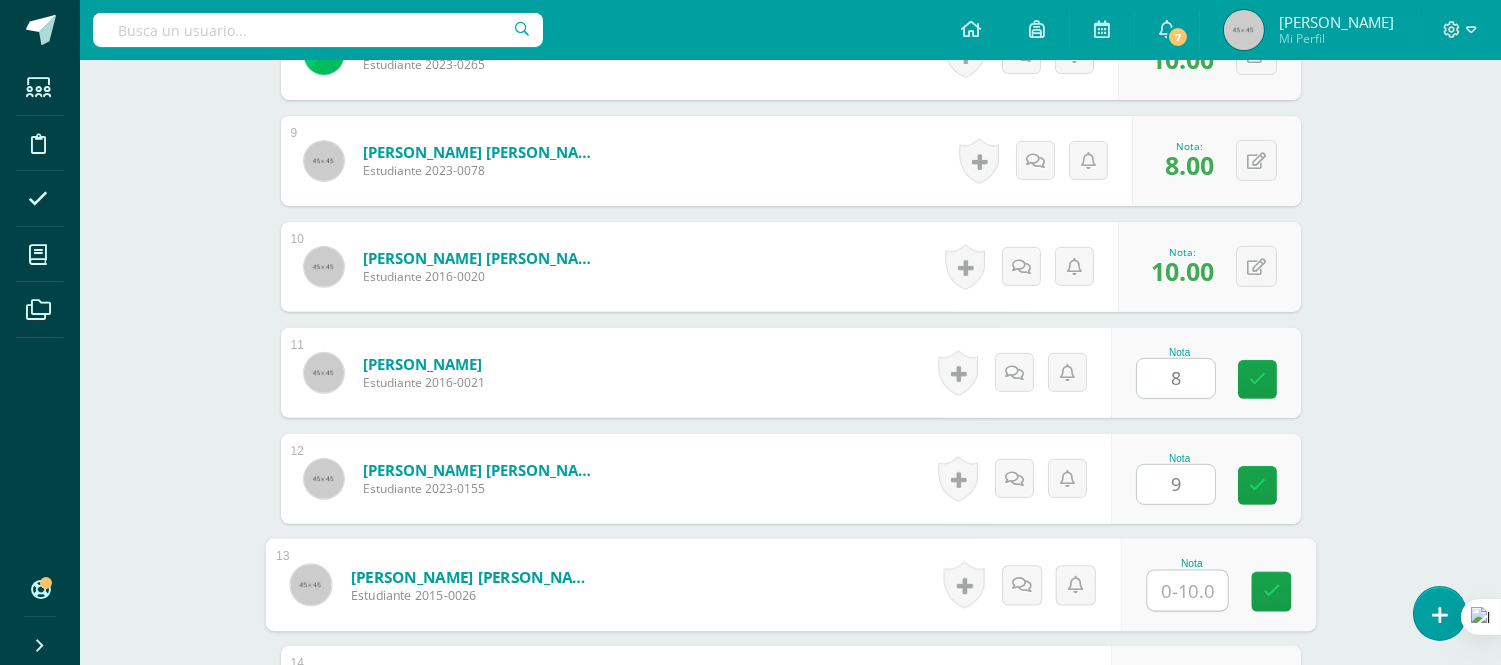 click at bounding box center [1187, 591] 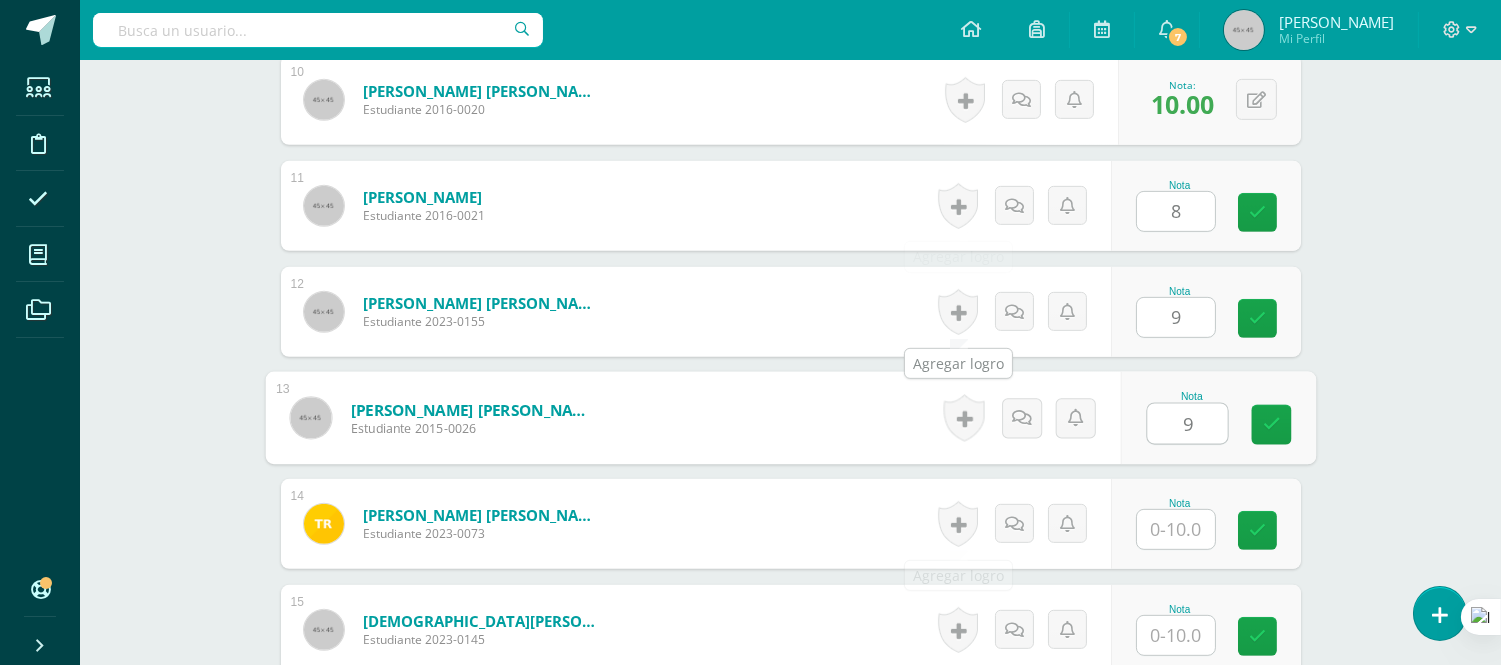 scroll, scrollTop: 1780, scrollLeft: 0, axis: vertical 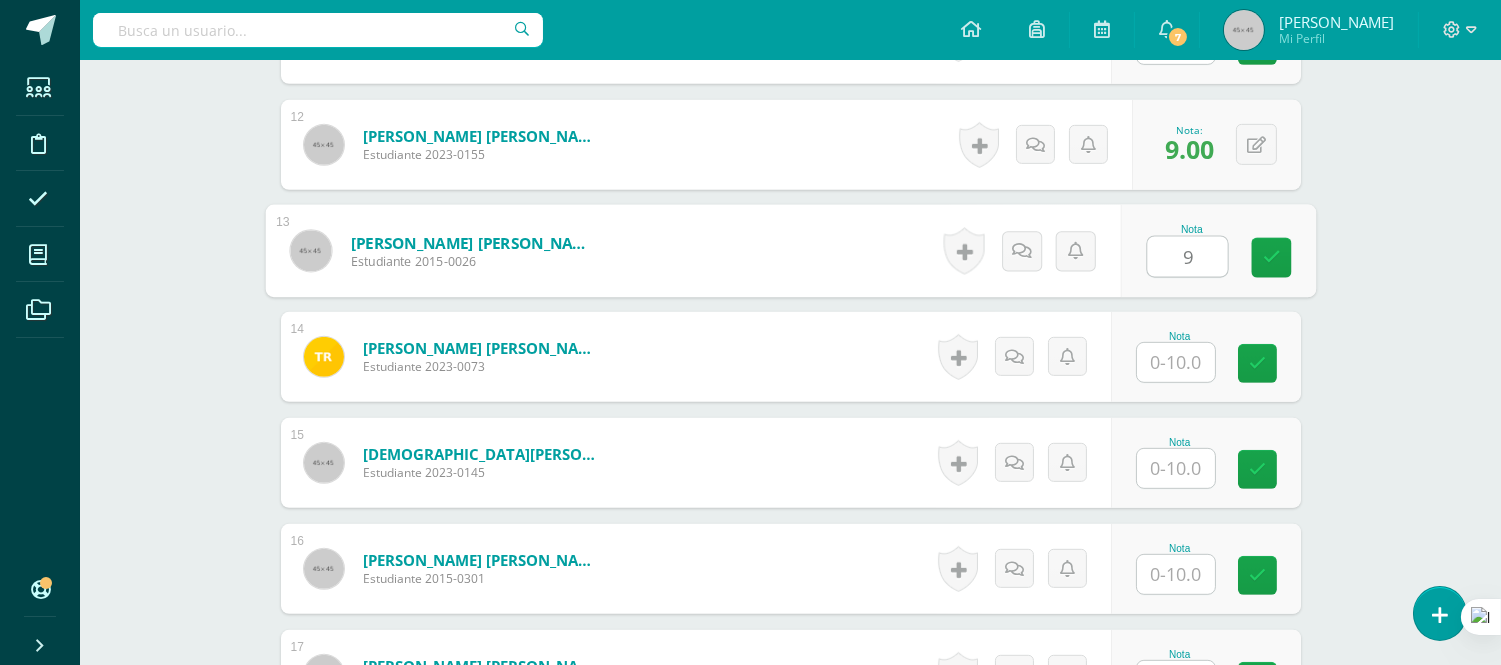 type on "9" 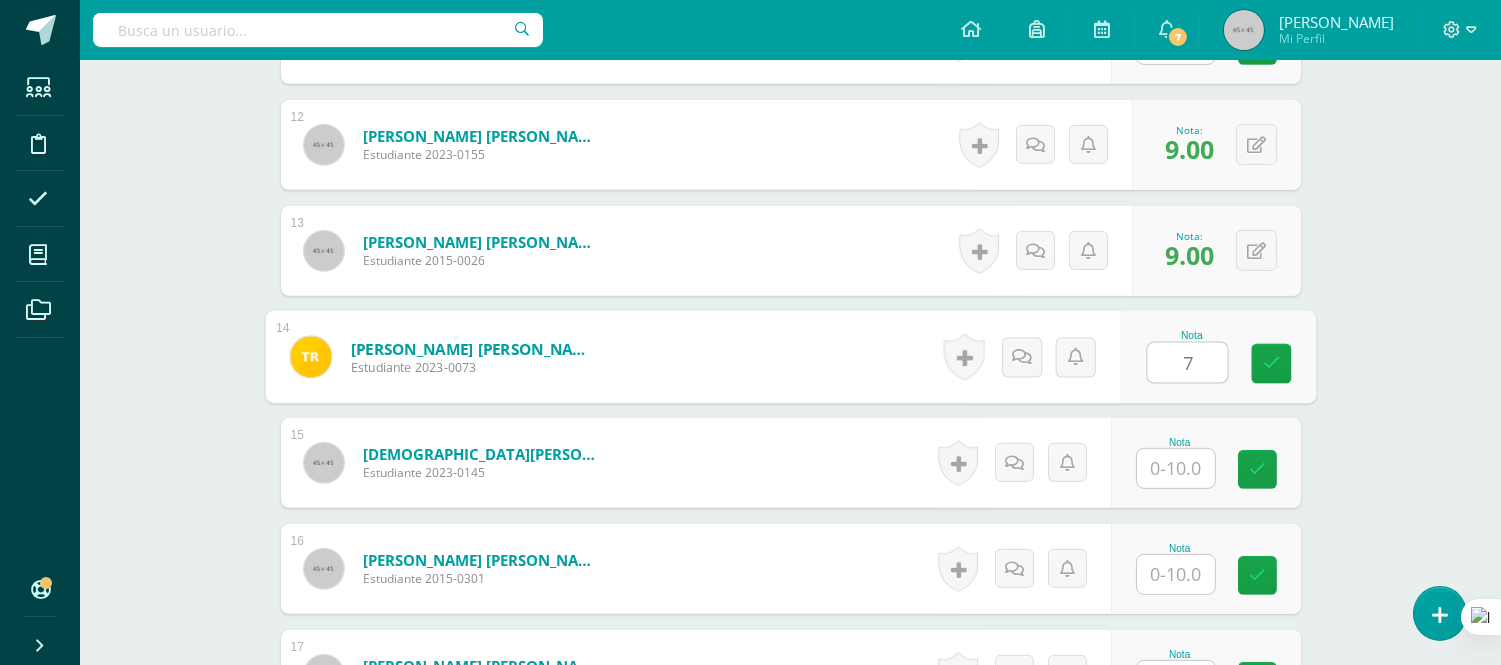 type on "7" 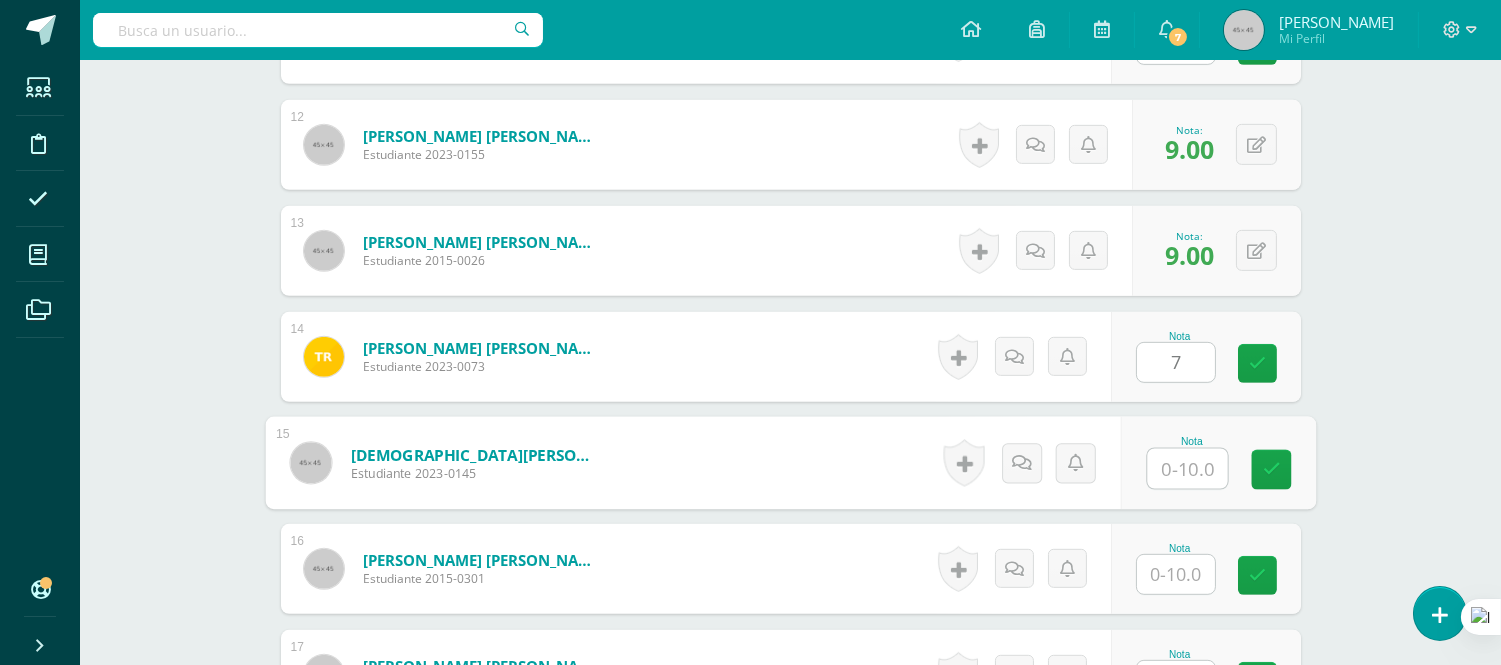 click at bounding box center [1187, 469] 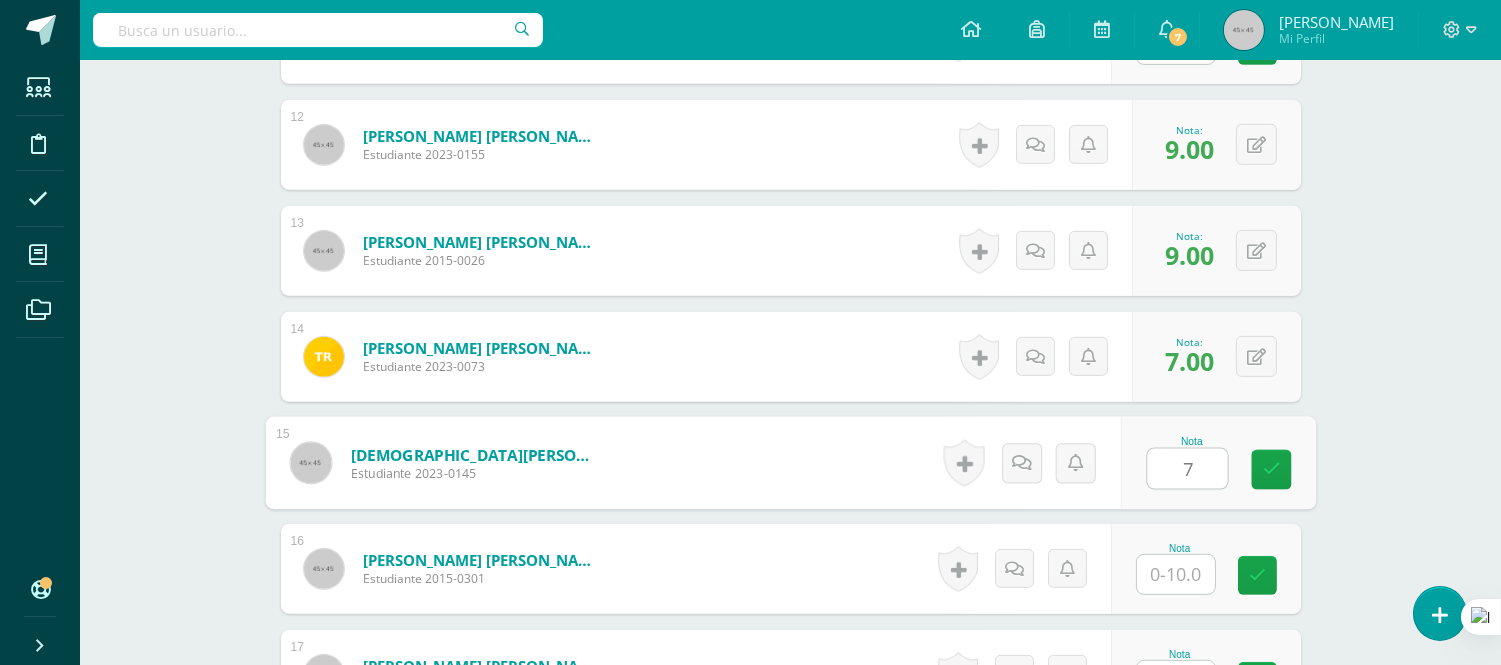 type on "7" 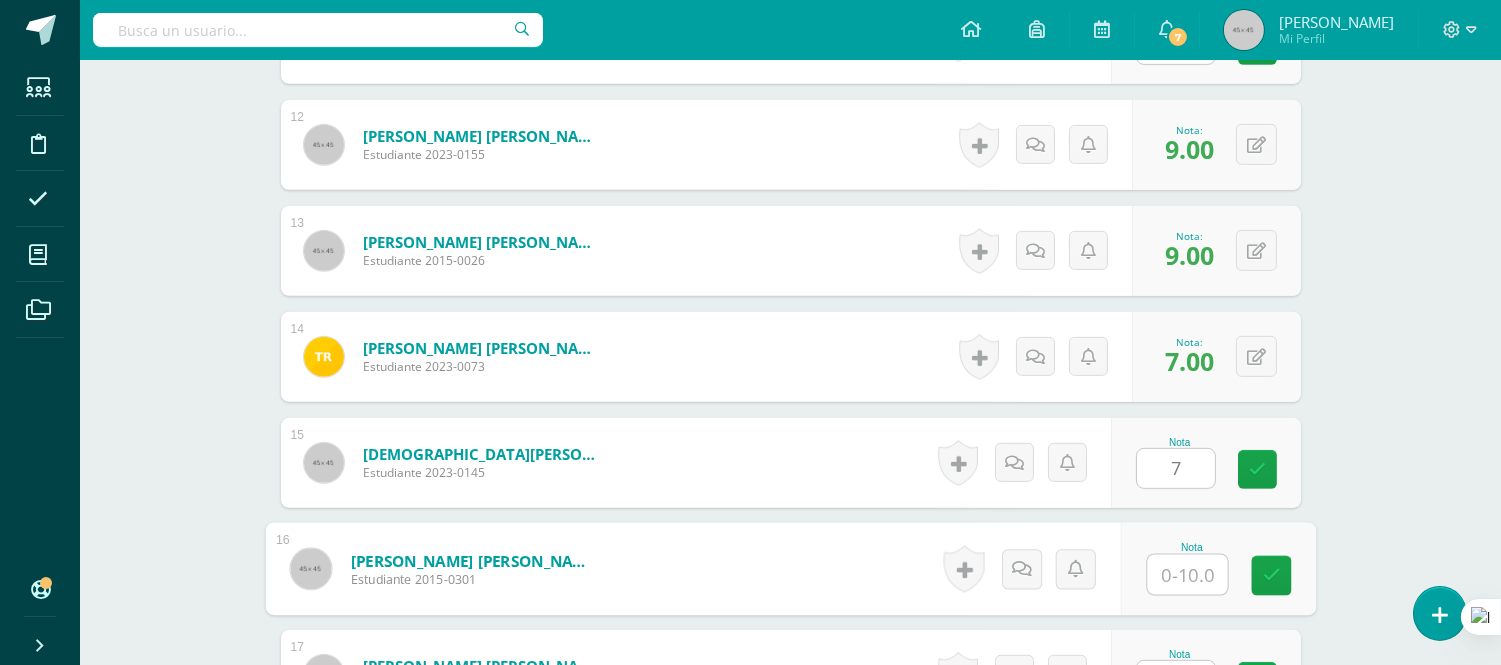 click at bounding box center (1187, 575) 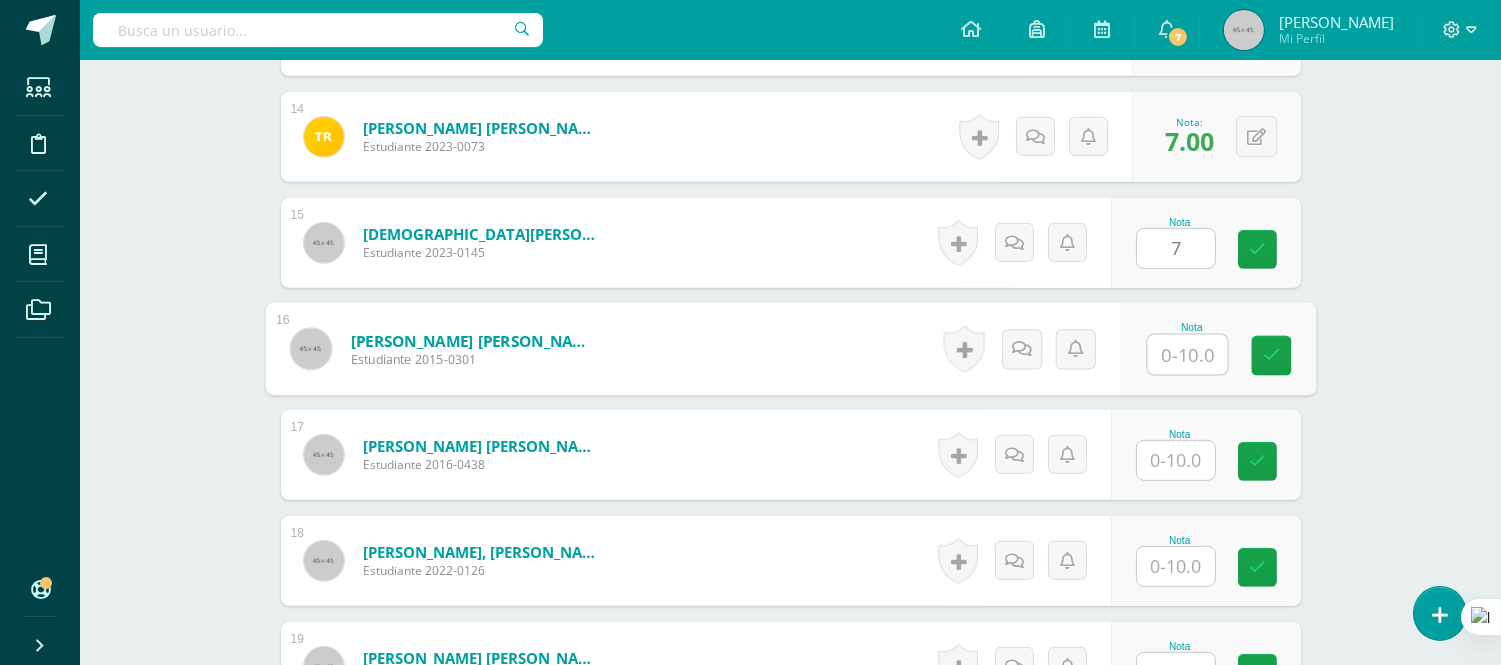 scroll, scrollTop: 2002, scrollLeft: 0, axis: vertical 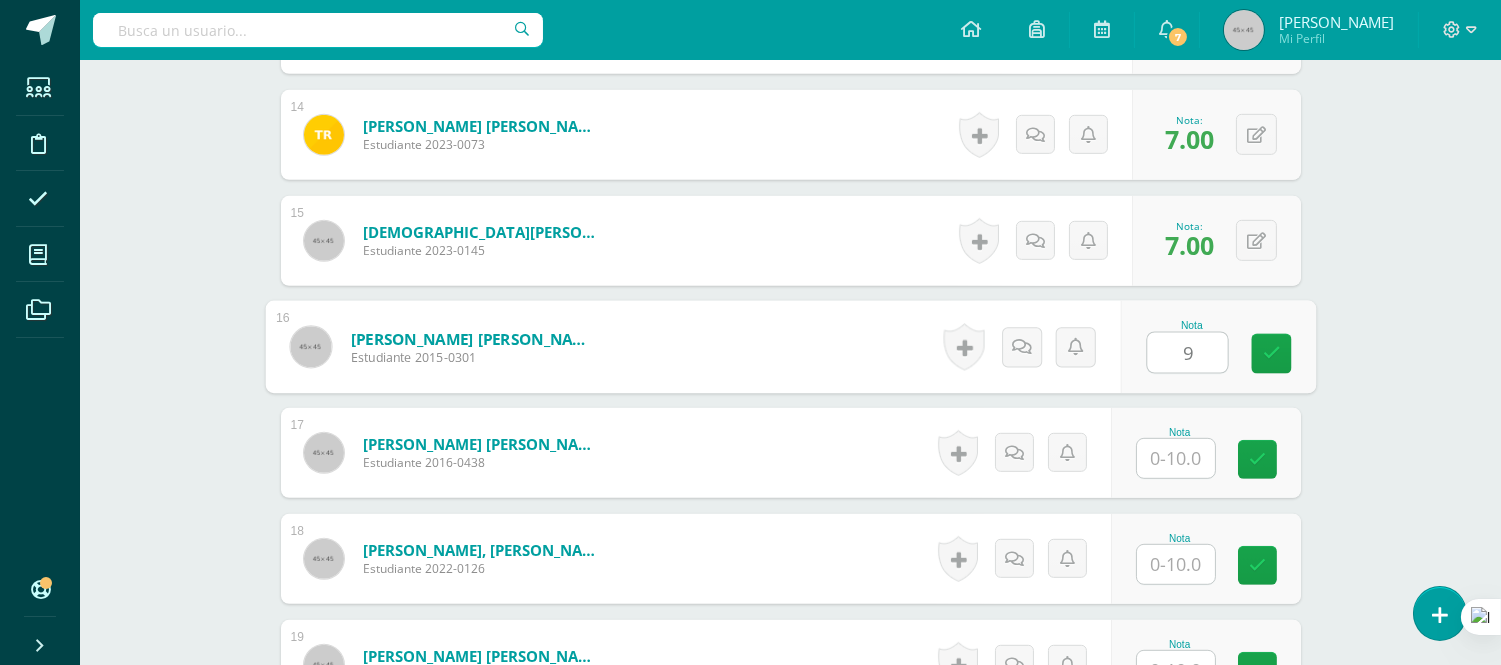 type on "9" 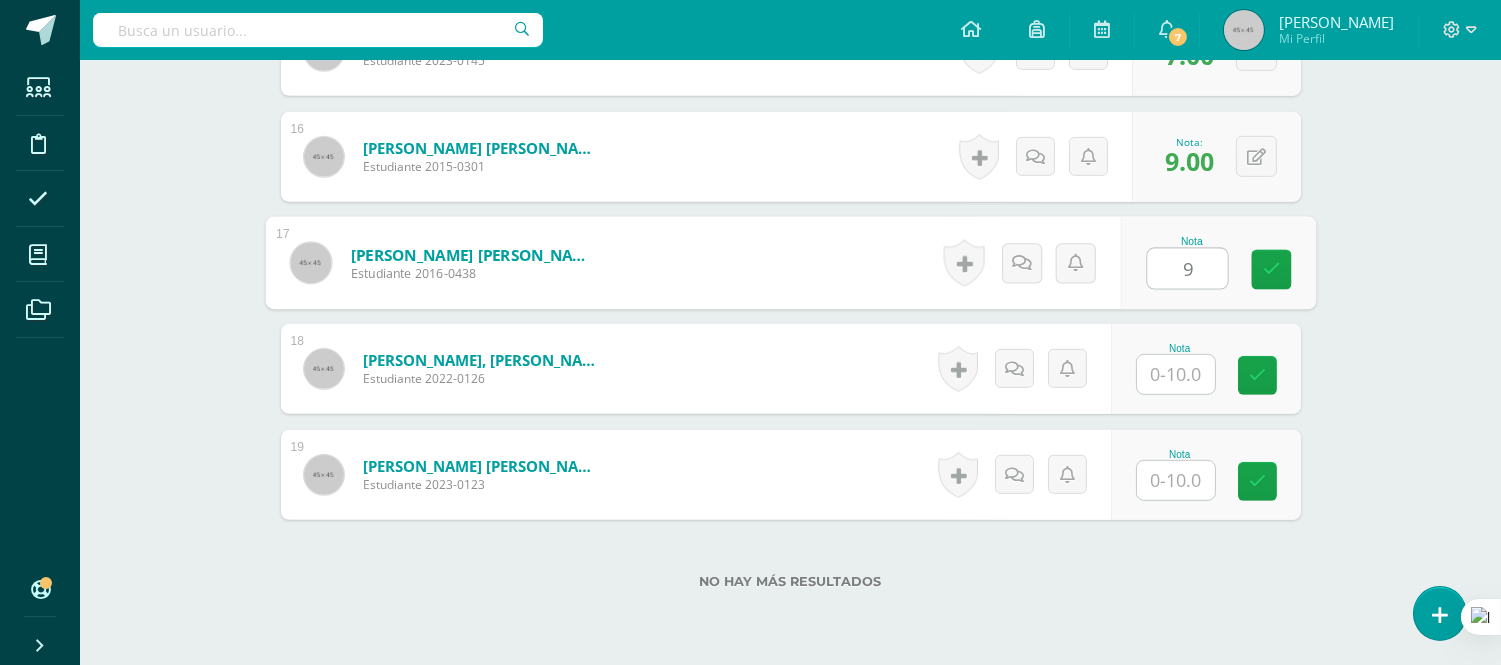 scroll, scrollTop: 2224, scrollLeft: 0, axis: vertical 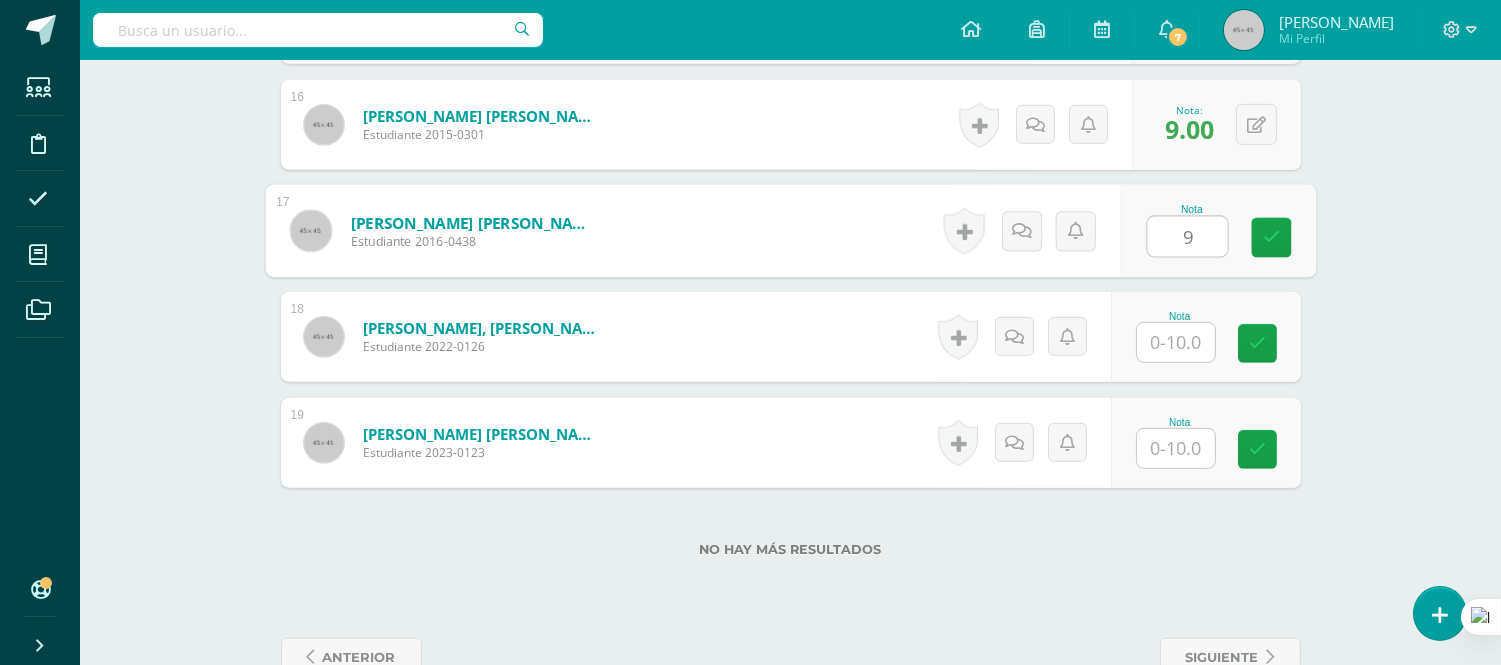 type on "9" 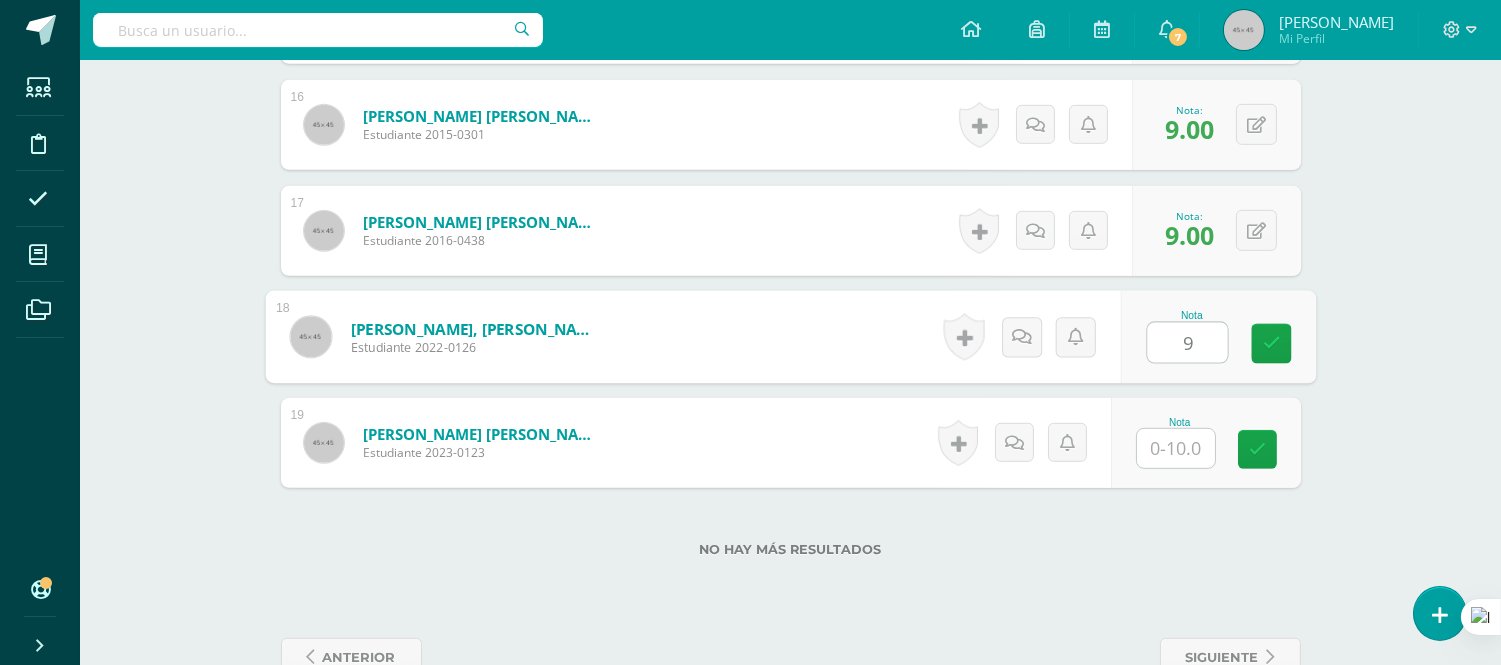type on "9" 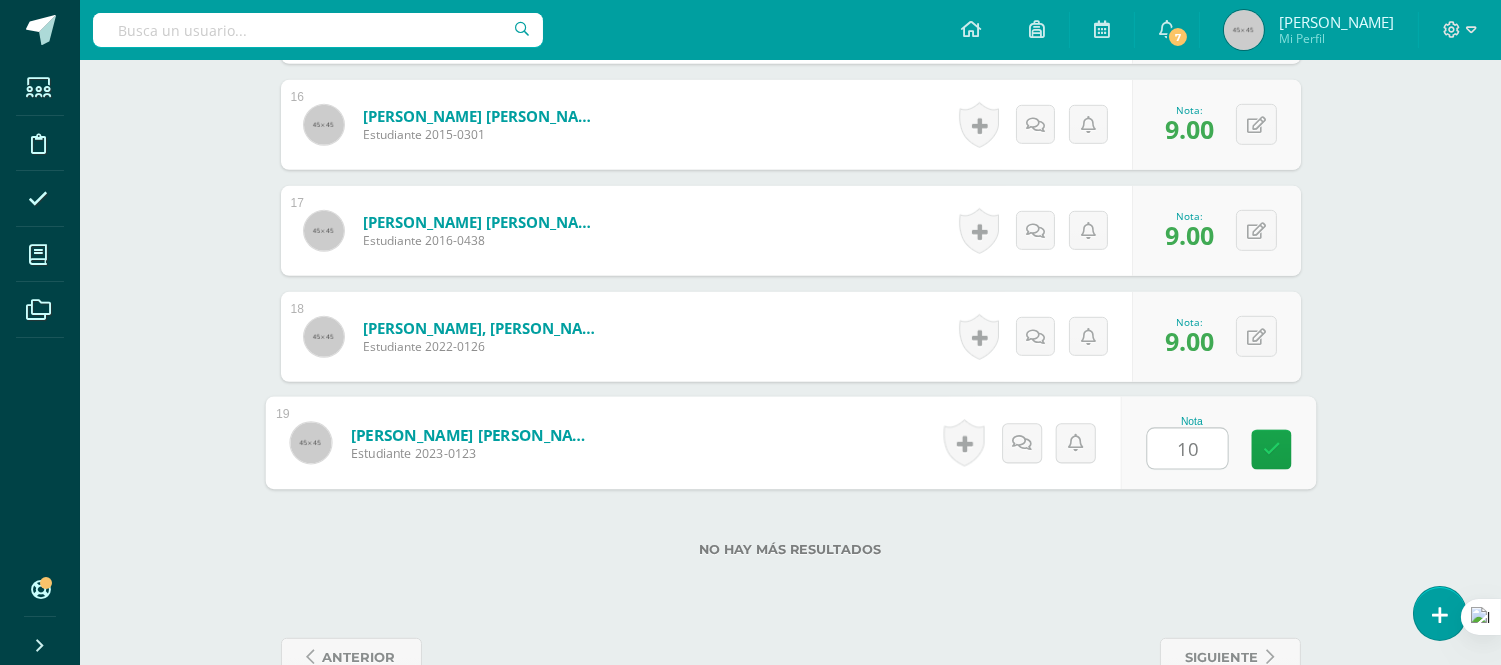 type on "10" 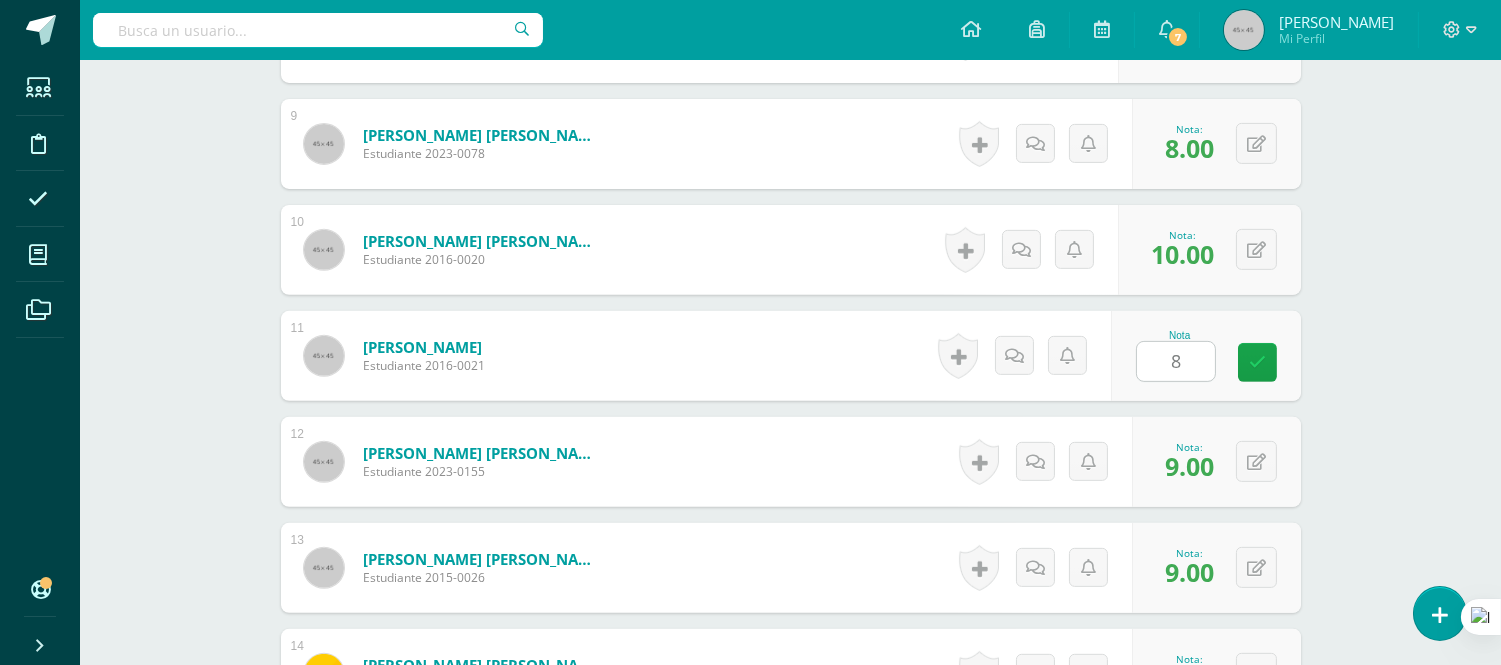 scroll, scrollTop: 1446, scrollLeft: 0, axis: vertical 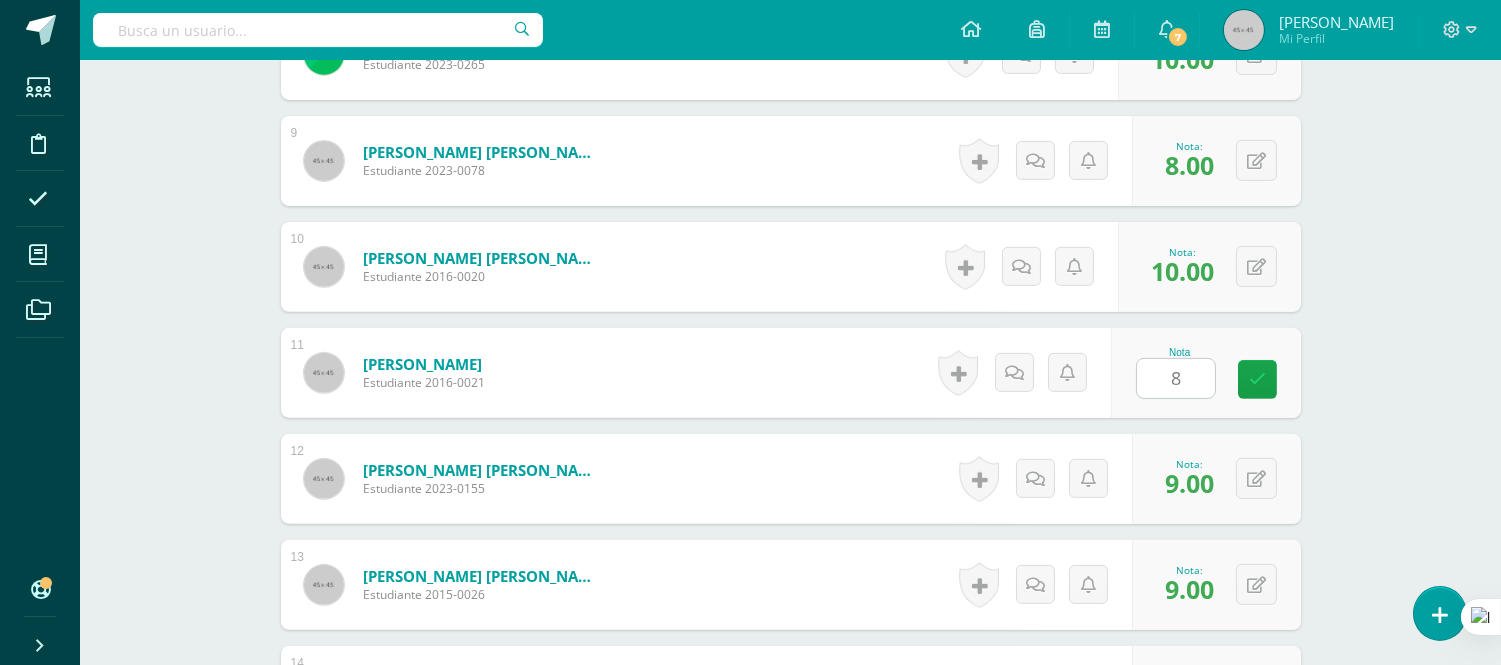click on "8" at bounding box center [1176, 378] 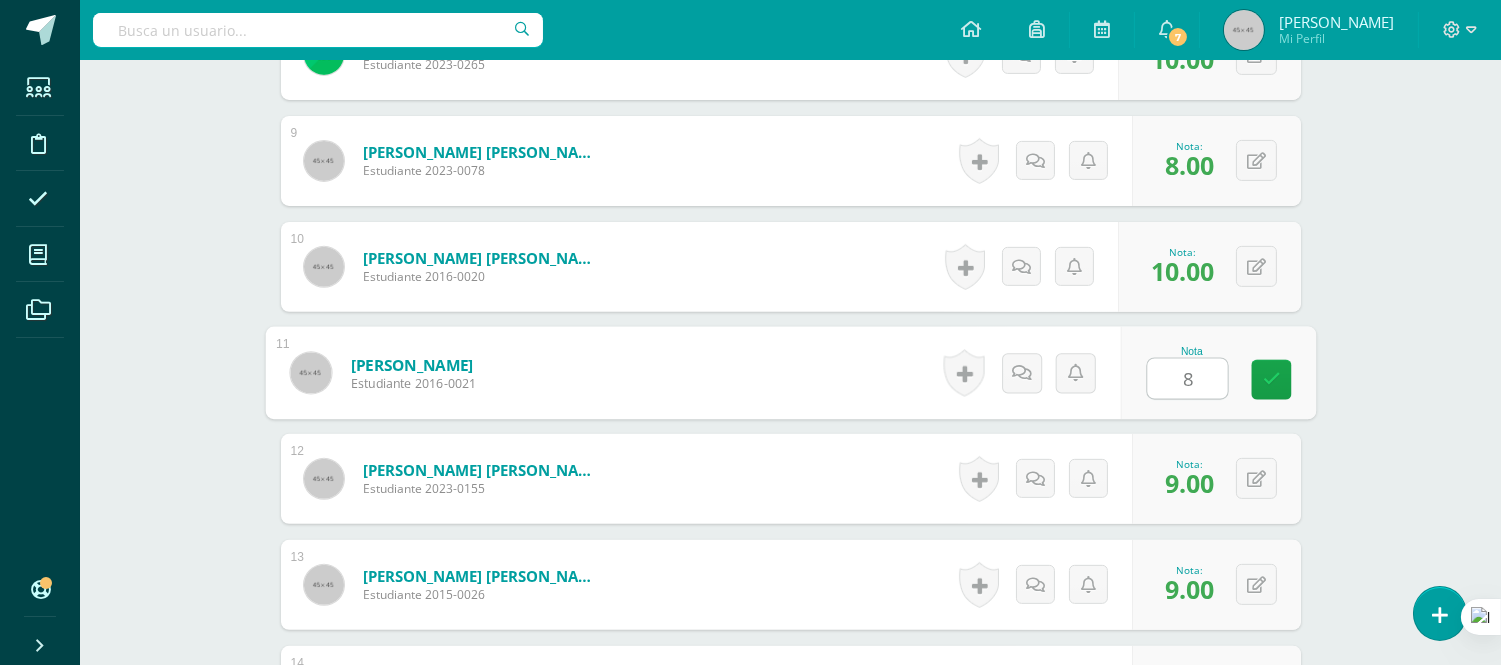 click on "8" at bounding box center [1187, 379] 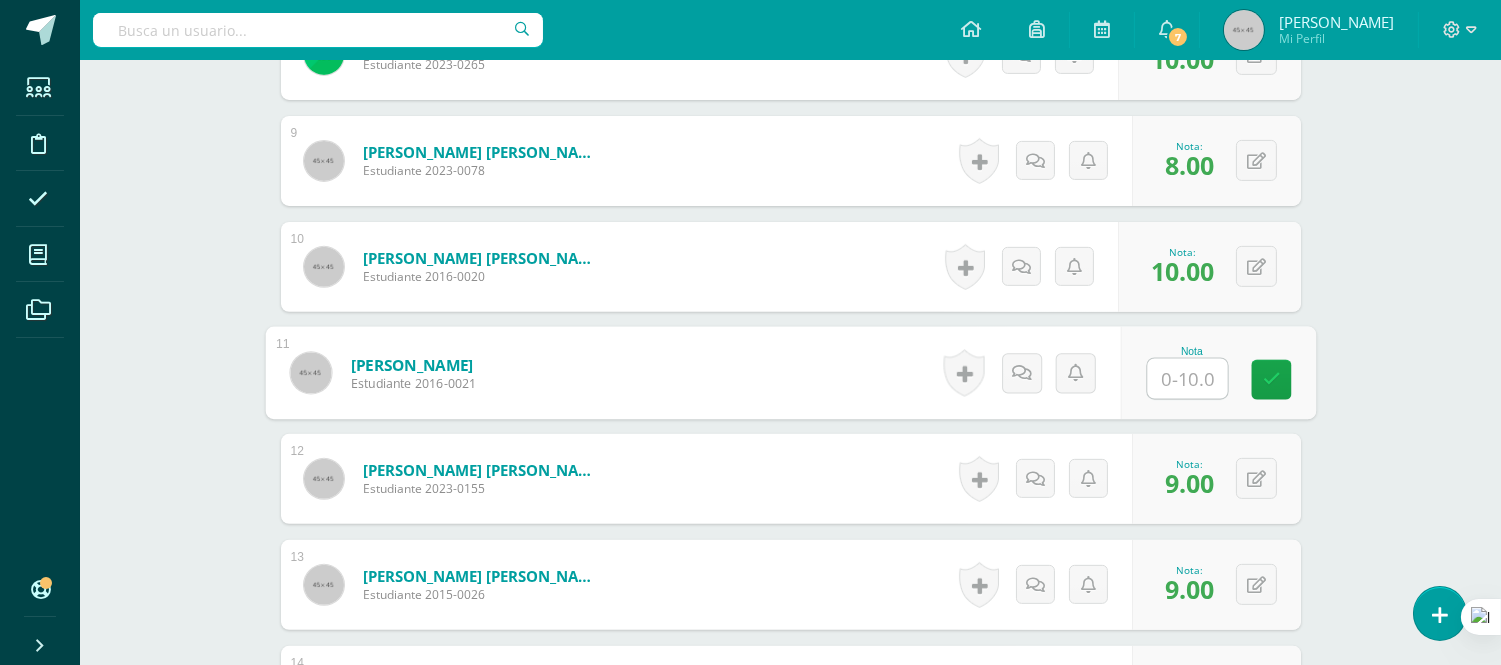 type on "8" 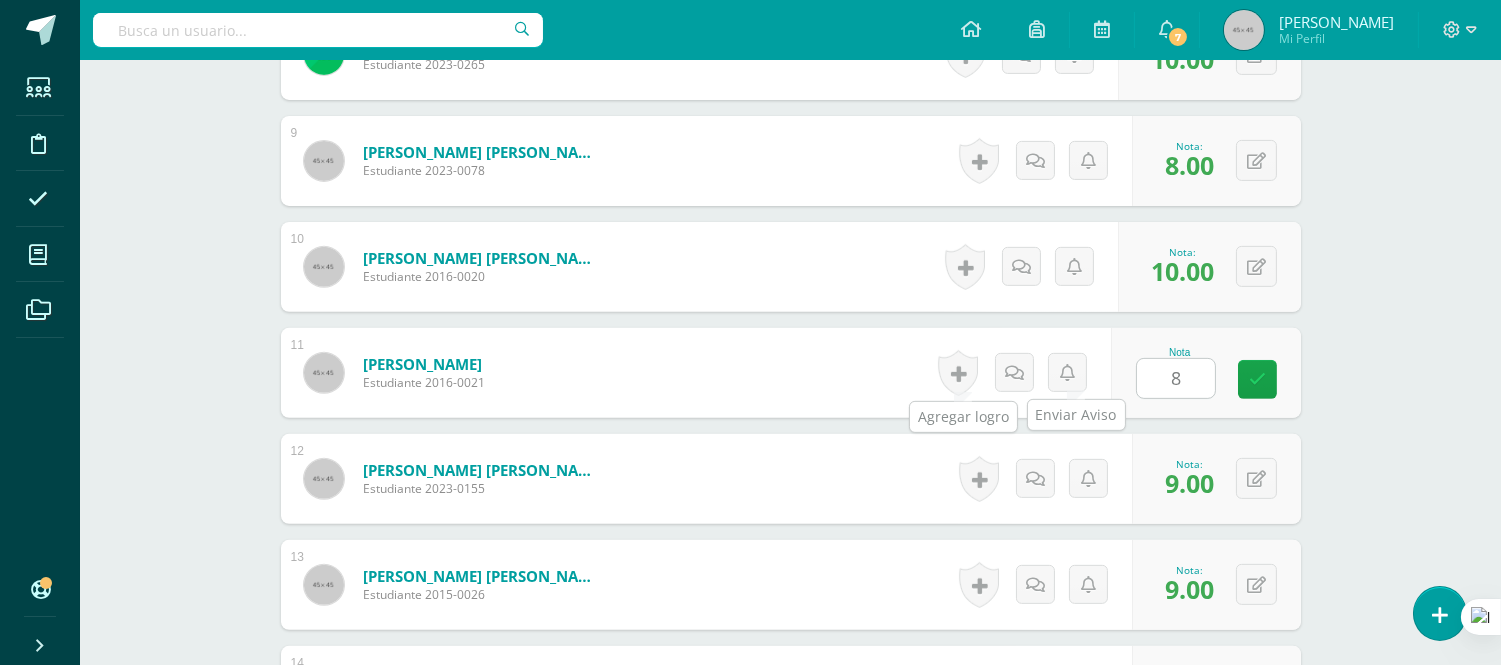 click on "Martínez Flores, Edgar Ezequiel
Estudiante  2023-0155
Nota
9.00
0
Logros
9.00" at bounding box center (791, 479) 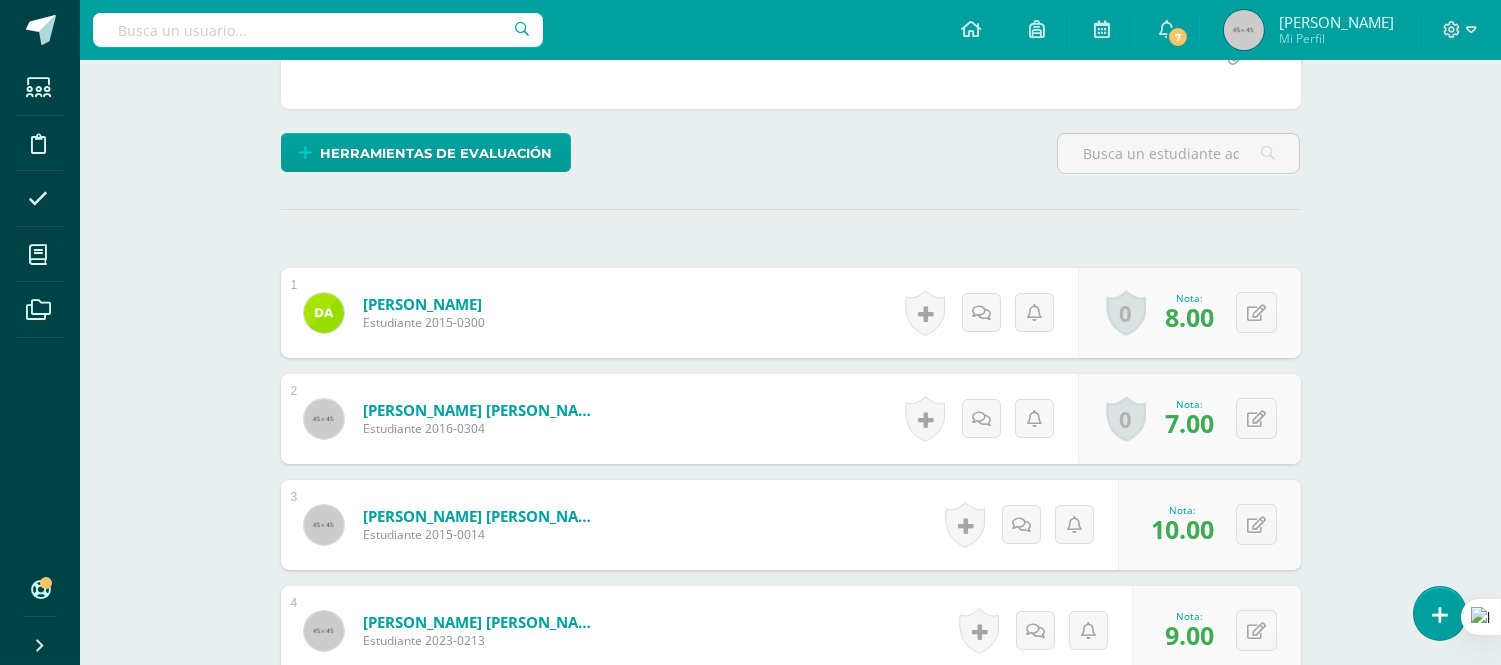 scroll, scrollTop: 2, scrollLeft: 0, axis: vertical 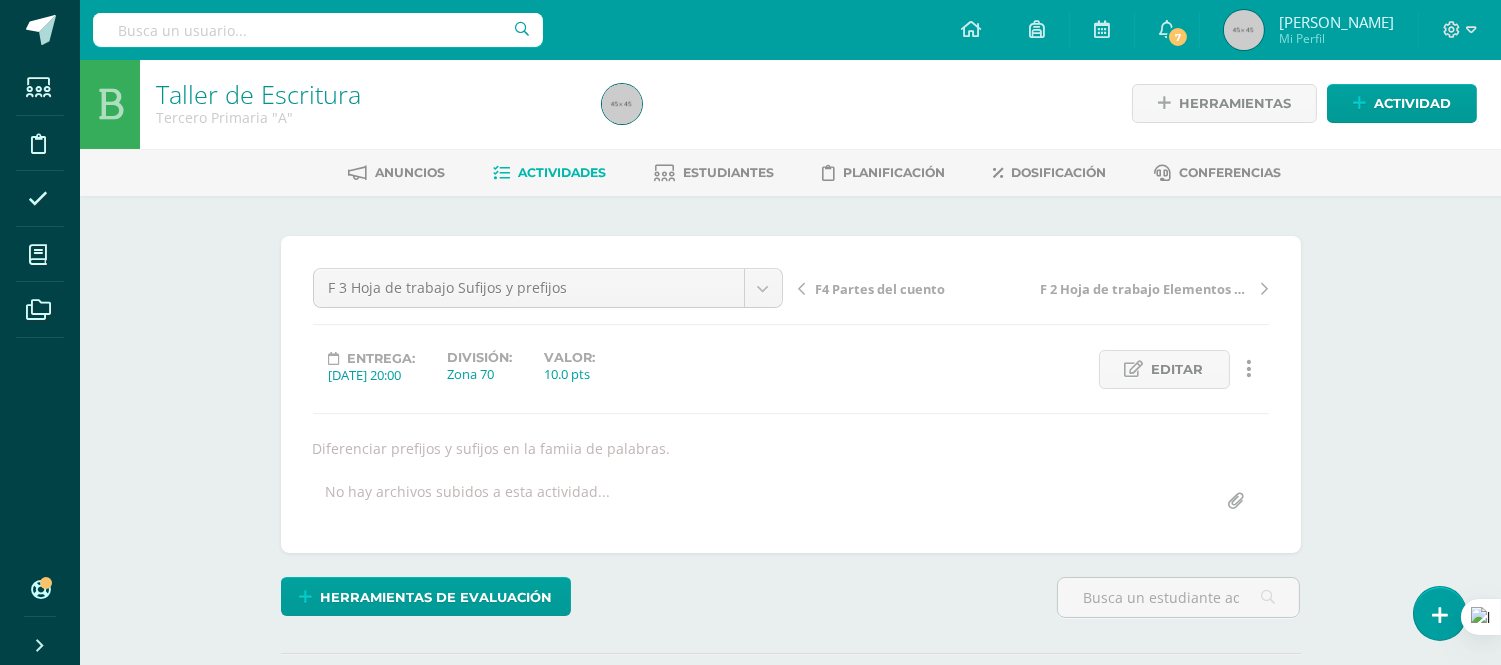 click on "Actividades" at bounding box center (562, 172) 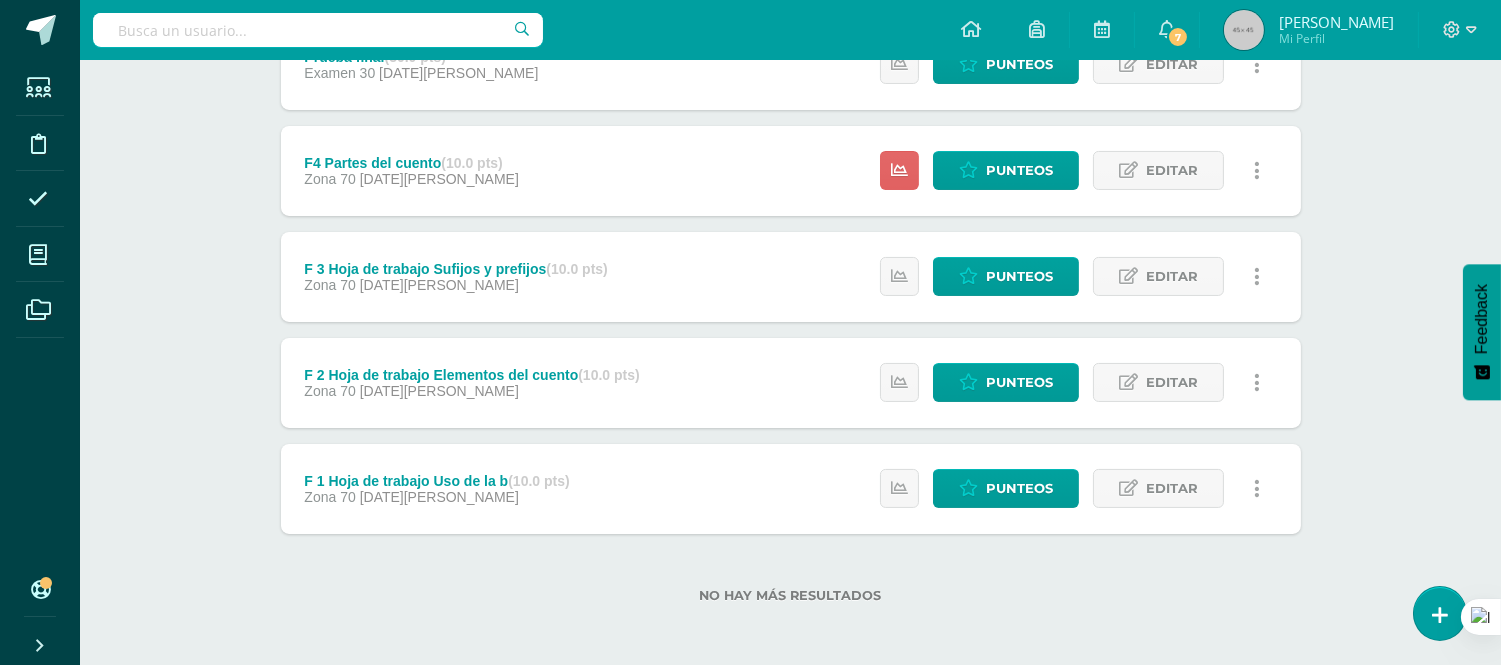 scroll, scrollTop: 520, scrollLeft: 0, axis: vertical 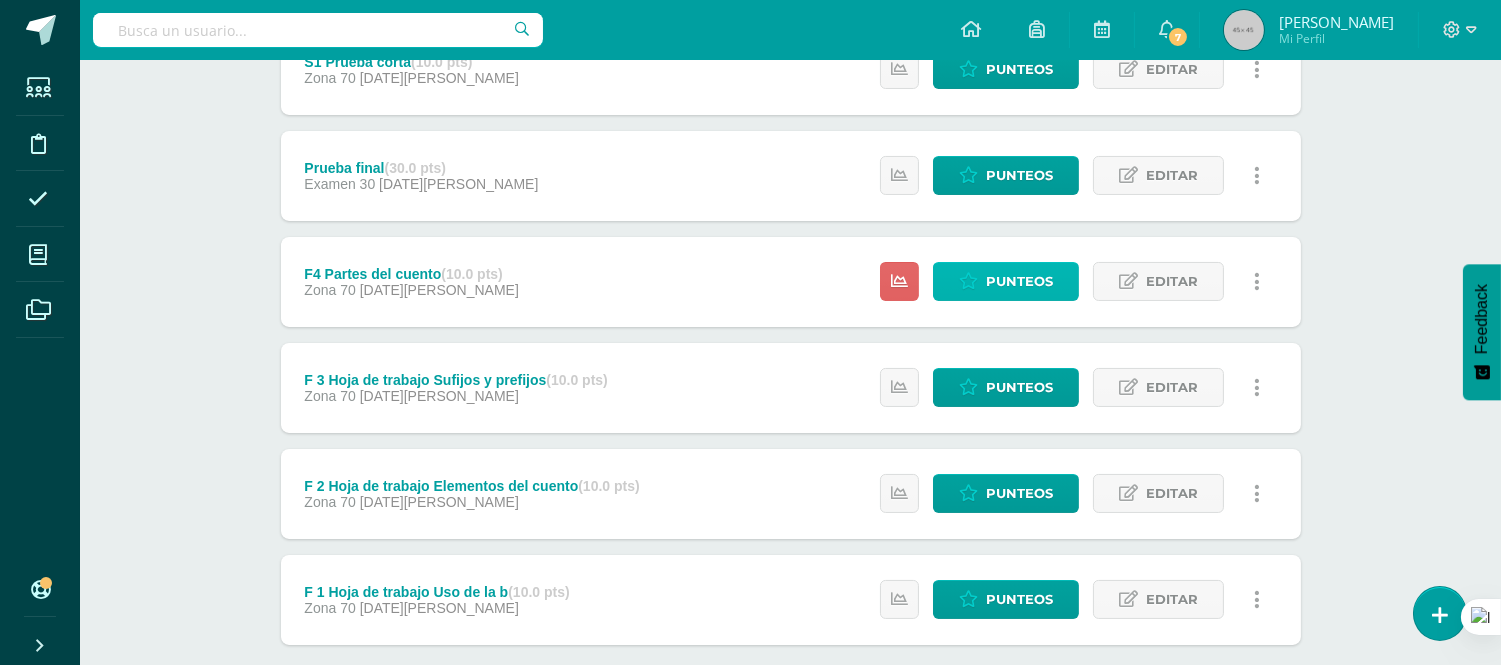 click on "Punteos" at bounding box center [1019, 281] 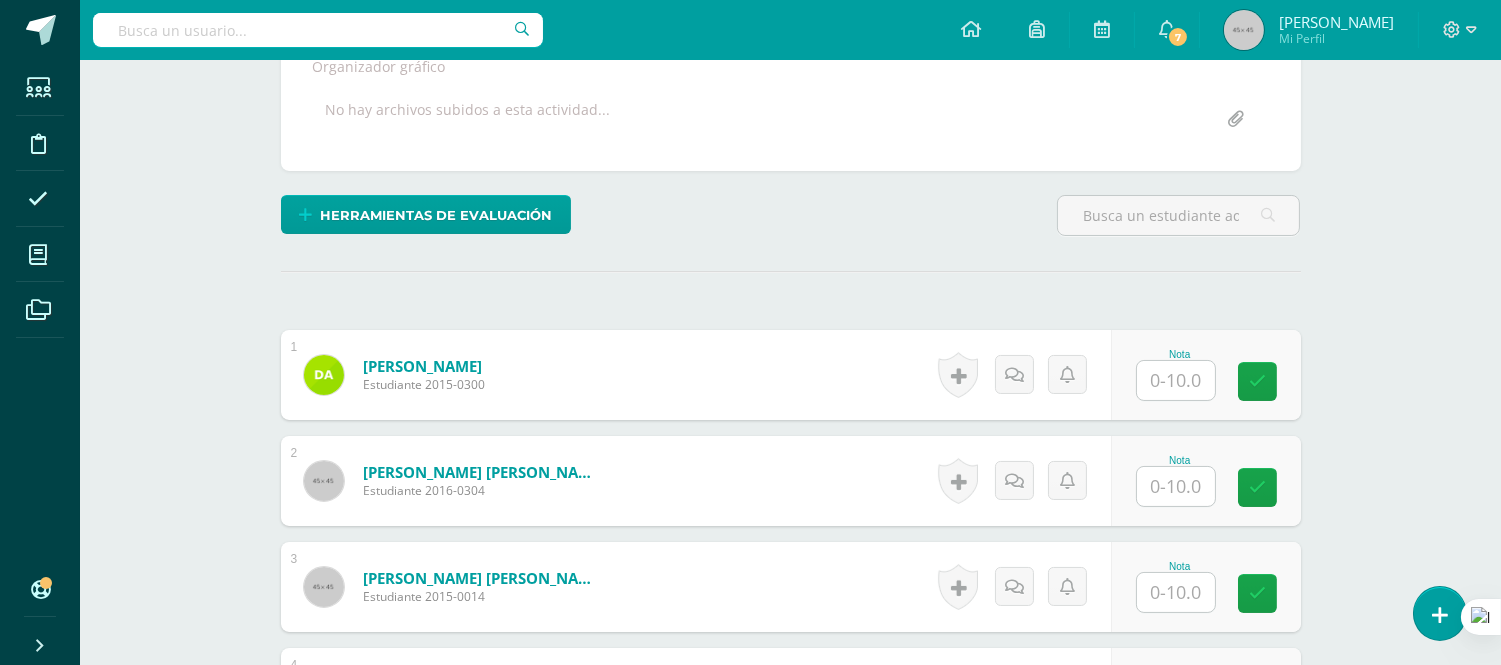 scroll, scrollTop: 446, scrollLeft: 0, axis: vertical 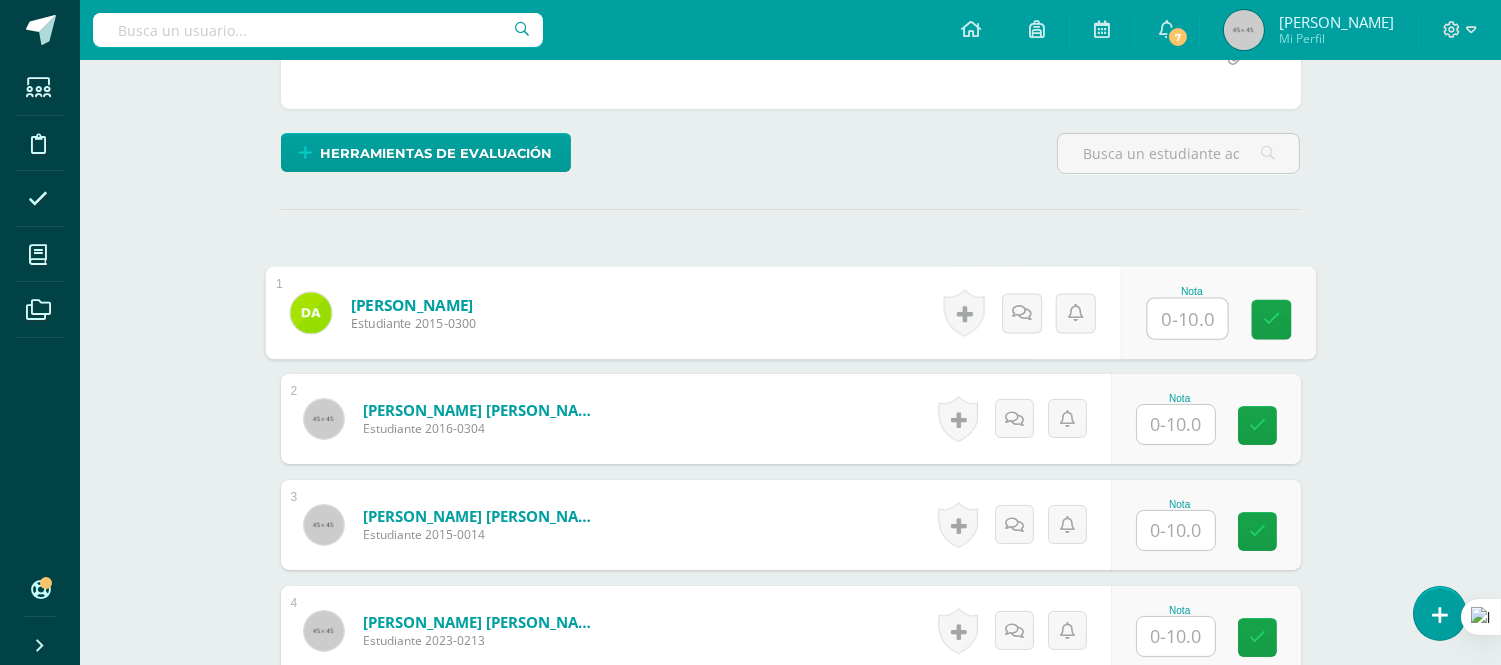 click at bounding box center (1187, 319) 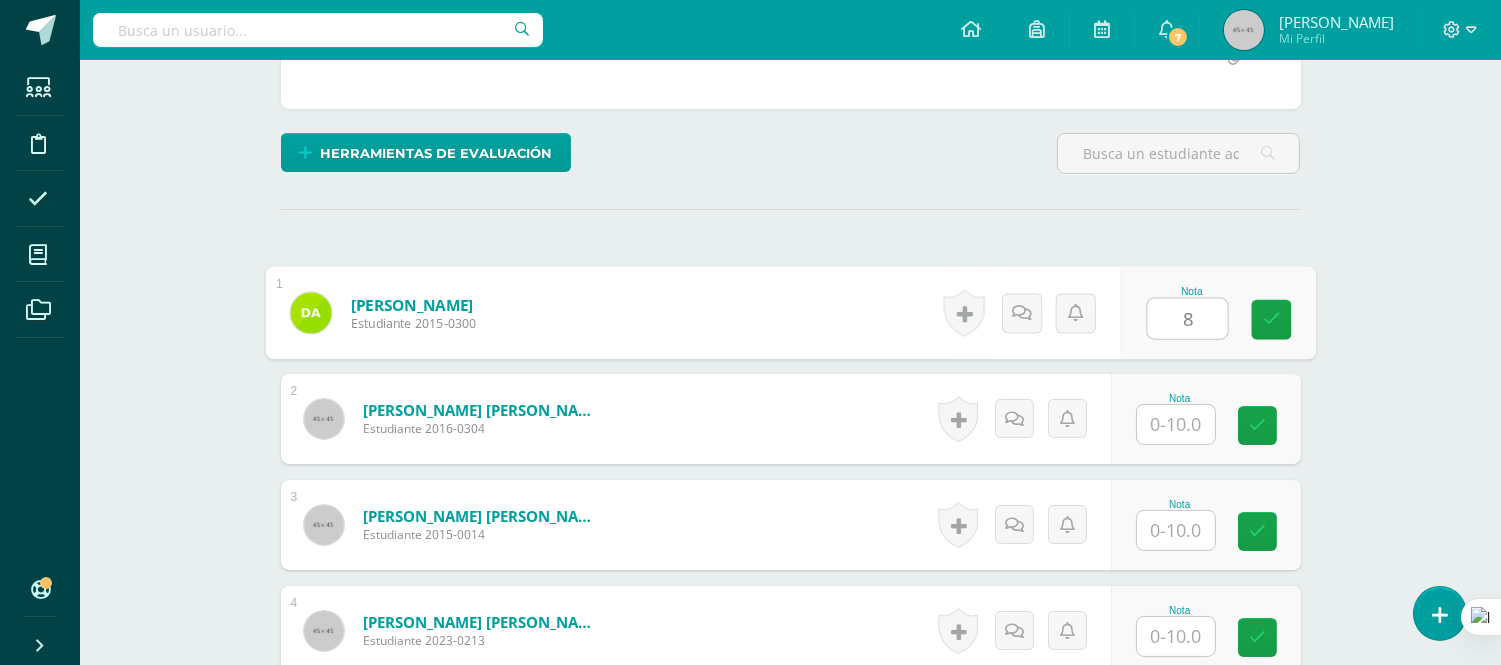 type on "8" 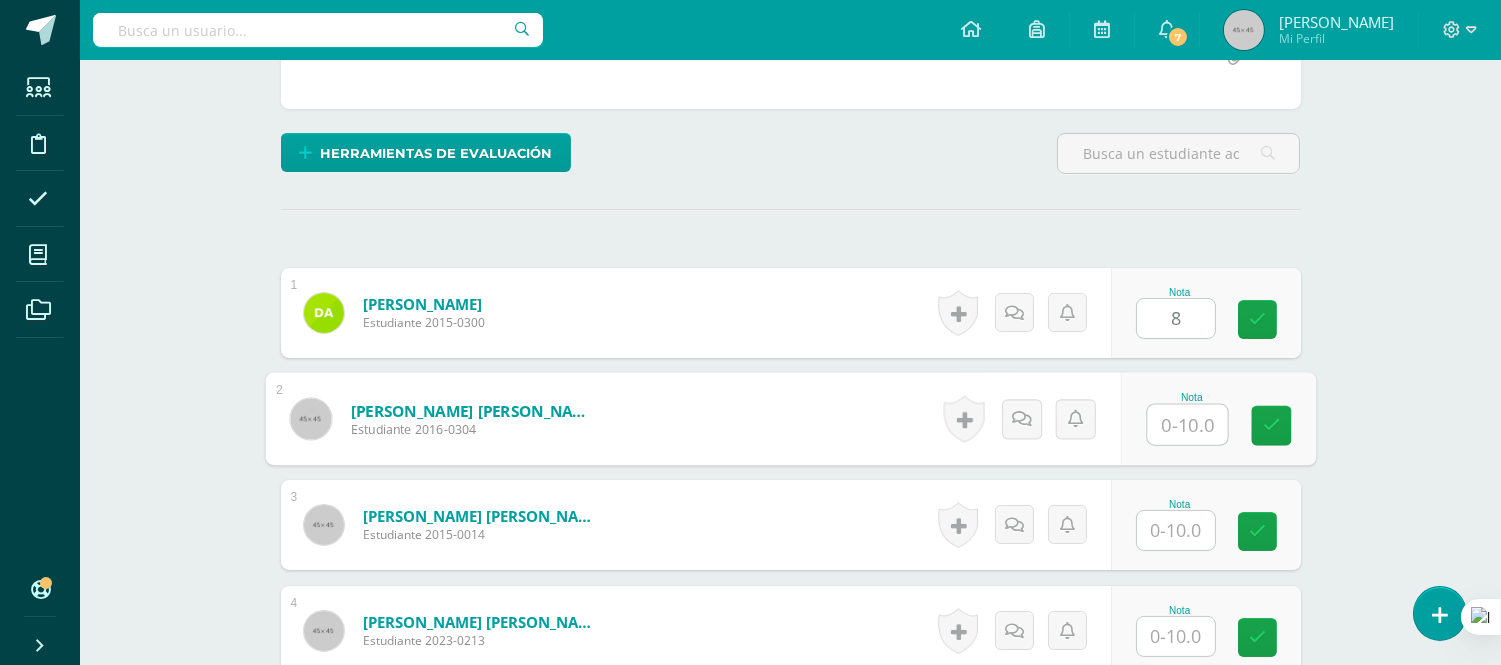 click at bounding box center [1187, 425] 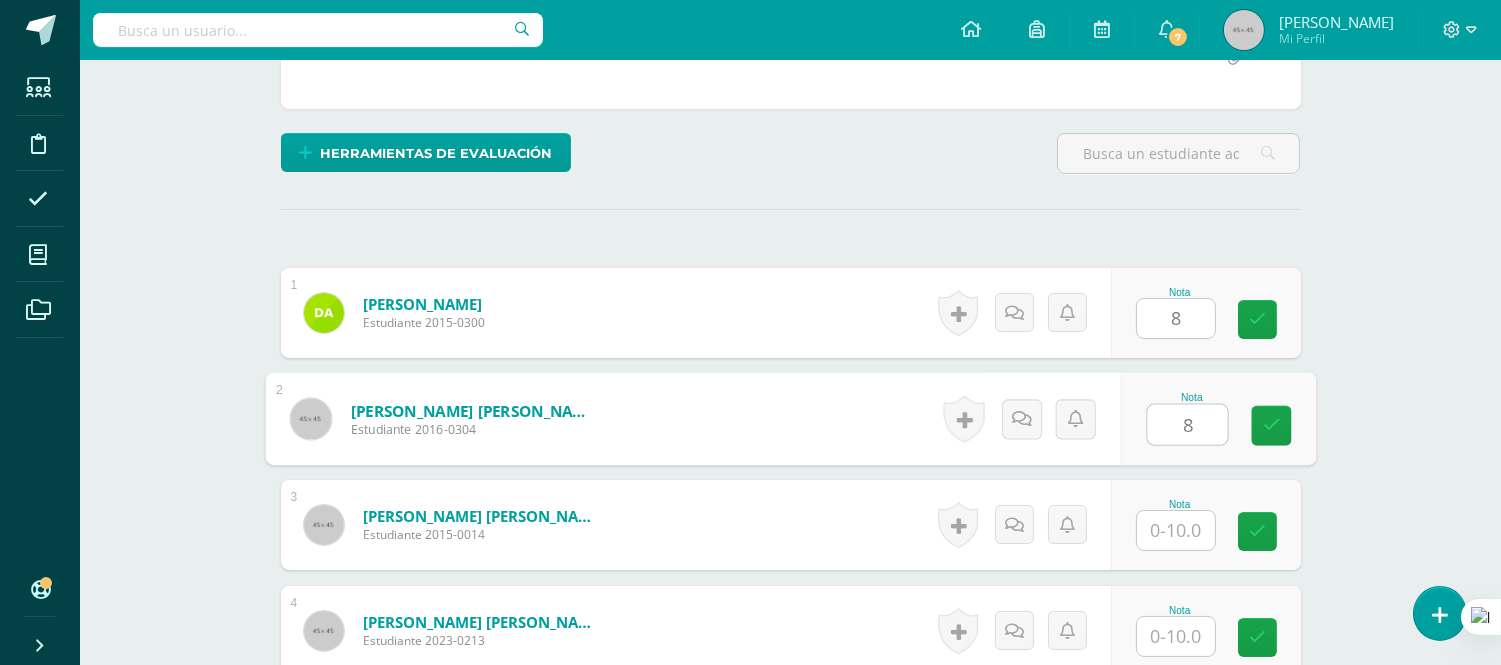 type on "8" 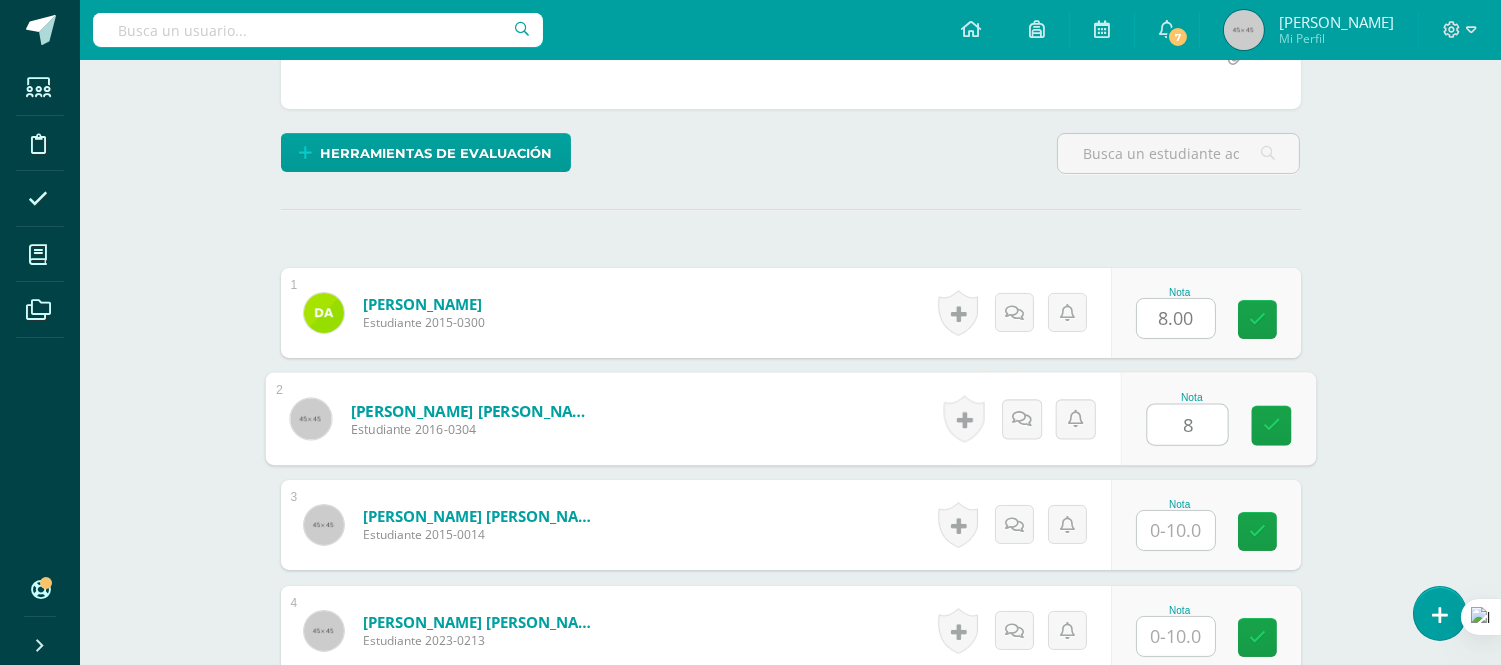 click at bounding box center [1176, 530] 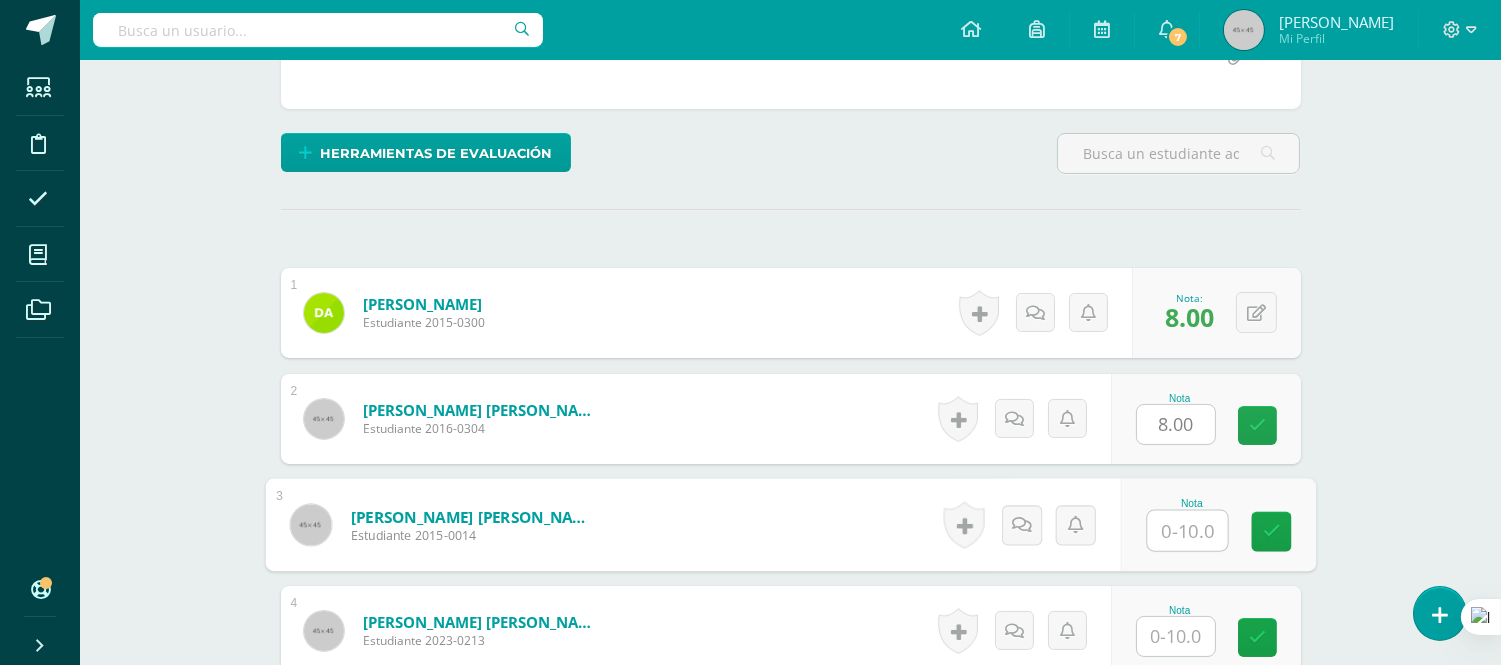type on "8" 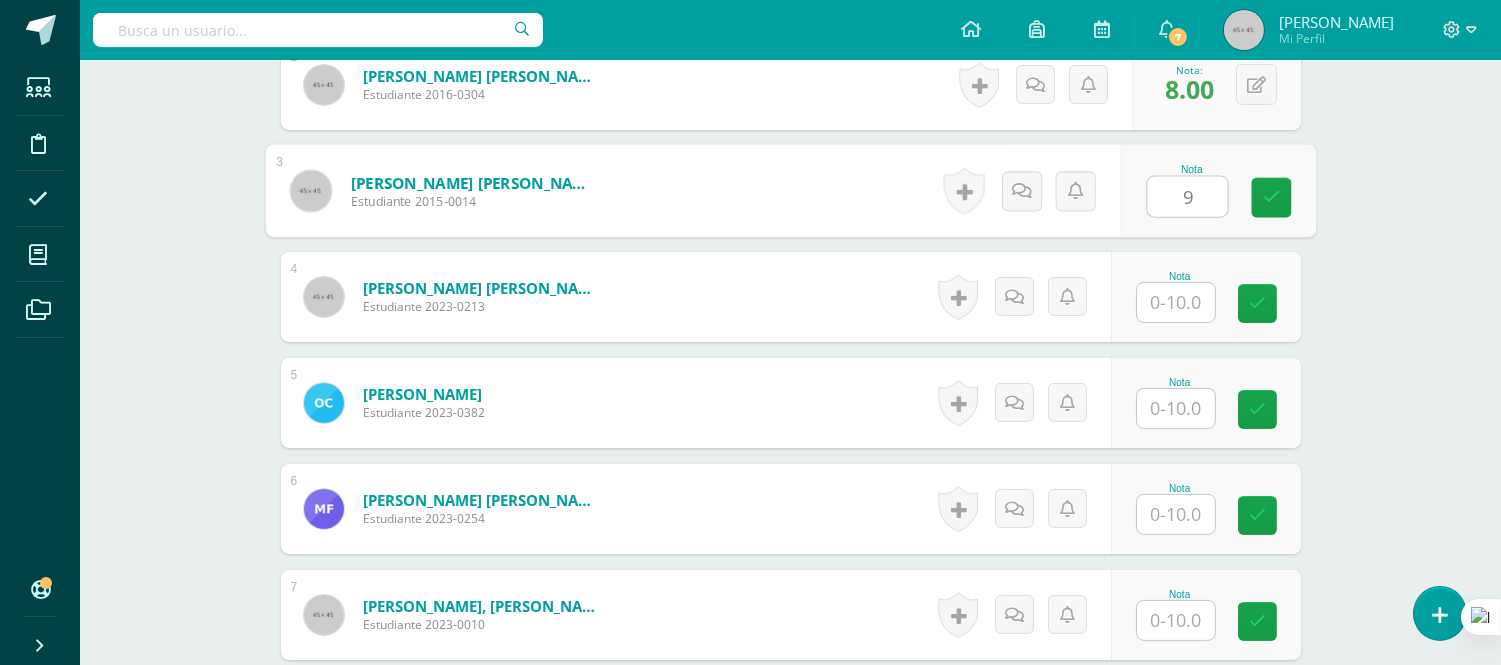 type on "9" 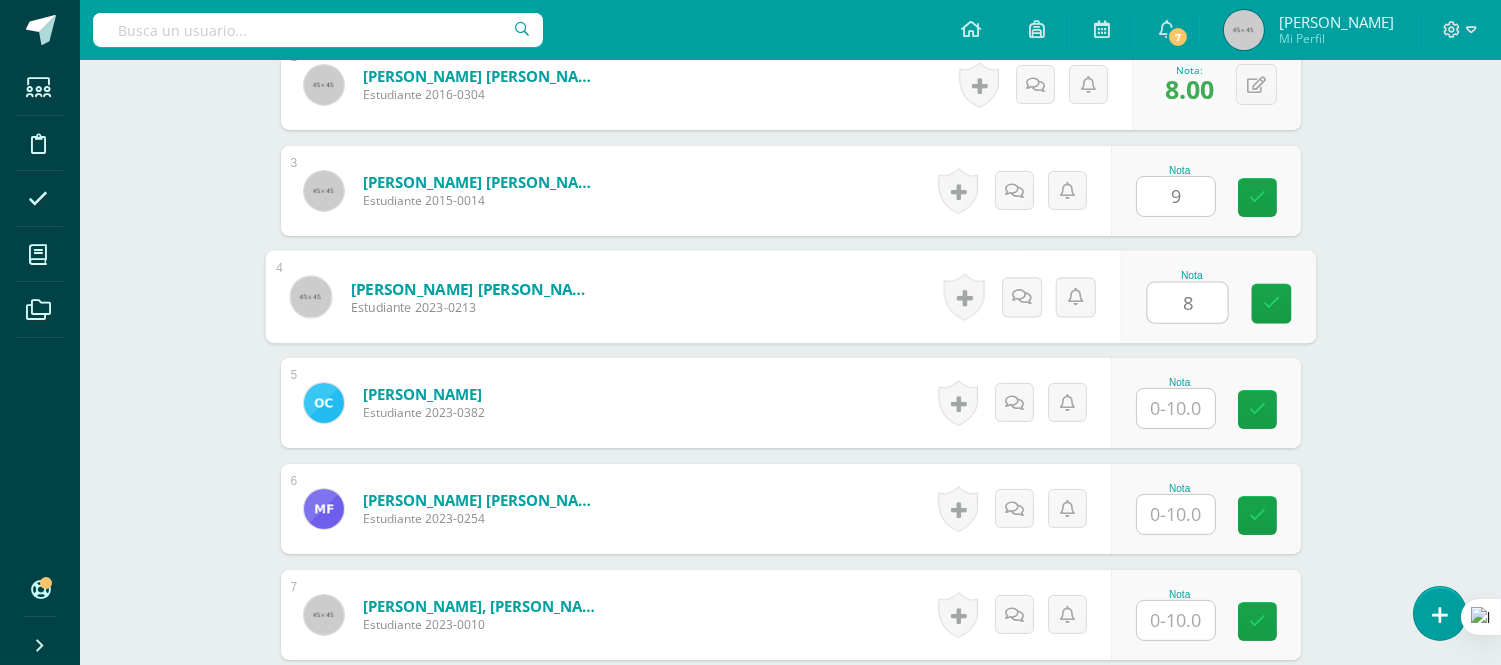 type on "8" 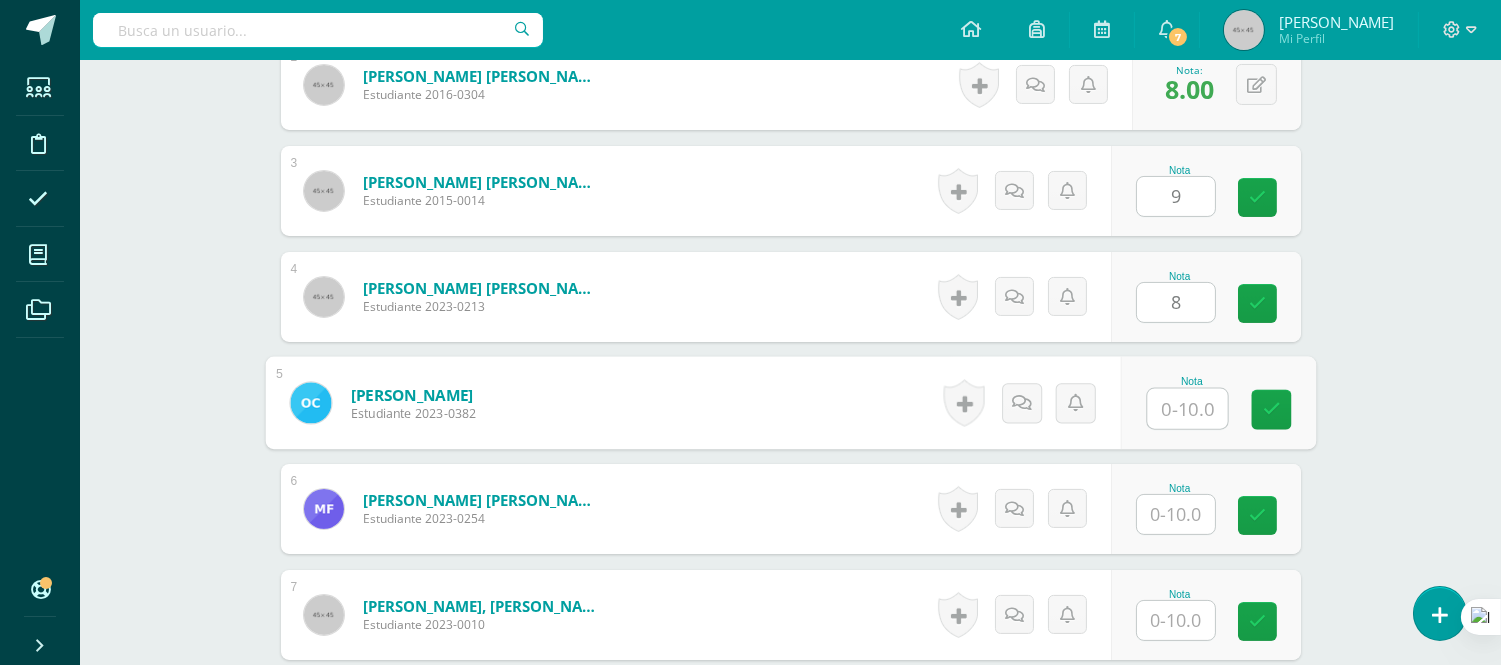 click at bounding box center (1187, 409) 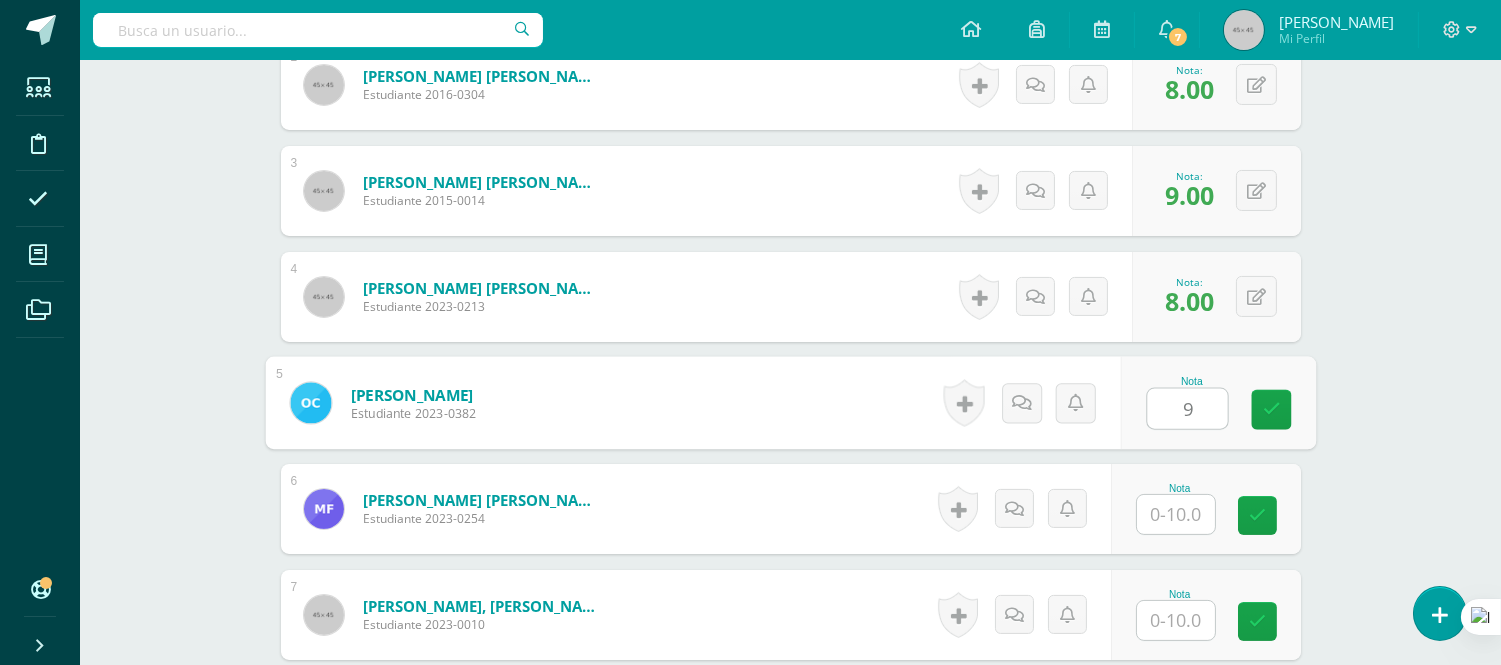 type on "9" 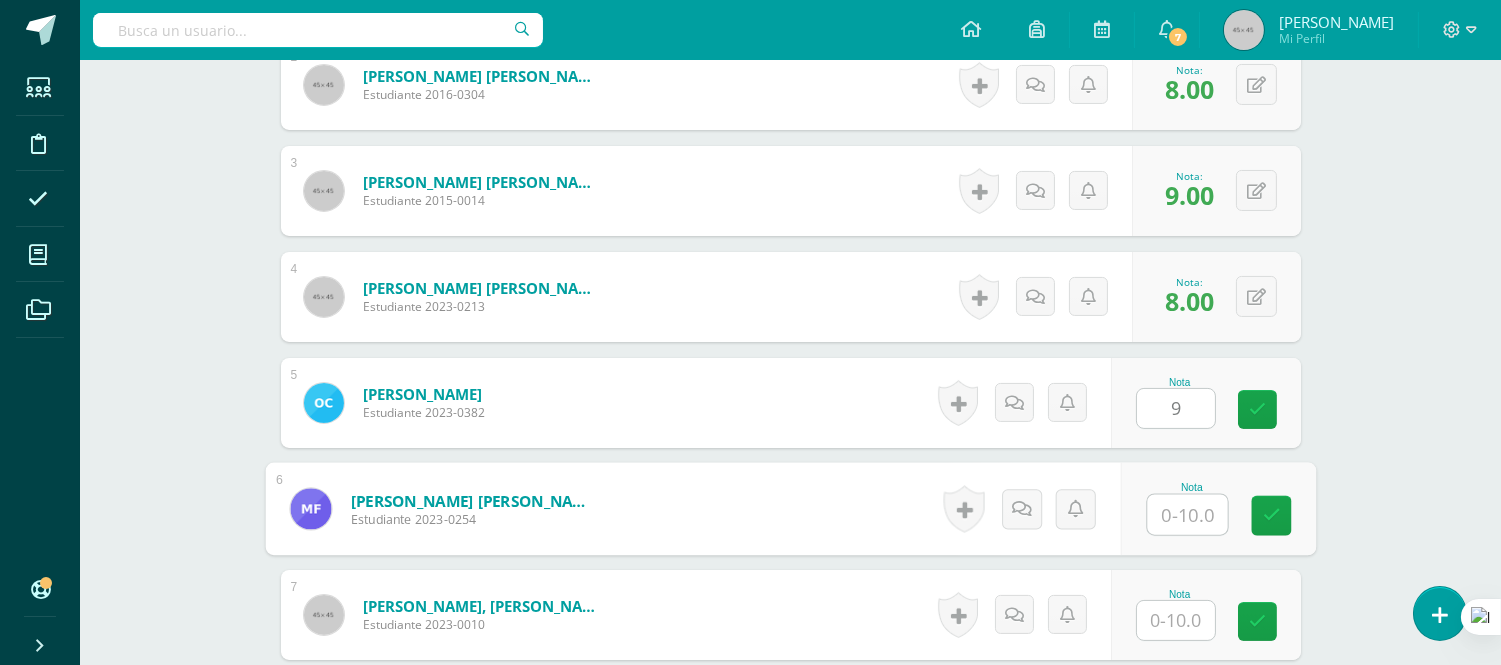click at bounding box center (1187, 515) 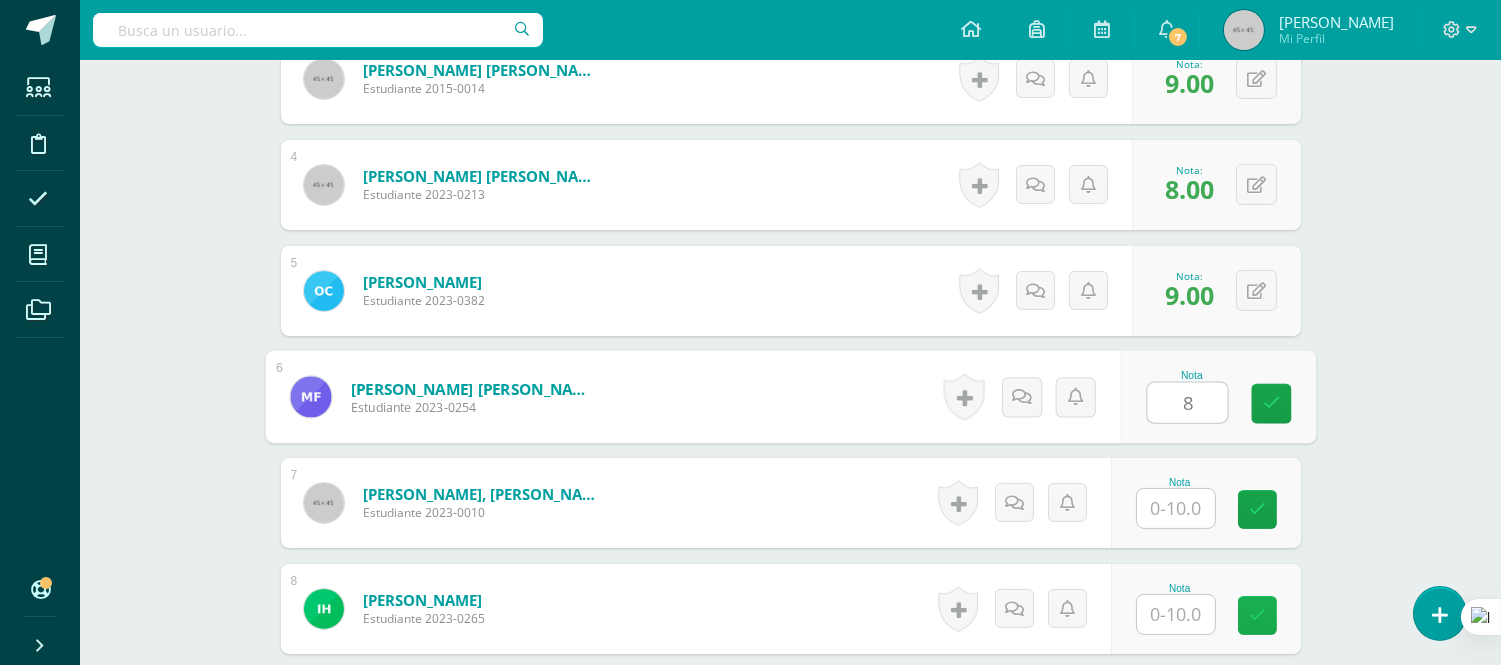scroll, scrollTop: 1002, scrollLeft: 0, axis: vertical 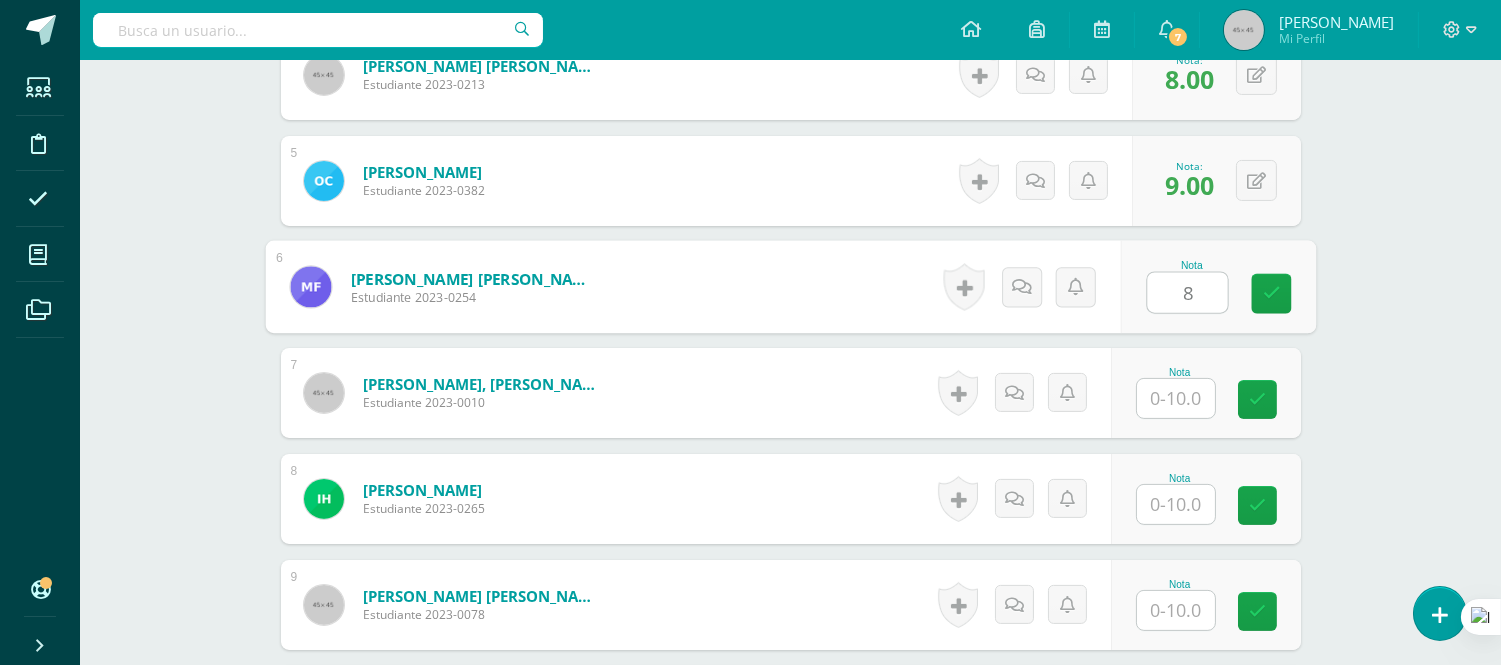 type on "8" 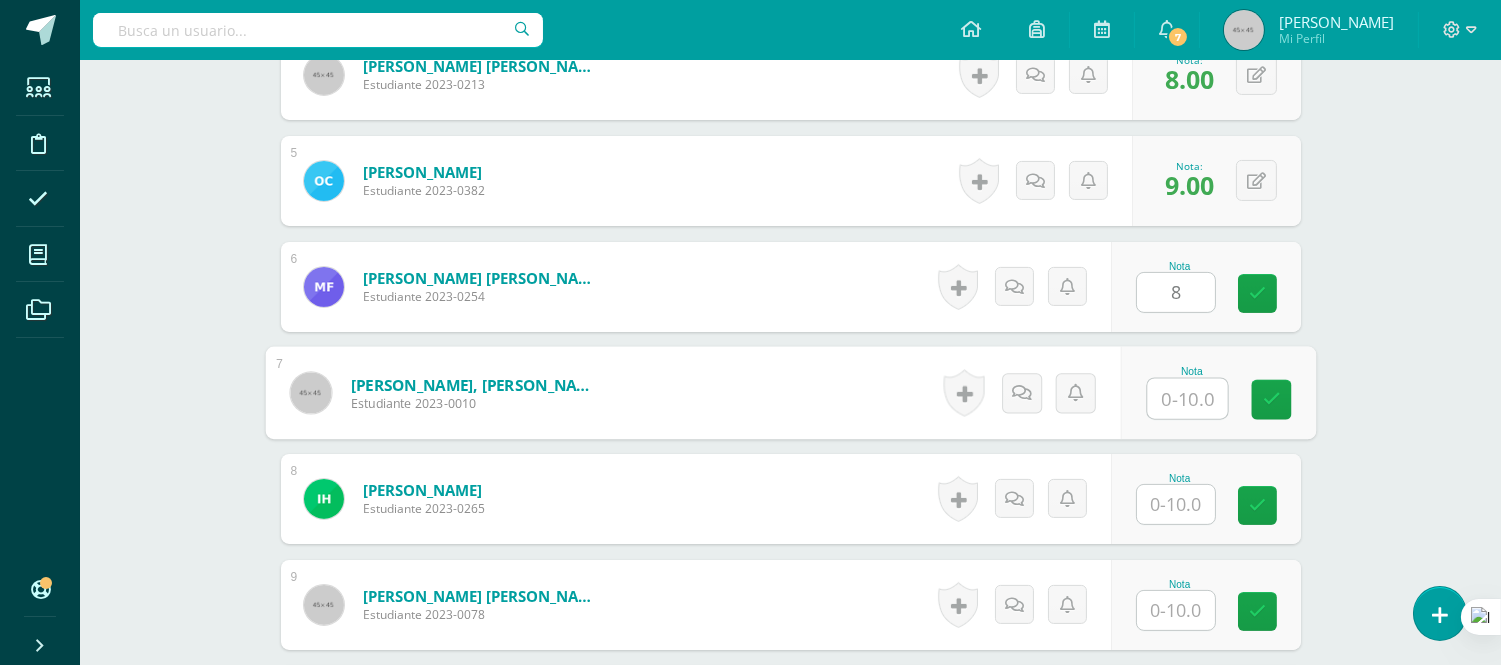 click at bounding box center (1187, 399) 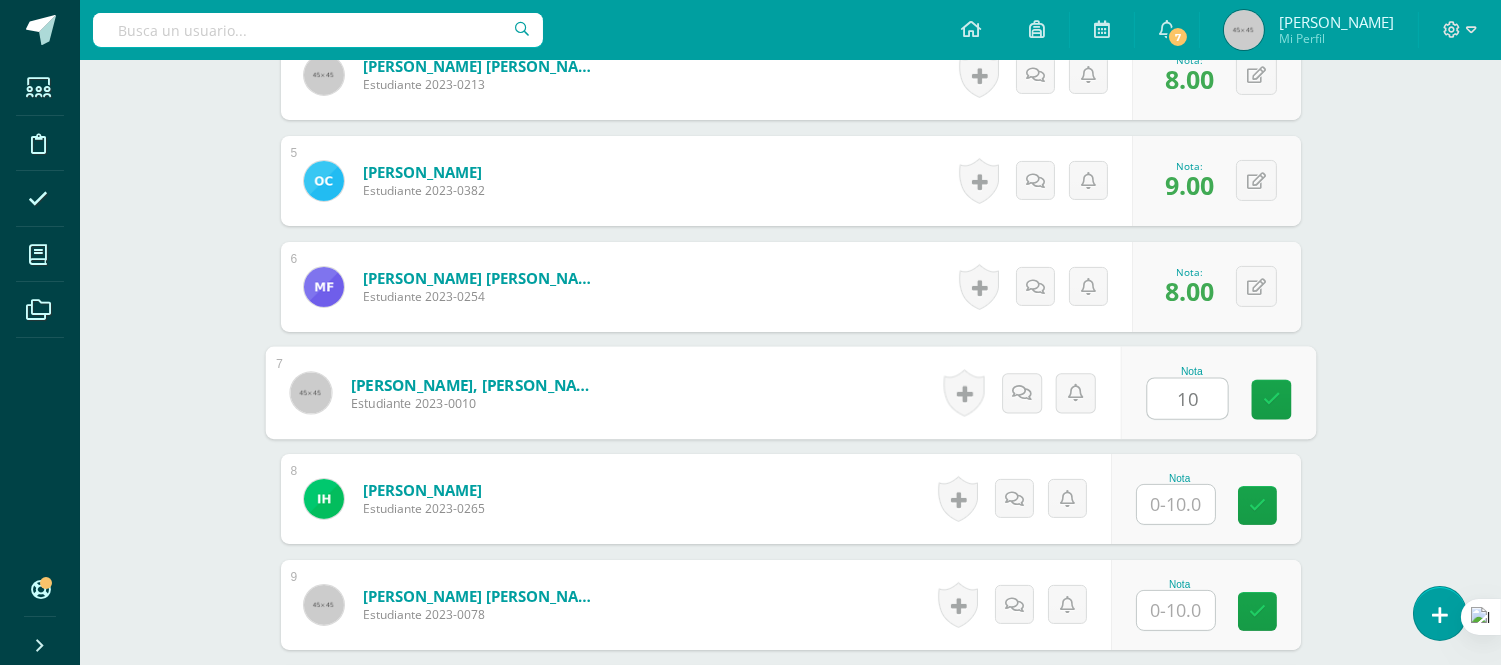 type on "10" 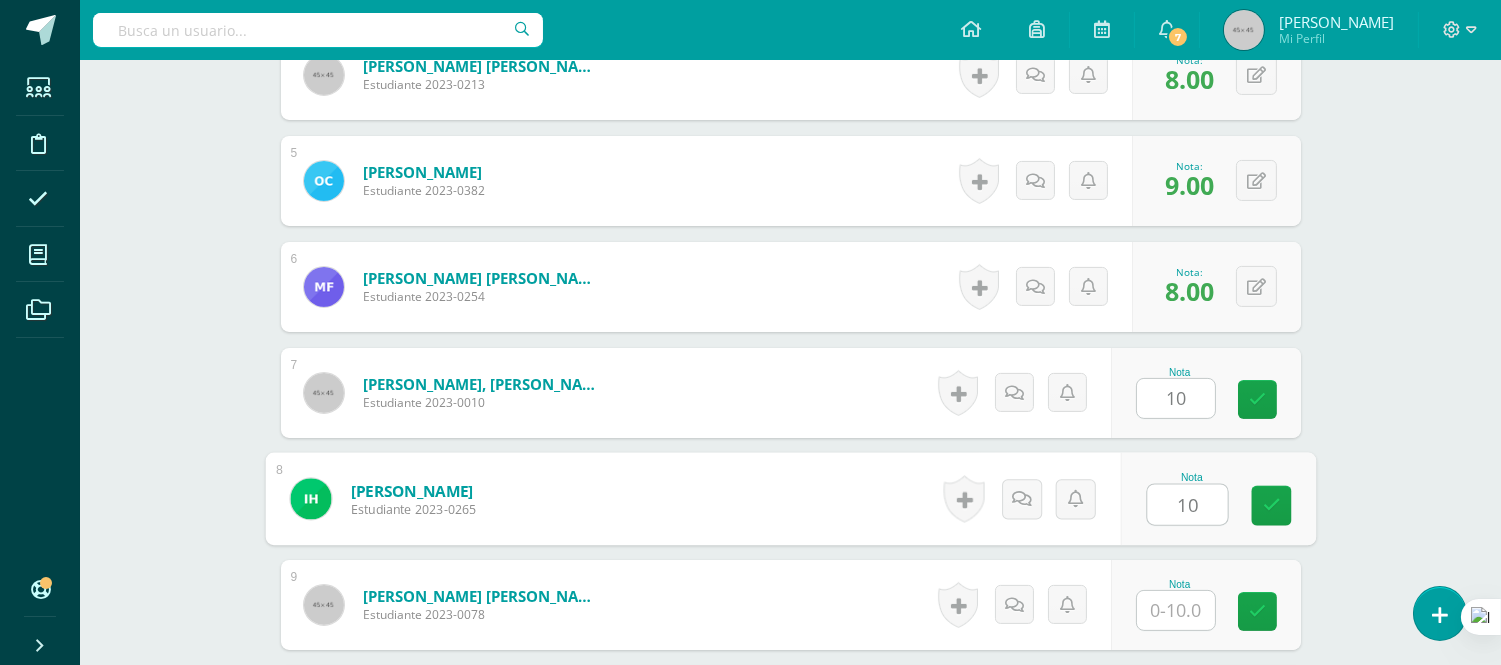 type on "10" 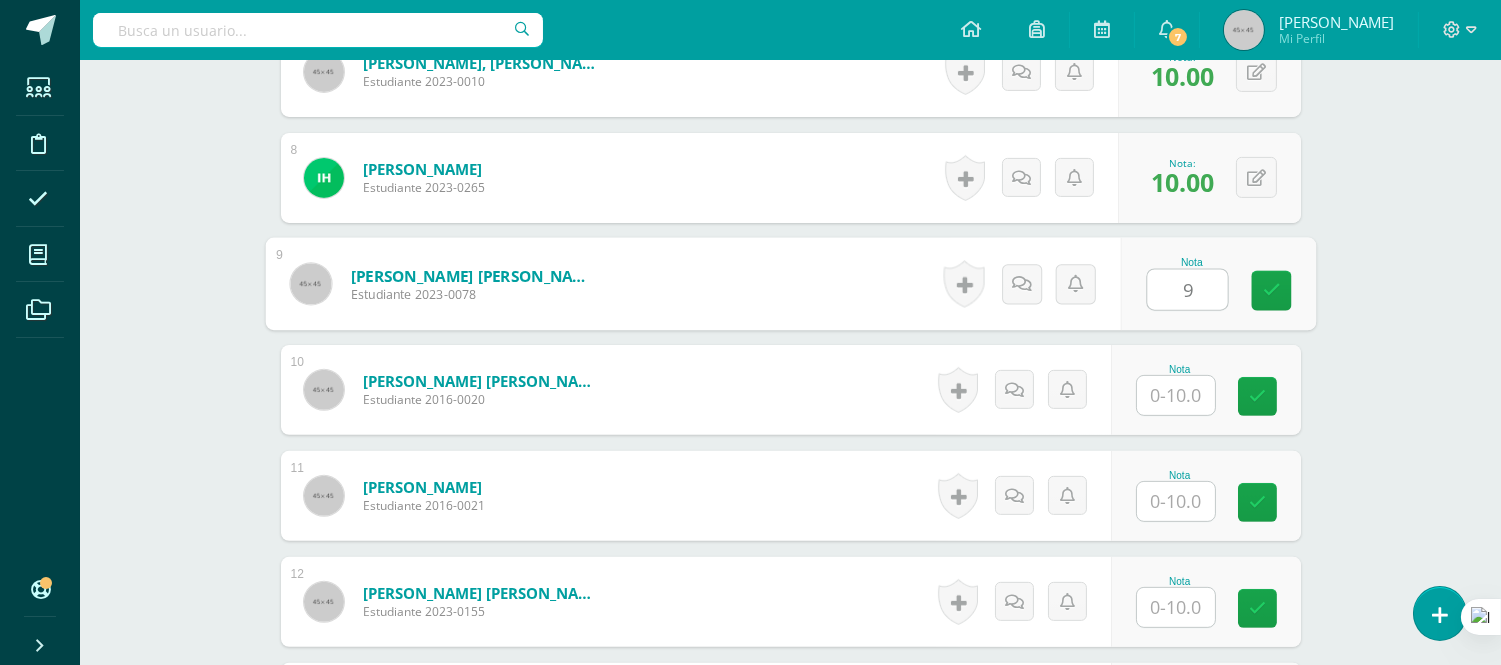 scroll, scrollTop: 1335, scrollLeft: 0, axis: vertical 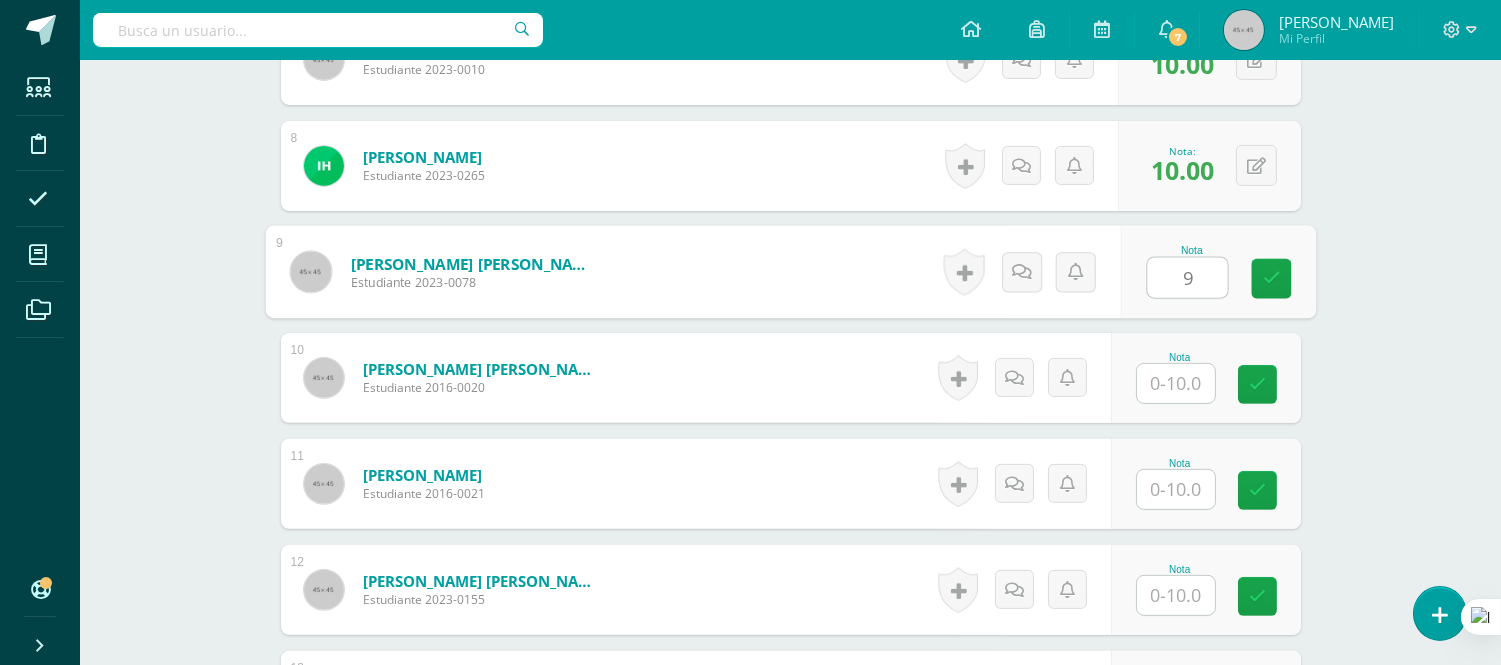 type on "9" 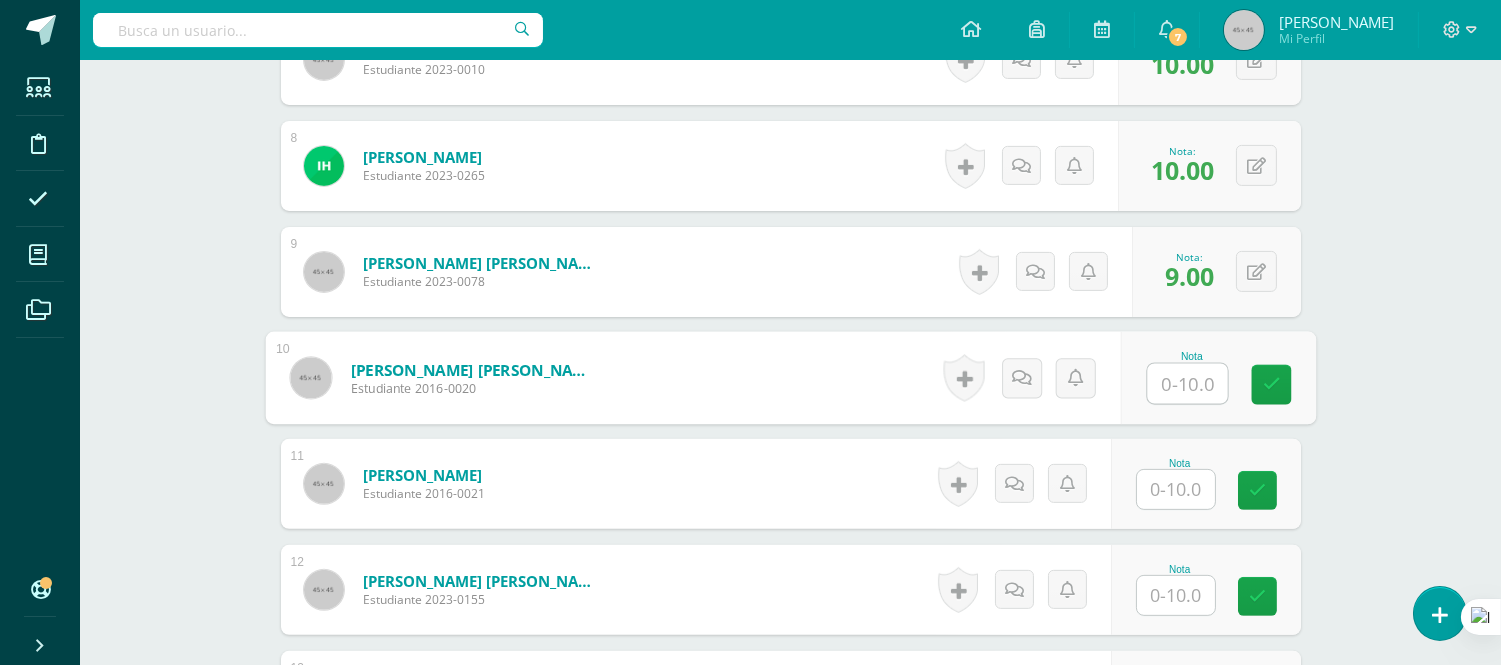 click at bounding box center [1187, 384] 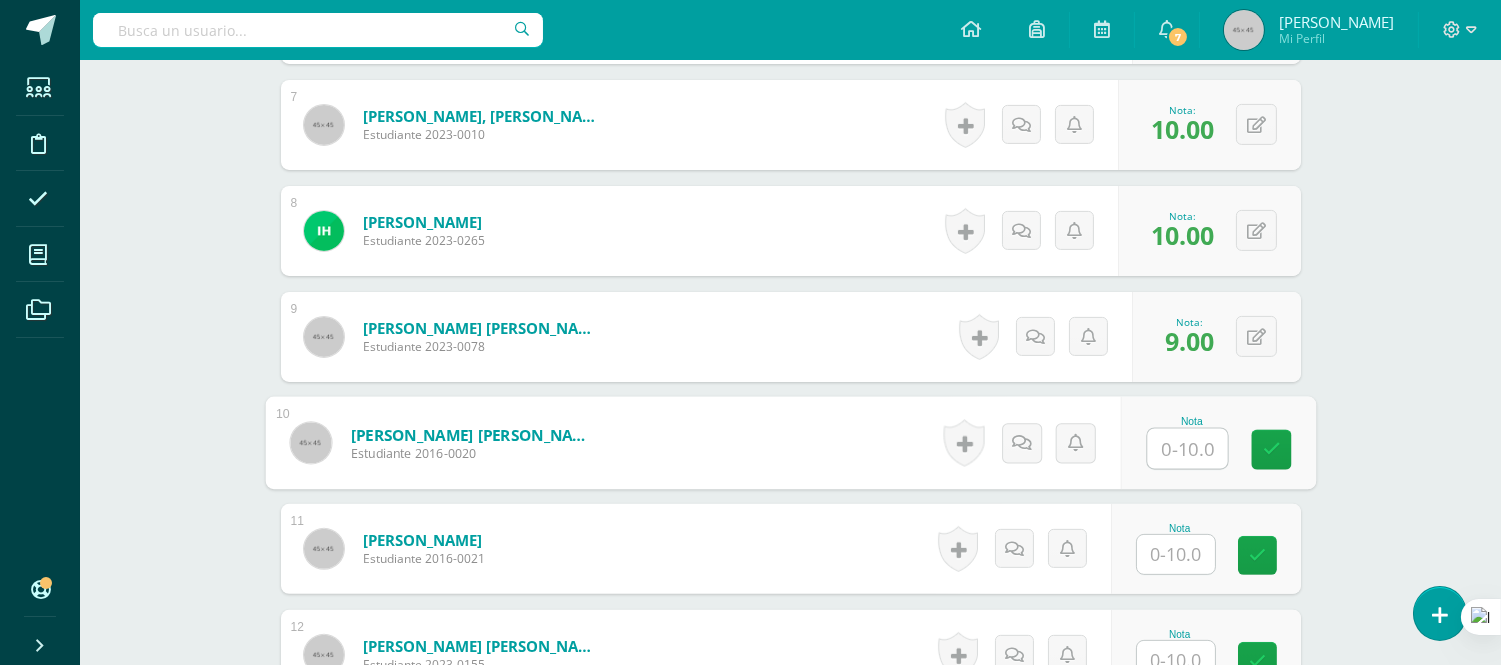 scroll, scrollTop: 1555, scrollLeft: 0, axis: vertical 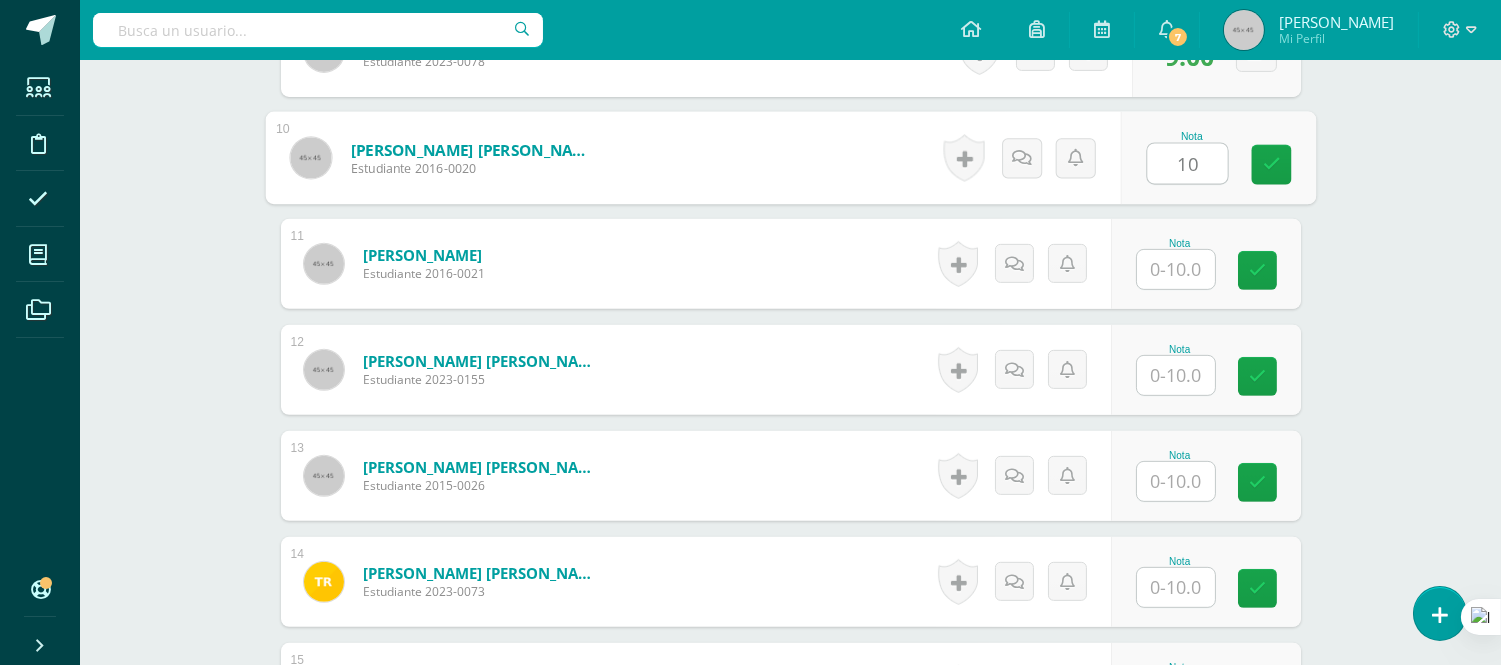 type on "10" 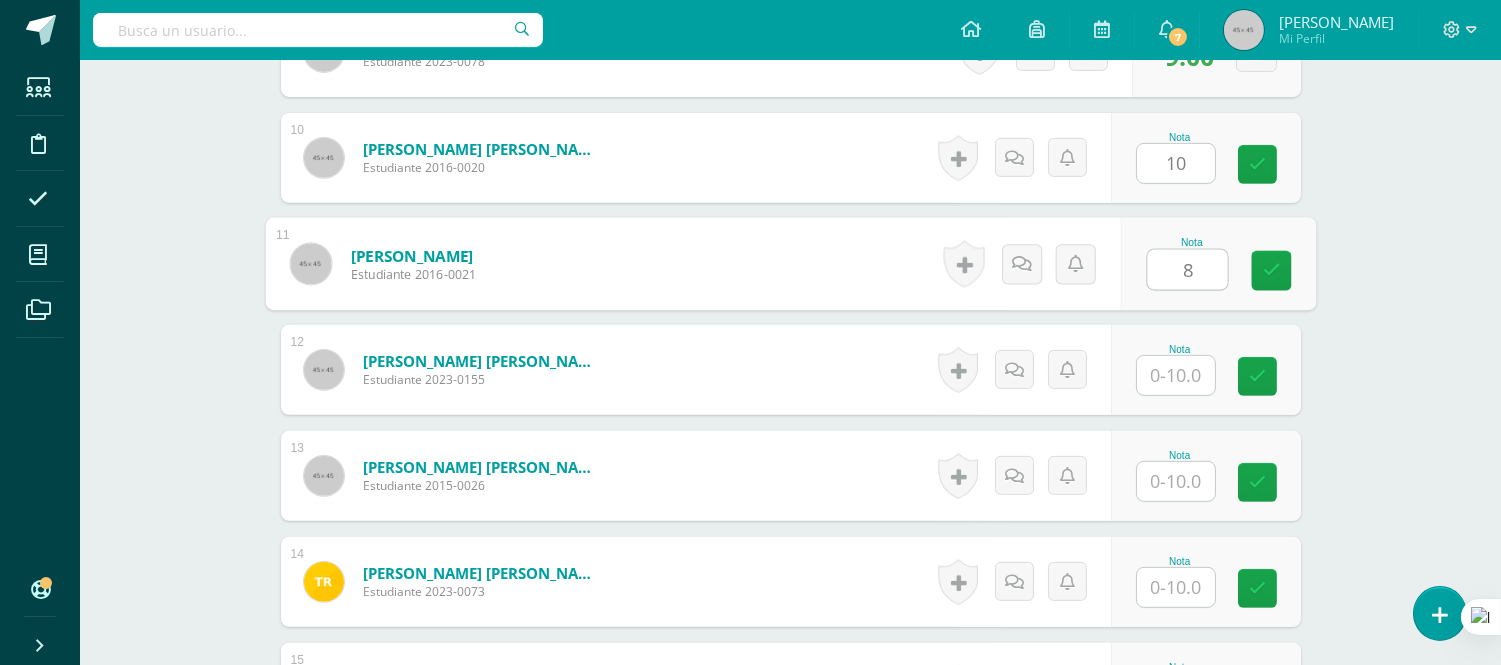 type on "8" 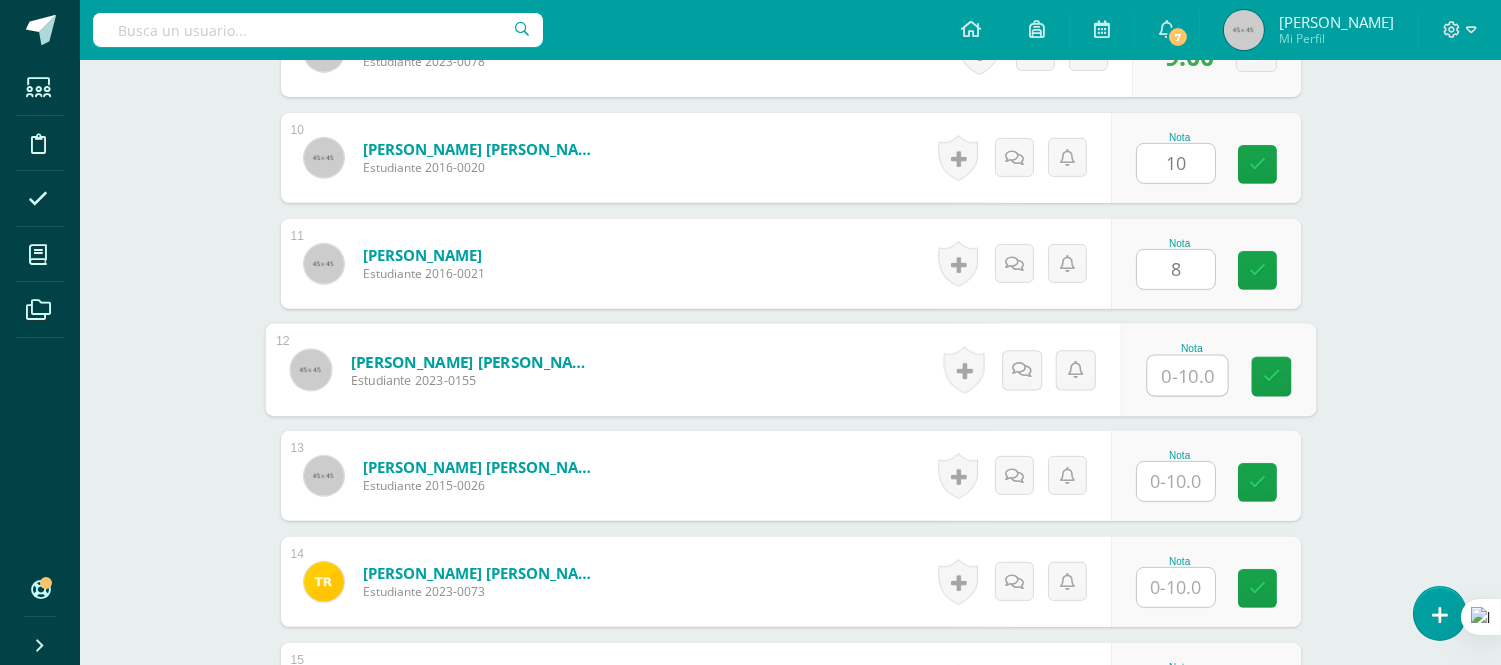 click at bounding box center (1187, 376) 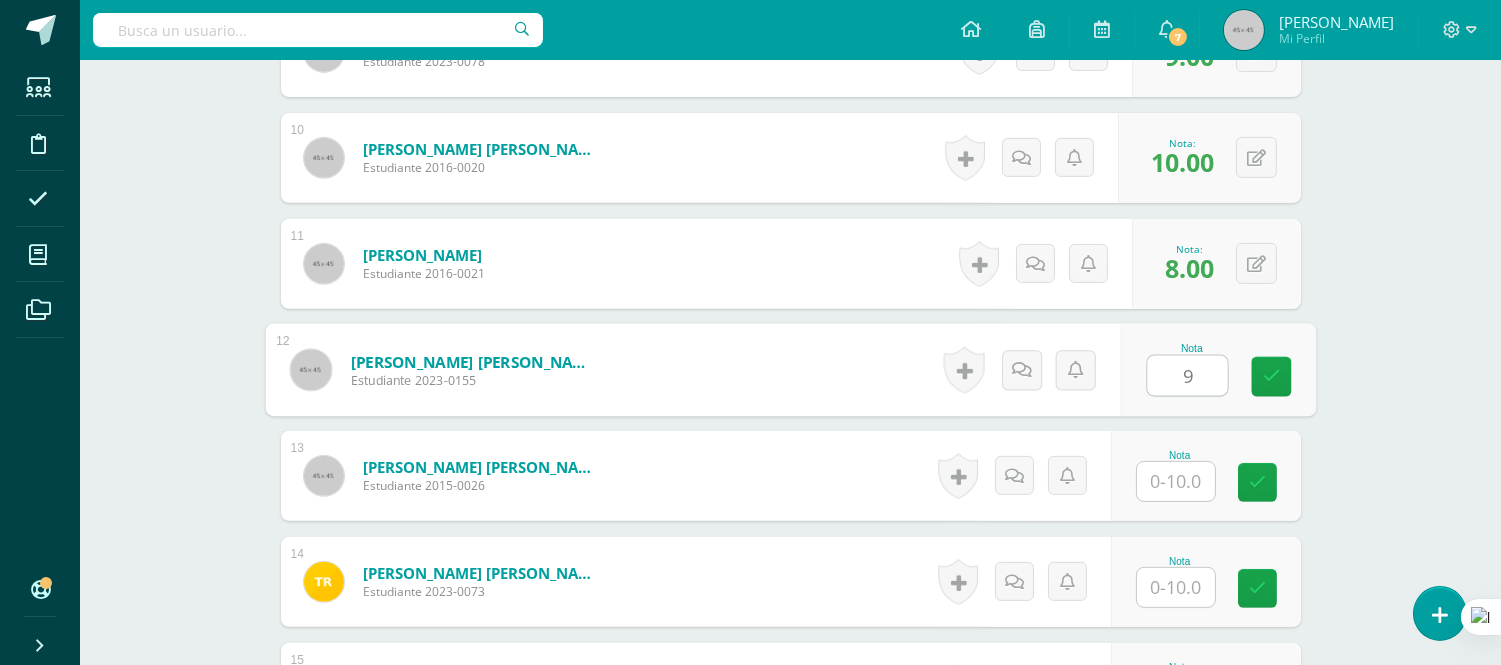type on "9" 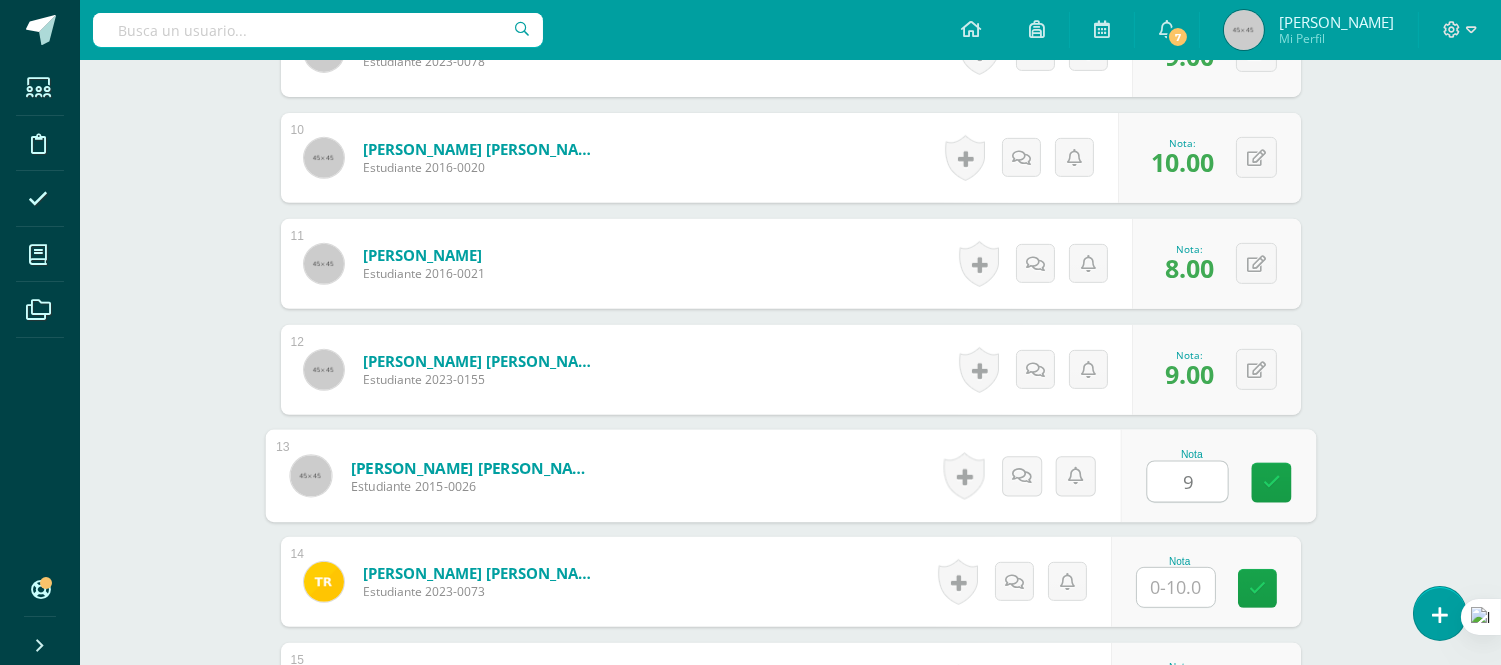 type on "9" 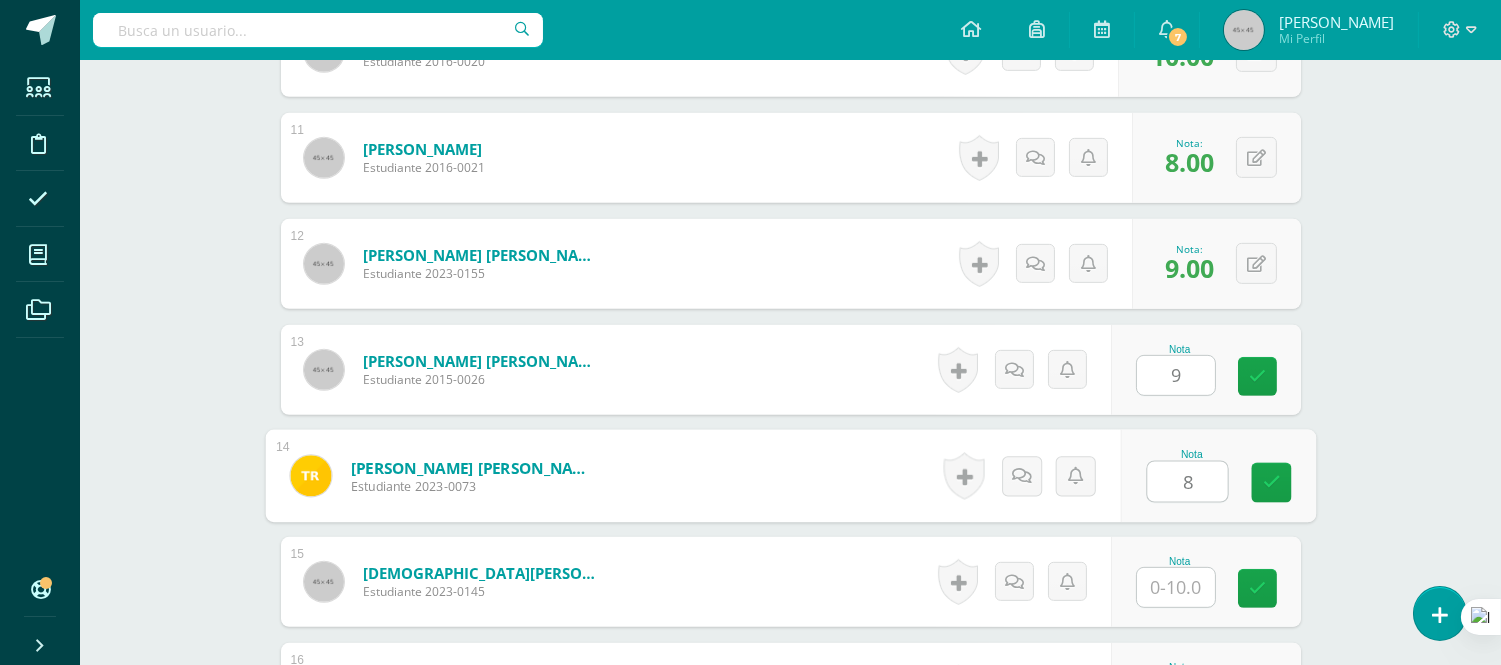 scroll, scrollTop: 1777, scrollLeft: 0, axis: vertical 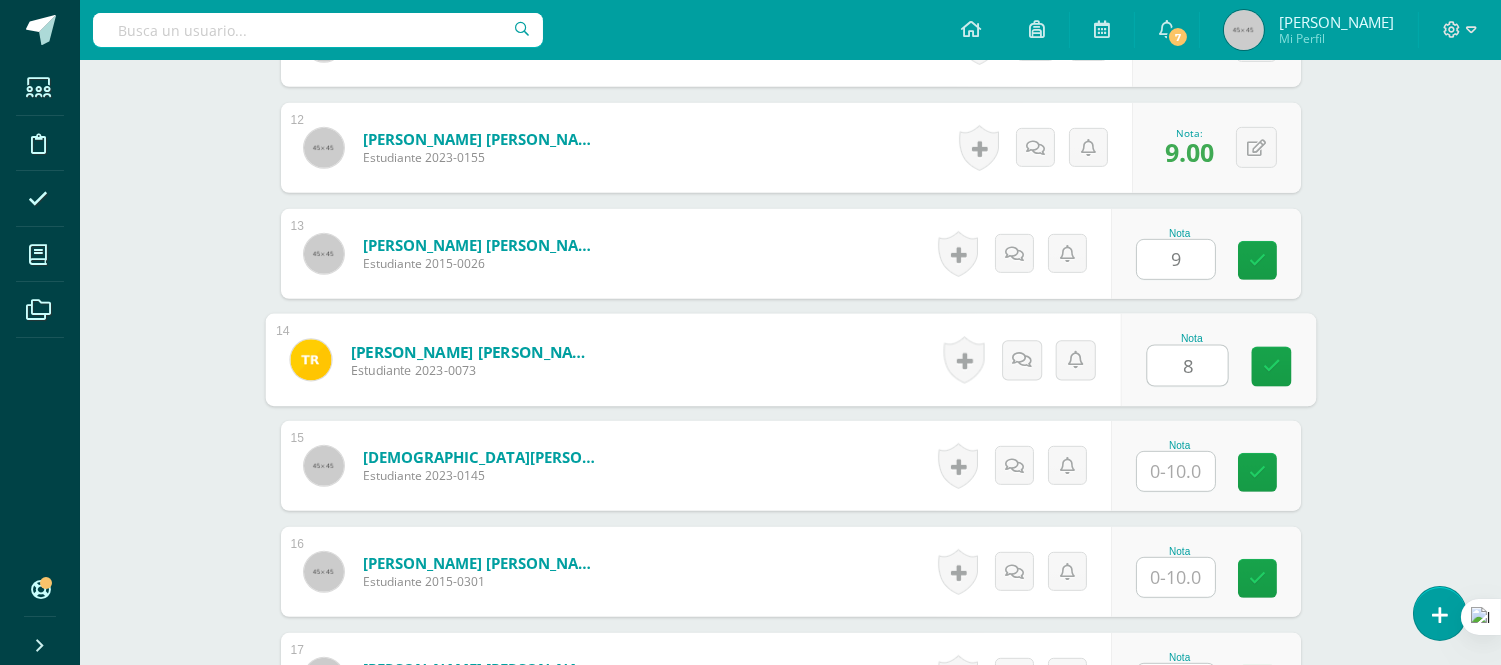 type on "8" 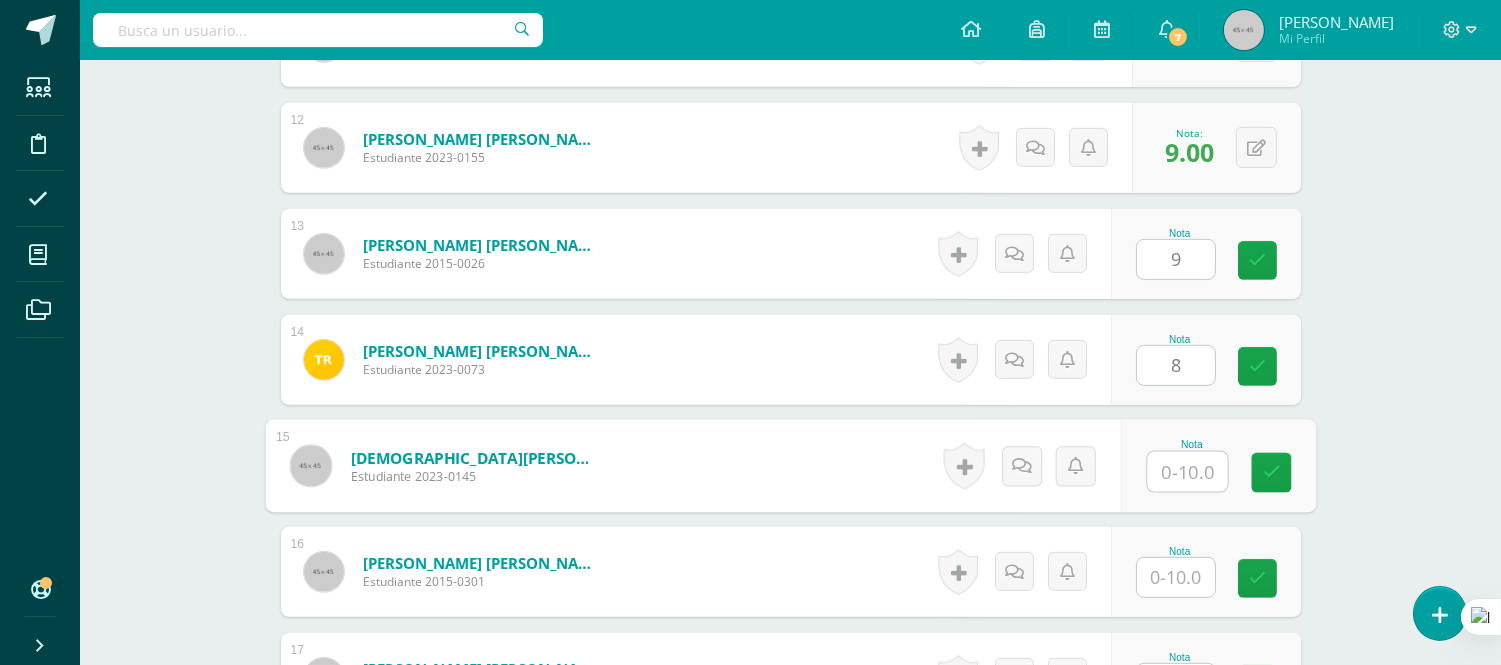click at bounding box center [1187, 472] 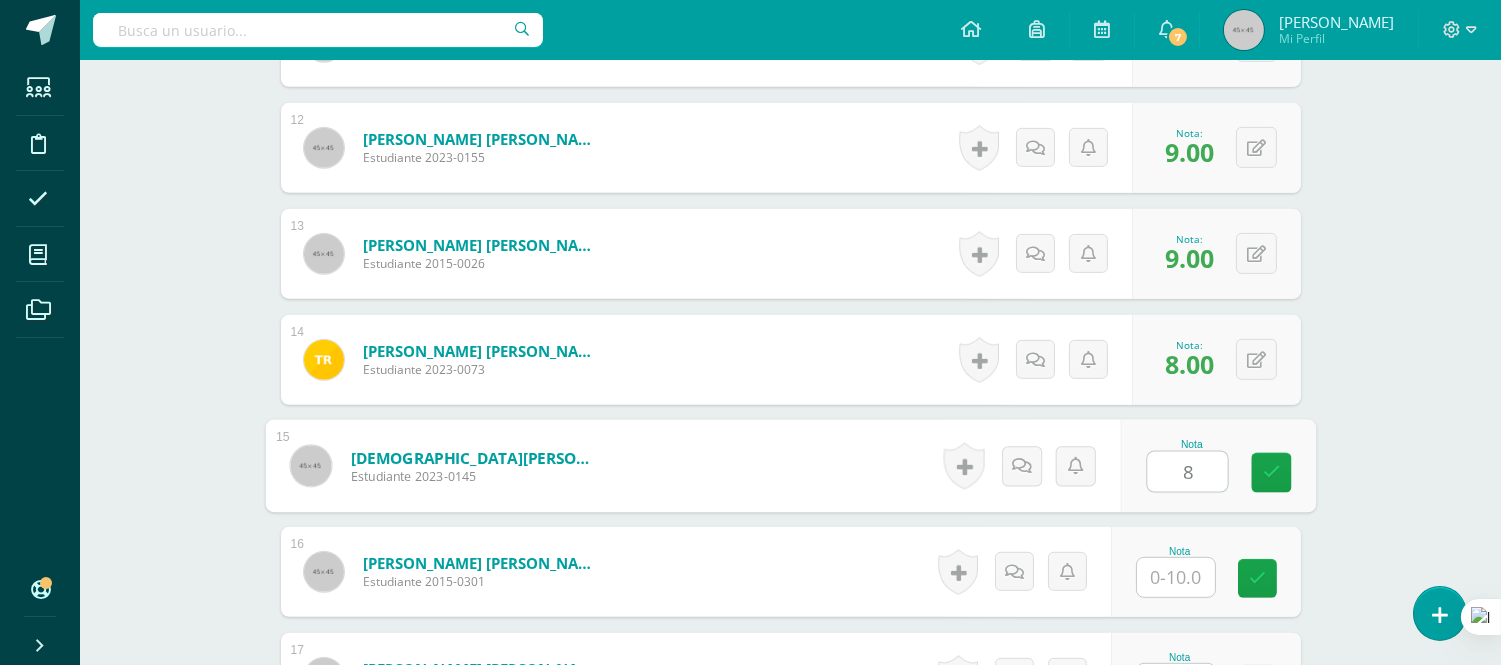 type on "8" 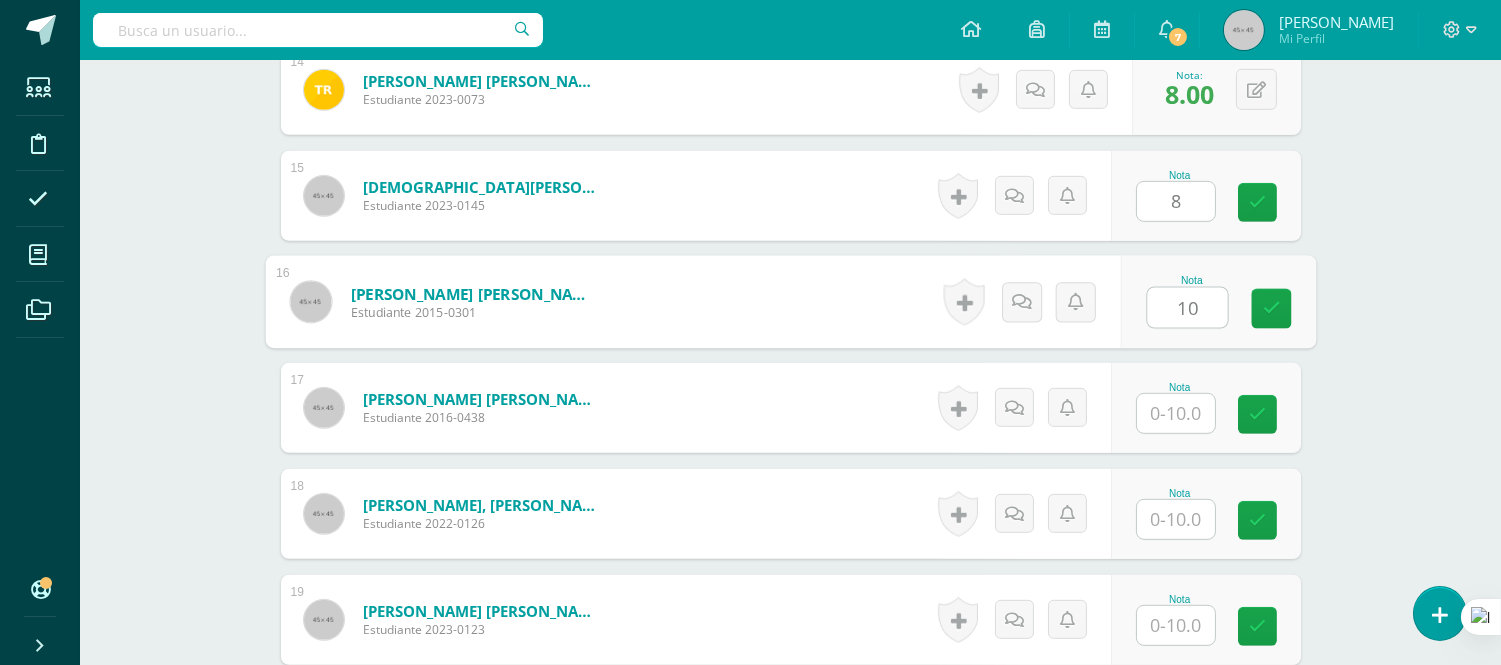 scroll, scrollTop: 2111, scrollLeft: 0, axis: vertical 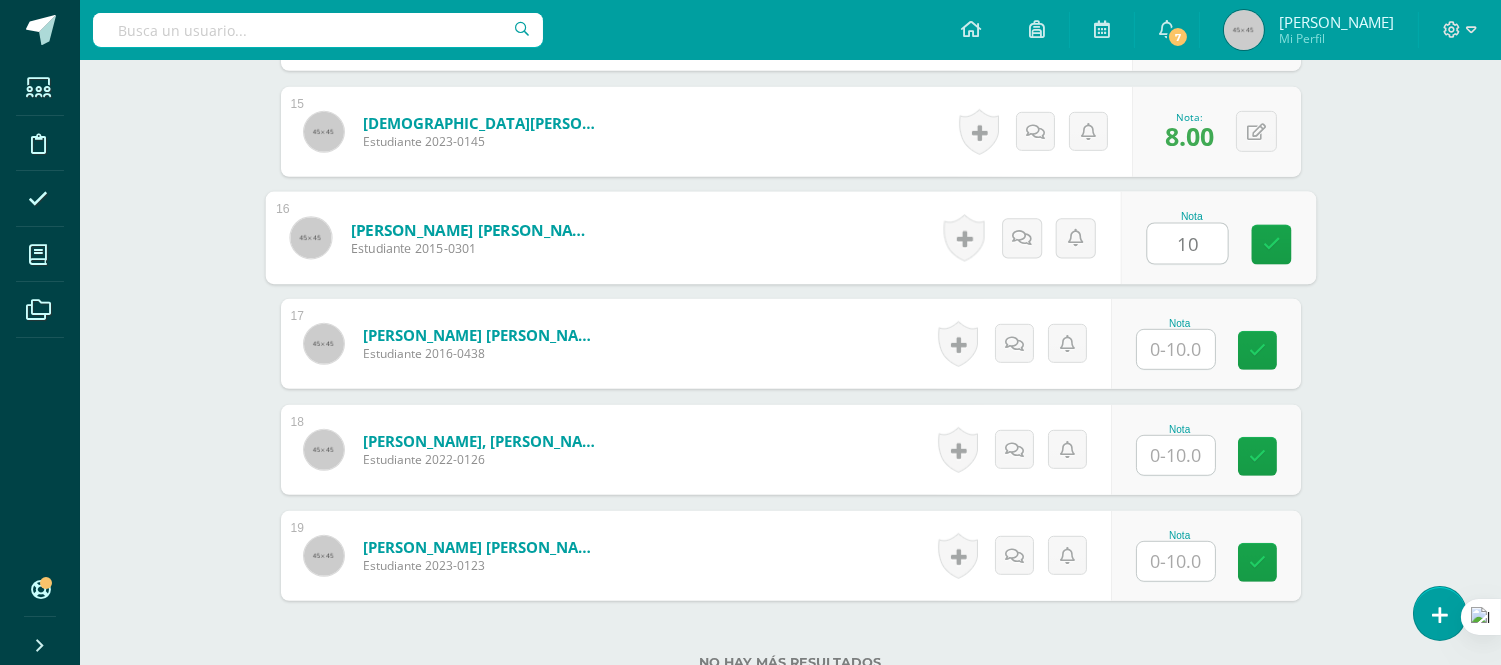 type on "10" 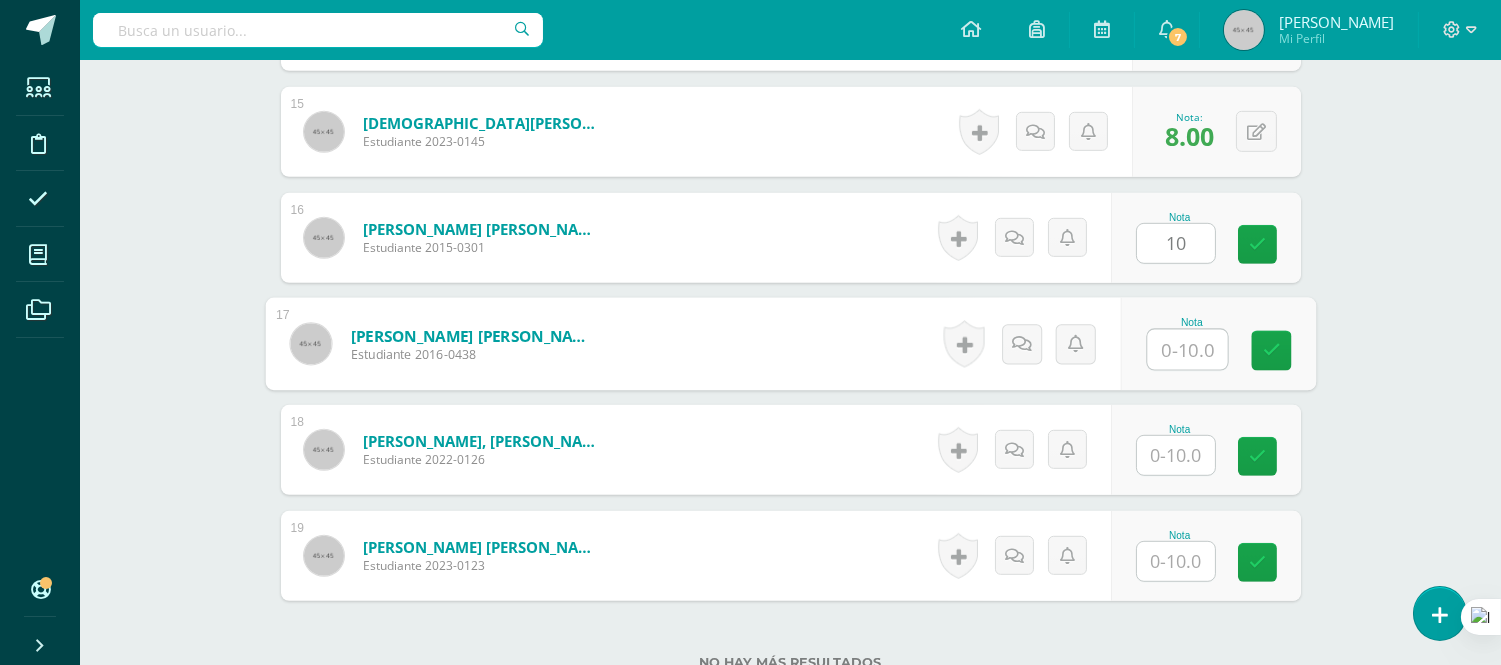 click at bounding box center (1187, 350) 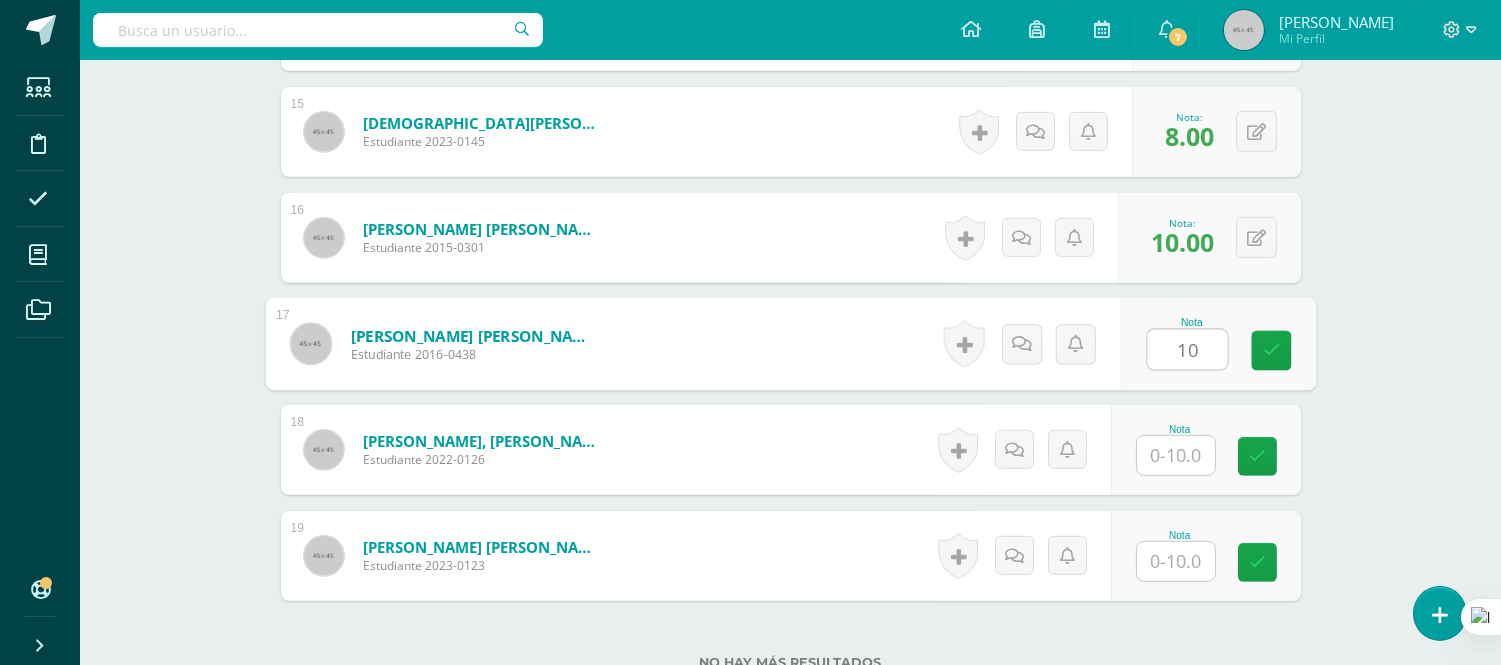type on "10" 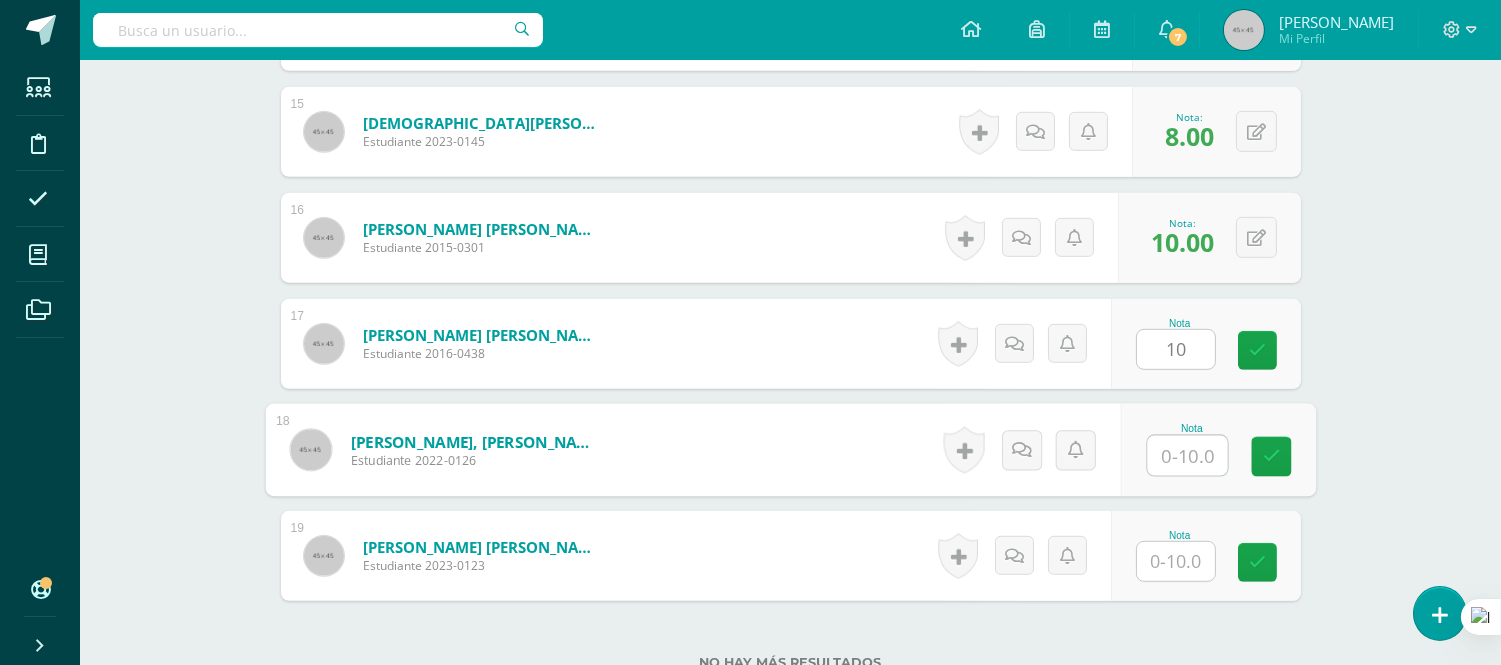 type on "8" 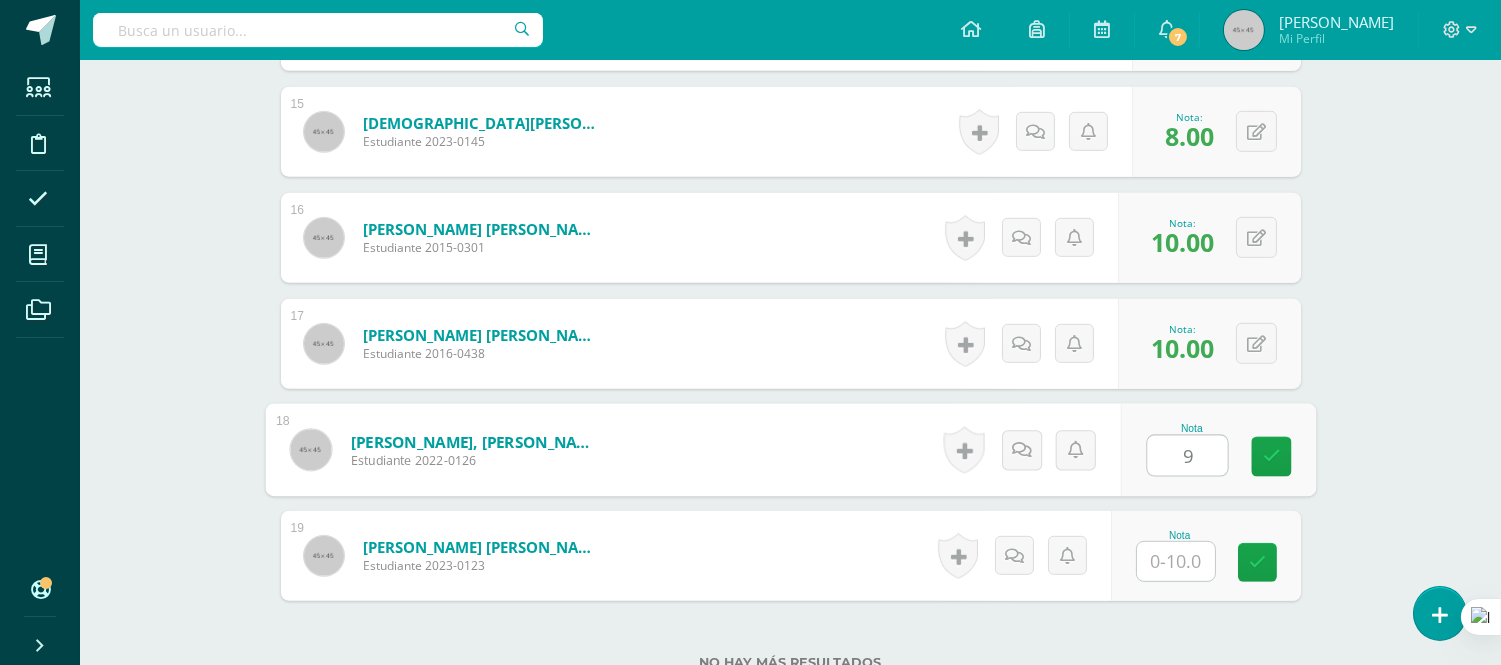 type on "9" 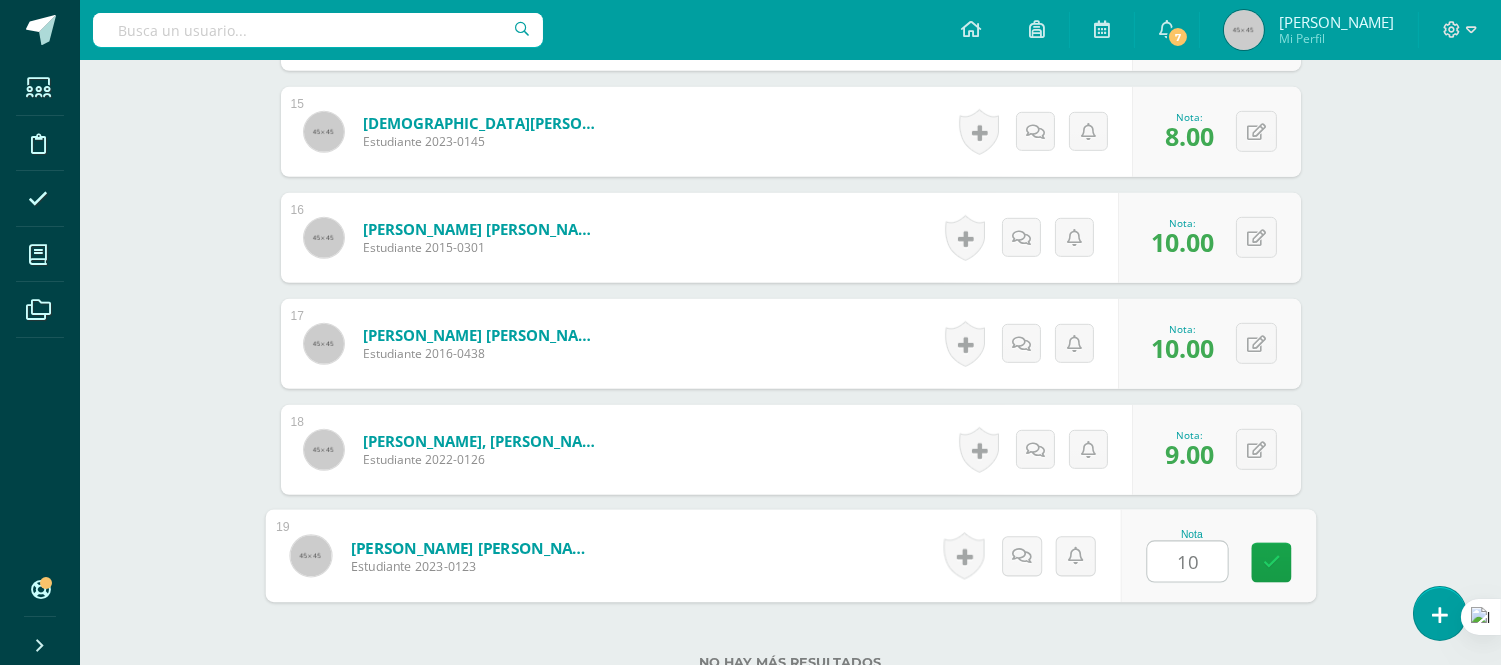 type on "10" 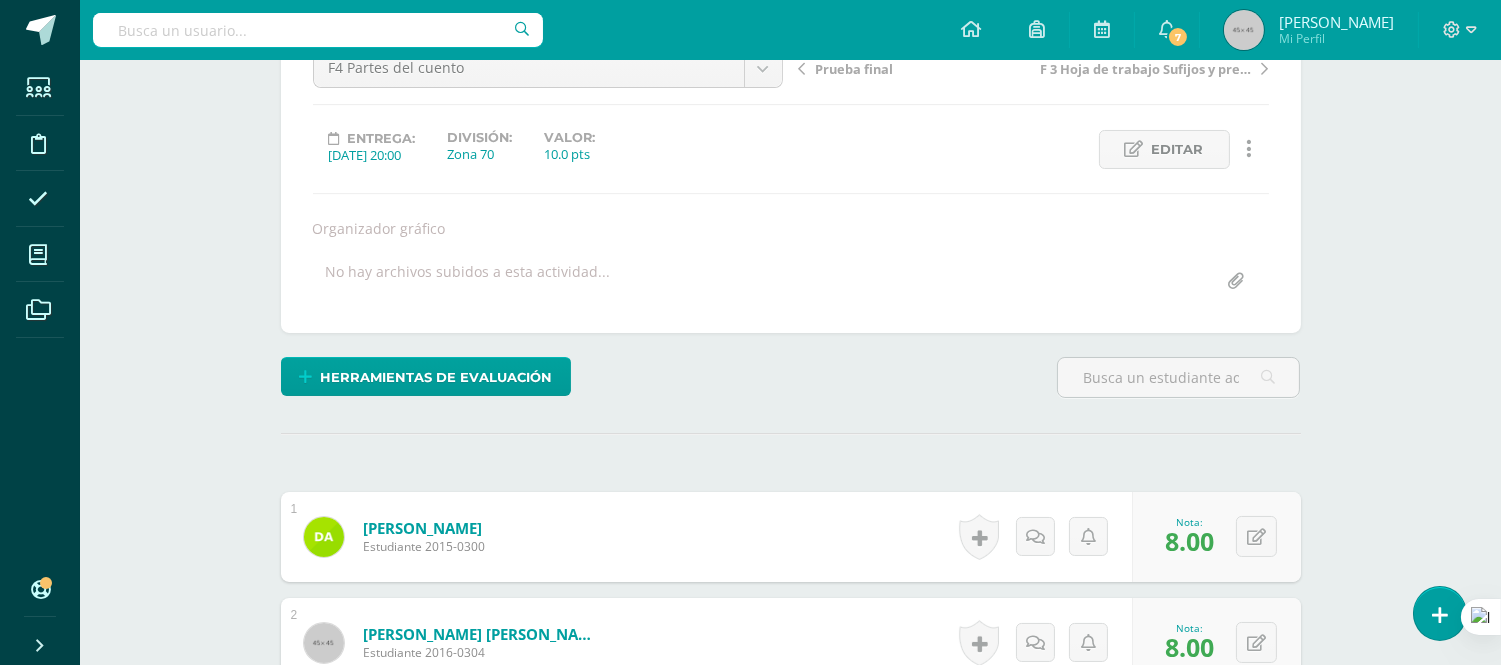 scroll, scrollTop: 0, scrollLeft: 0, axis: both 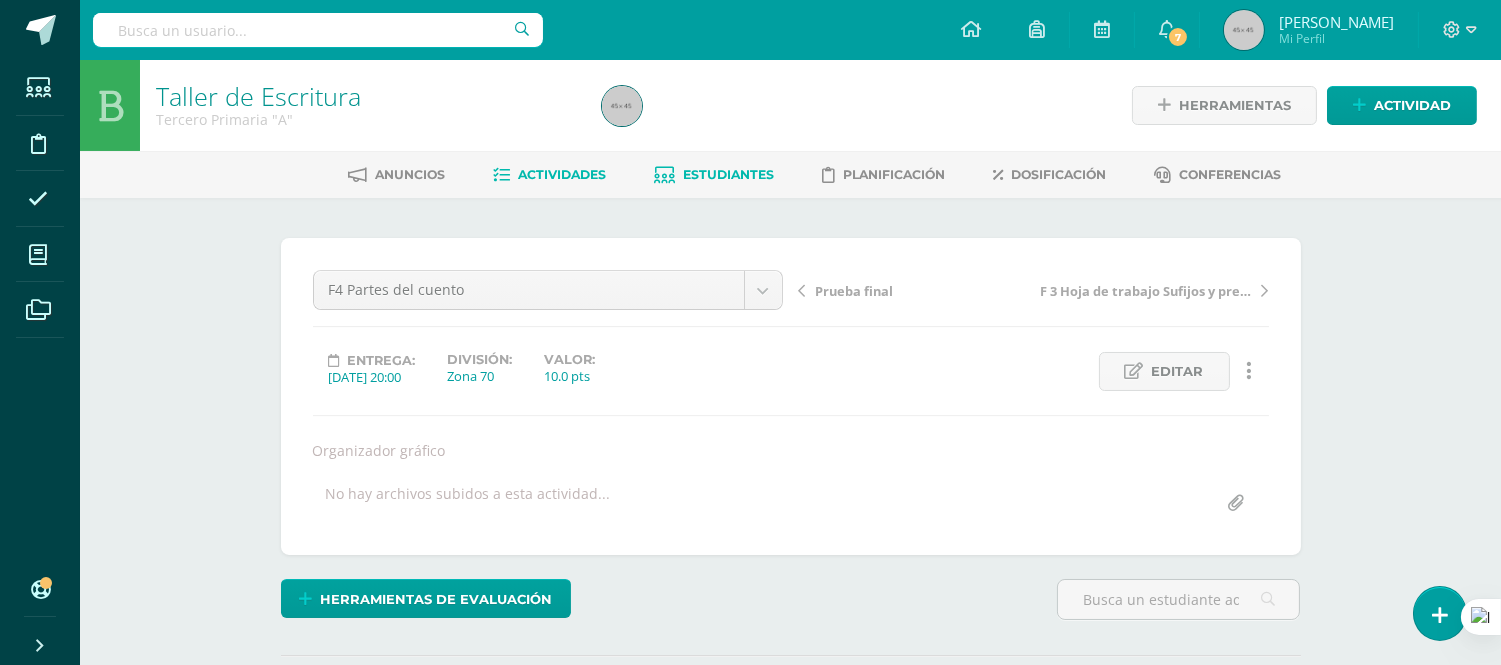 click on "Estudiantes" at bounding box center [728, 174] 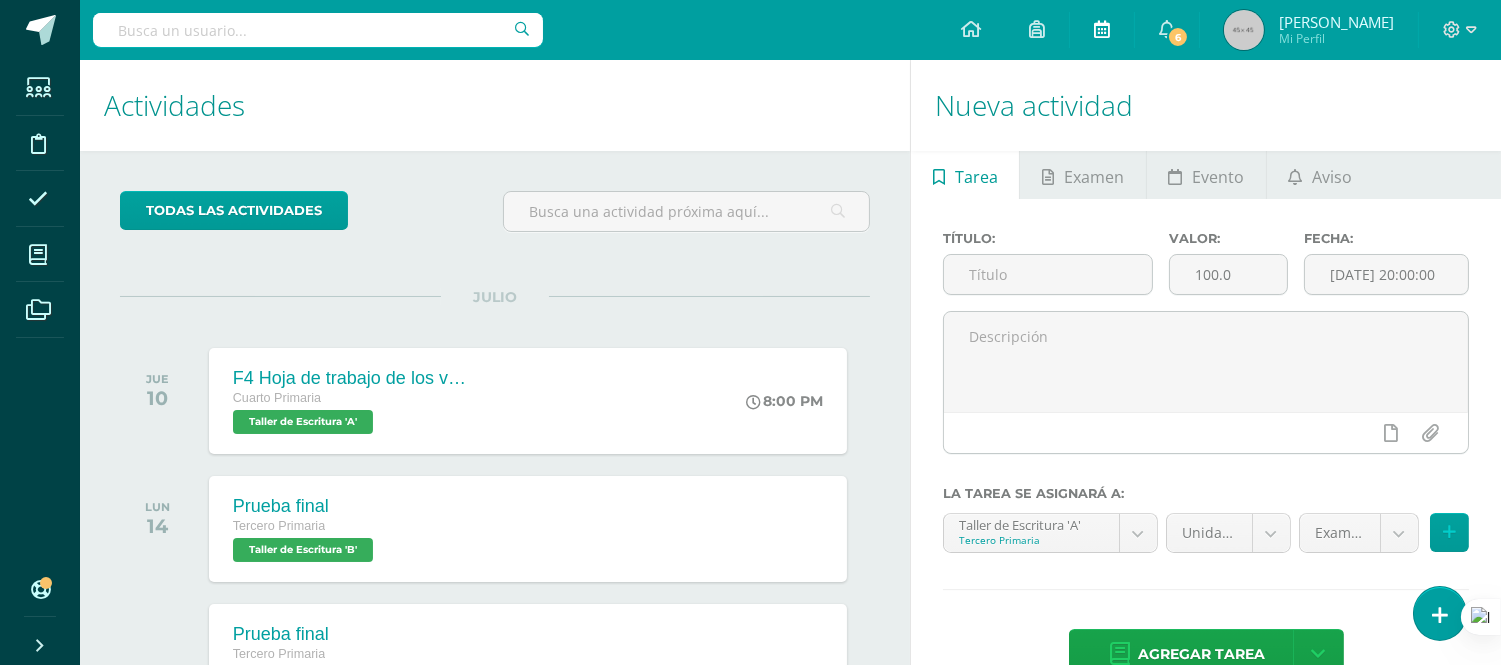 scroll, scrollTop: 0, scrollLeft: 0, axis: both 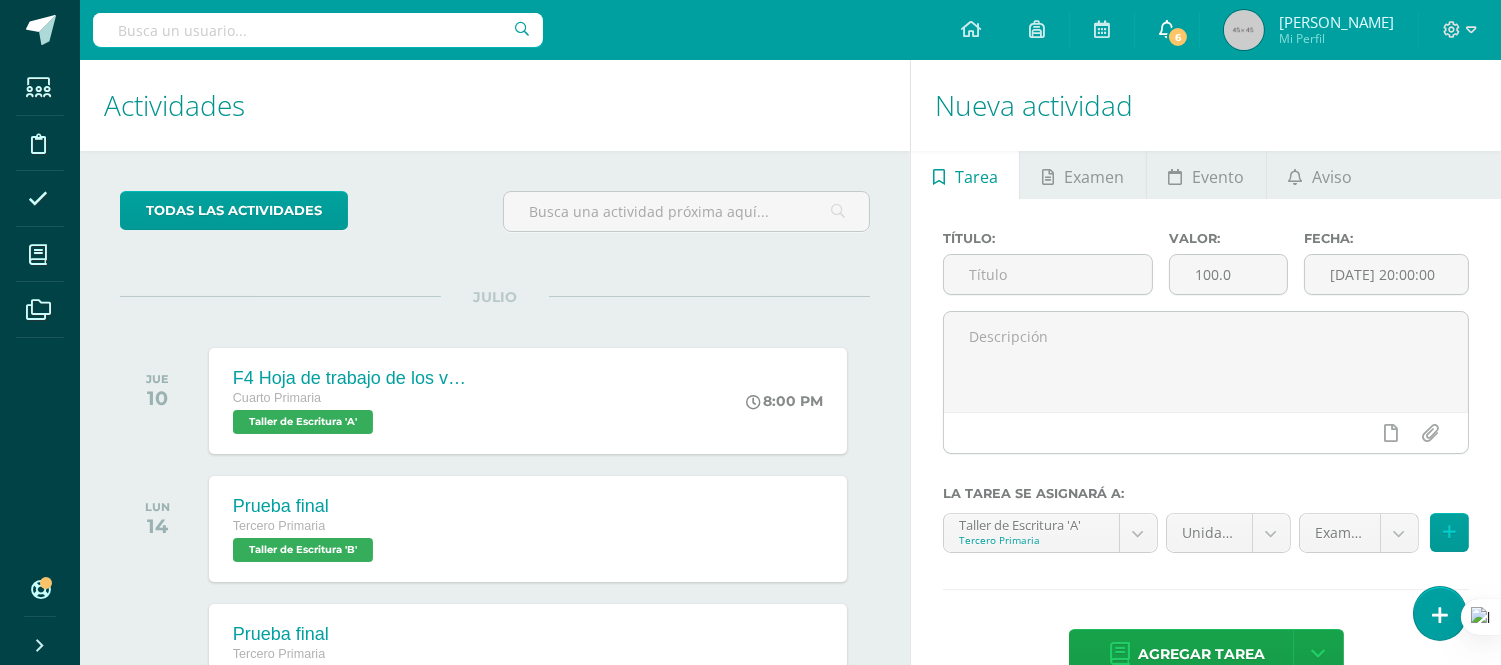 click on "6" at bounding box center (1178, 37) 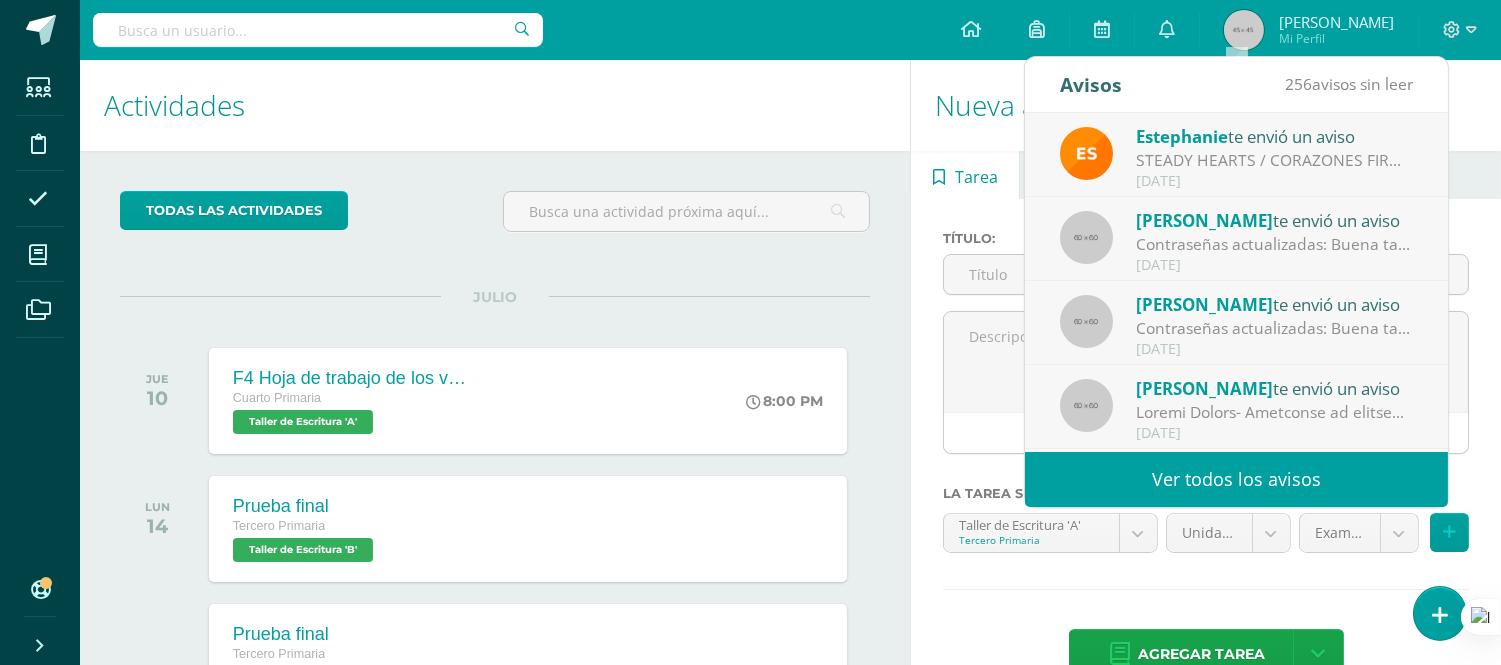 click on "Ver todos los avisos" at bounding box center [1236, 479] 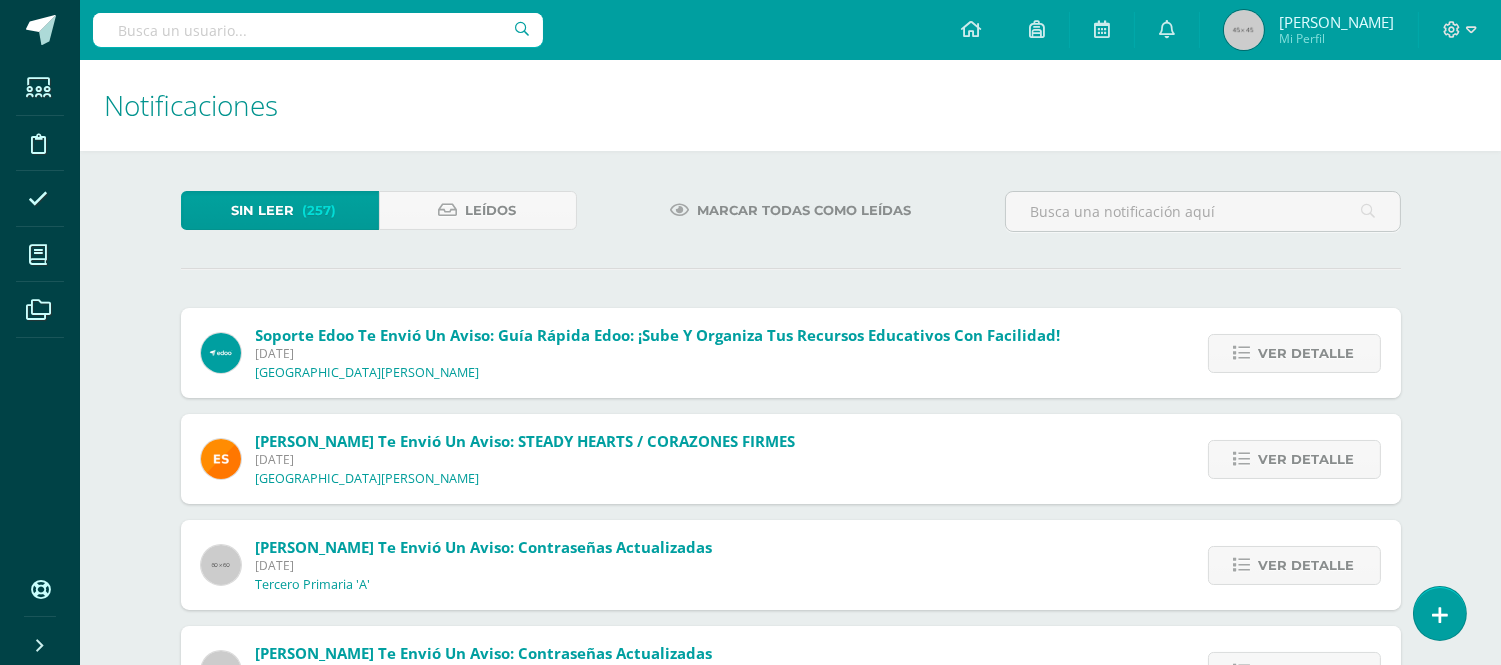 scroll, scrollTop: 0, scrollLeft: 0, axis: both 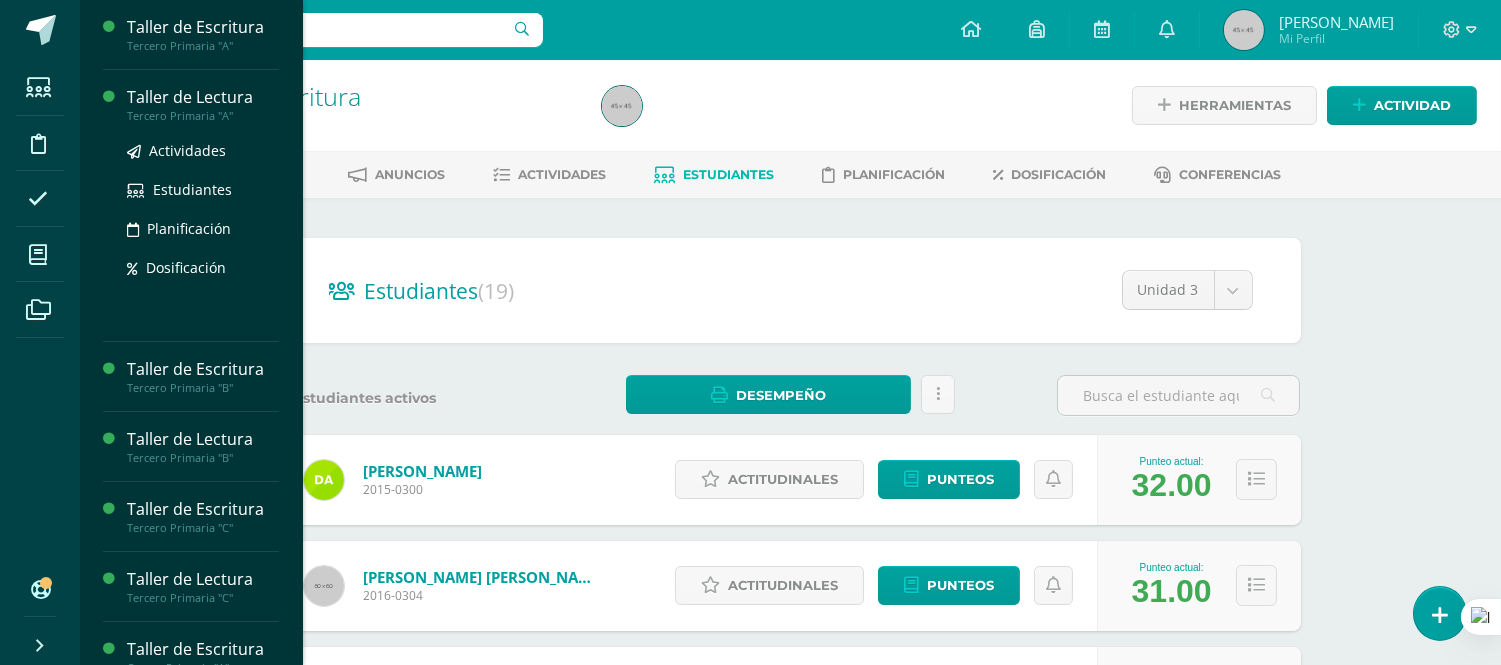 click on "Taller de Lectura" at bounding box center [203, 97] 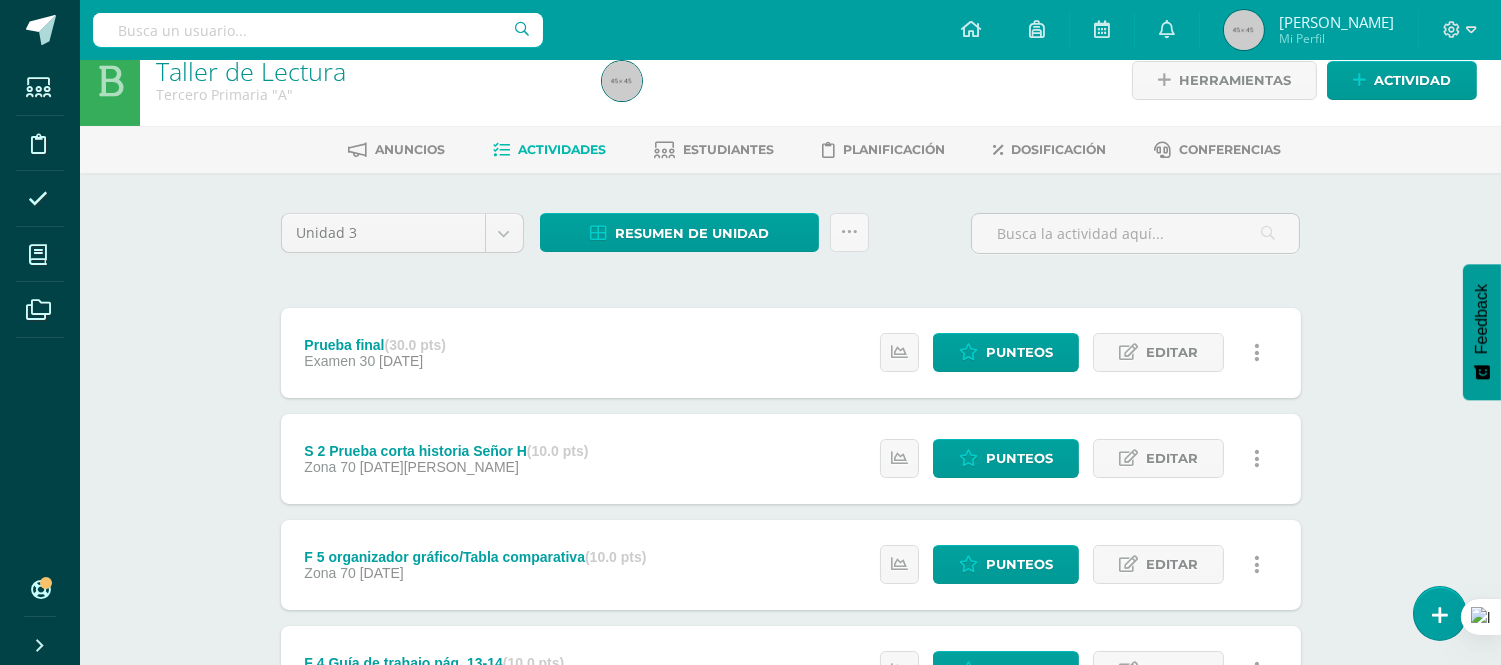 scroll, scrollTop: 0, scrollLeft: 0, axis: both 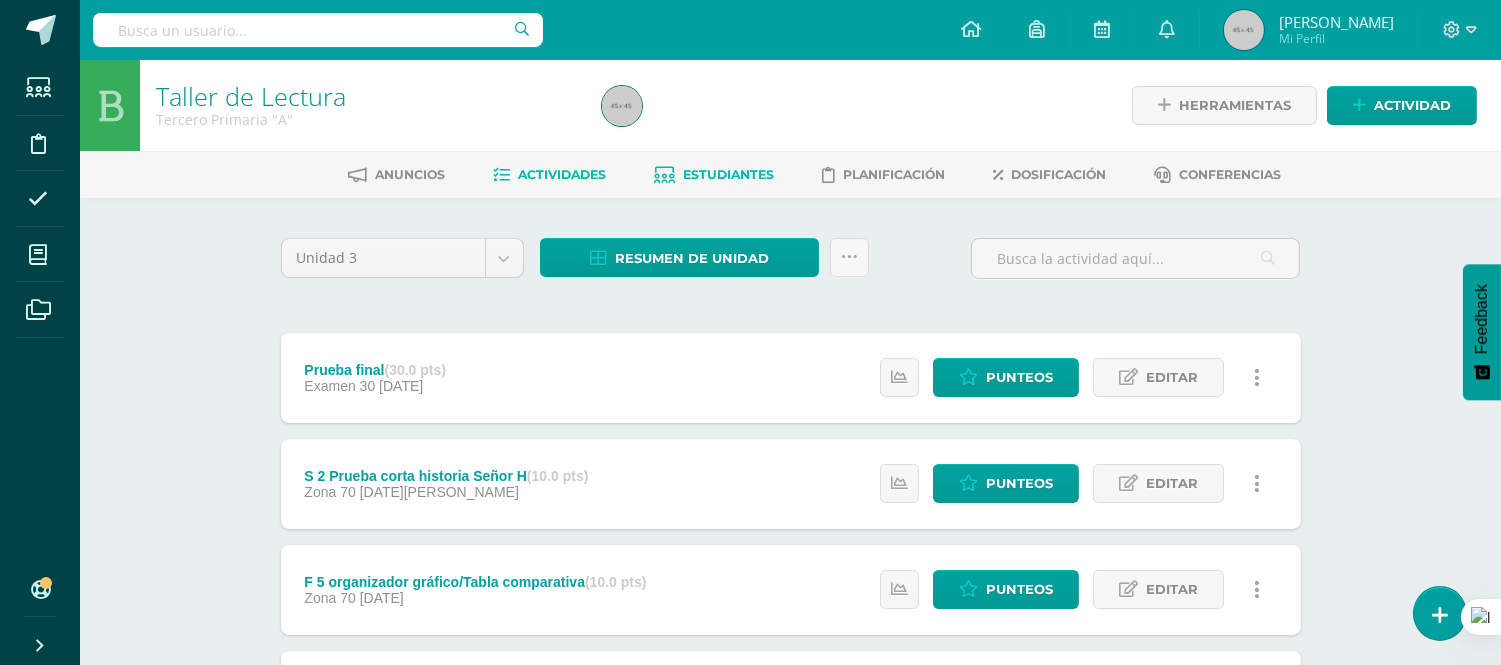 click on "Estudiantes" at bounding box center [728, 174] 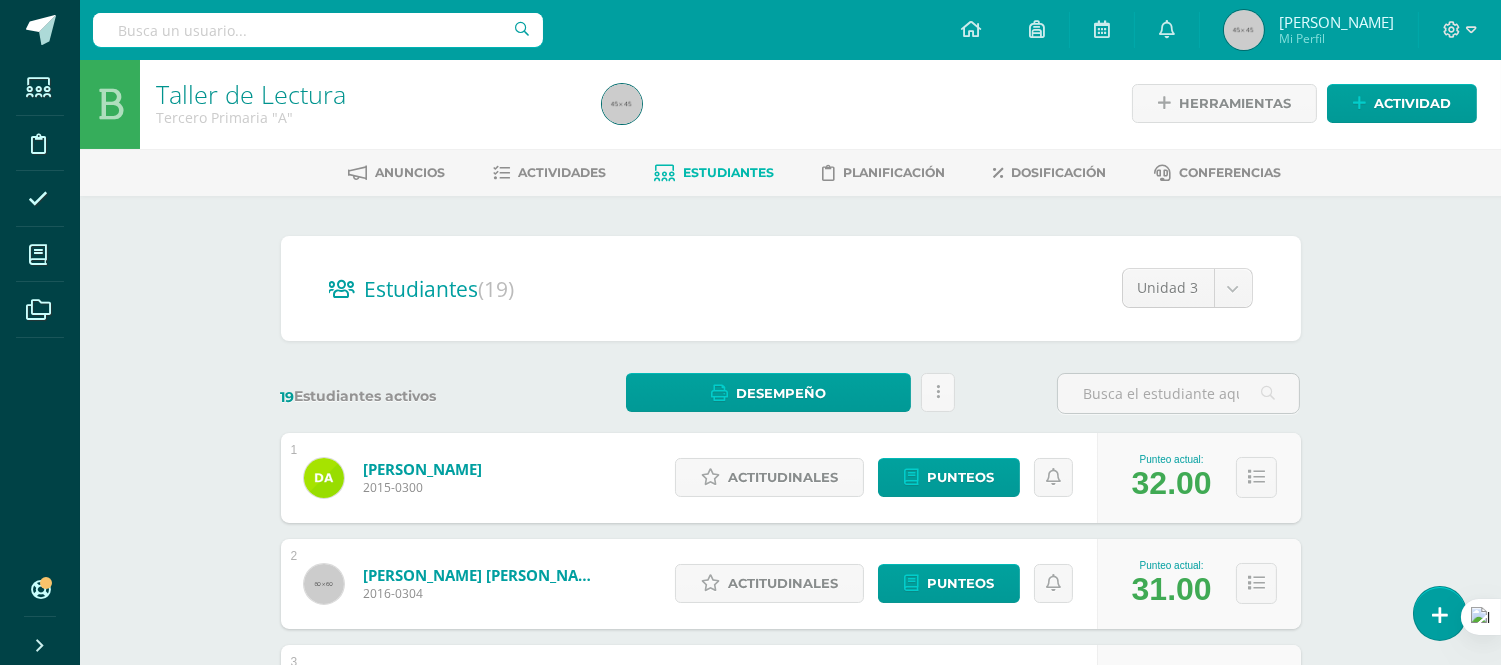 scroll, scrollTop: 0, scrollLeft: 0, axis: both 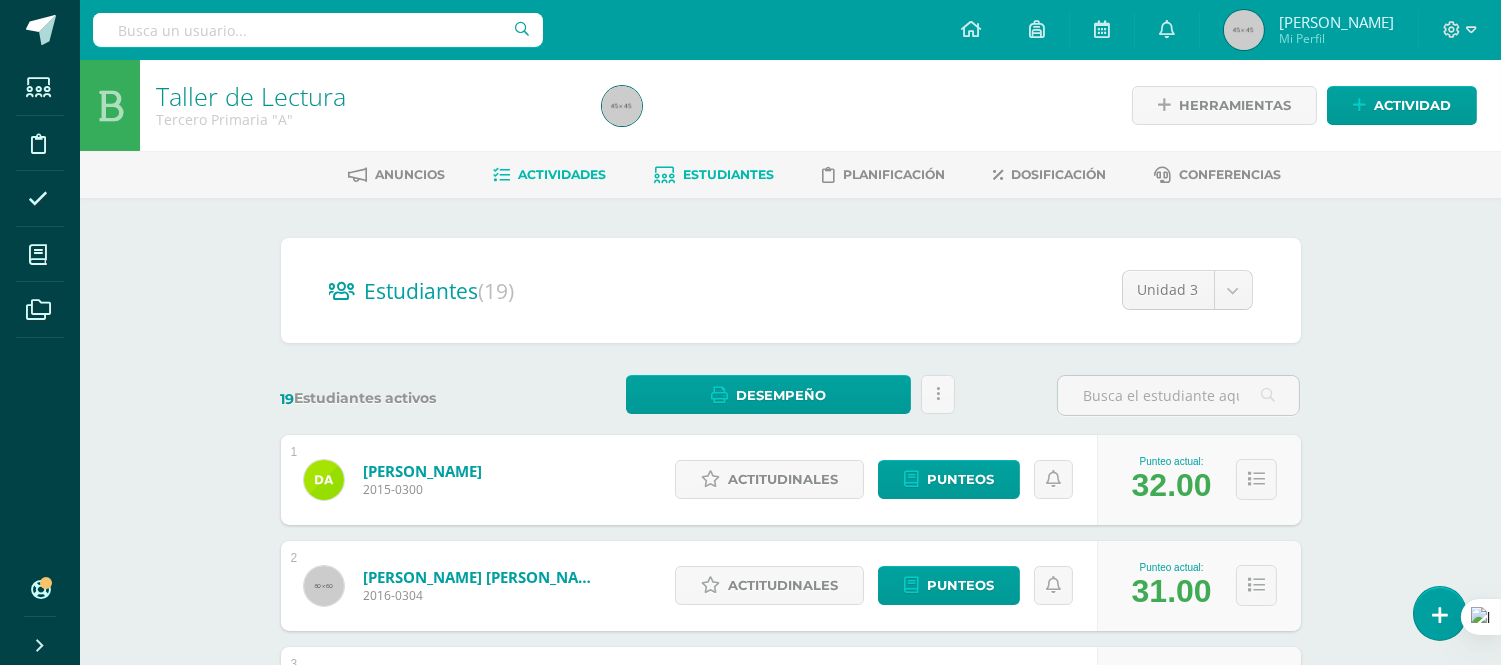 click on "Actividades" at bounding box center [562, 174] 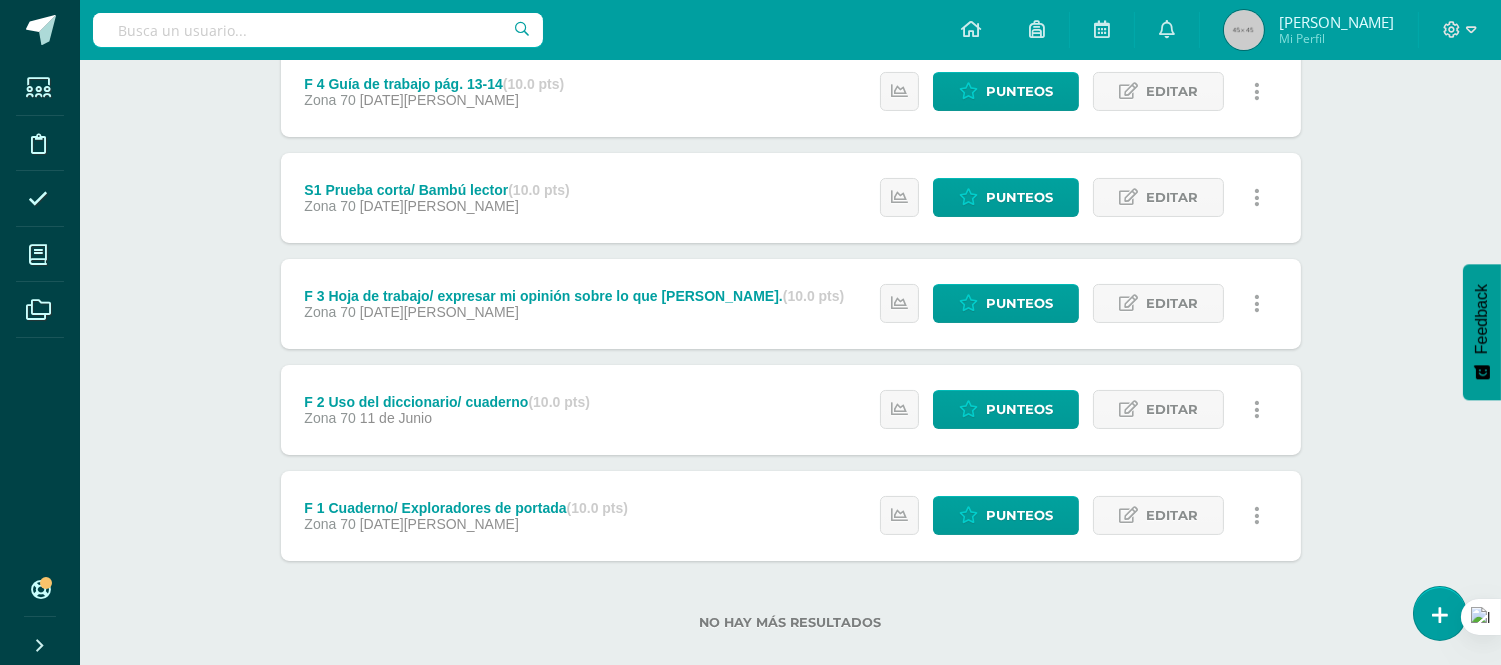 scroll, scrollTop: 631, scrollLeft: 0, axis: vertical 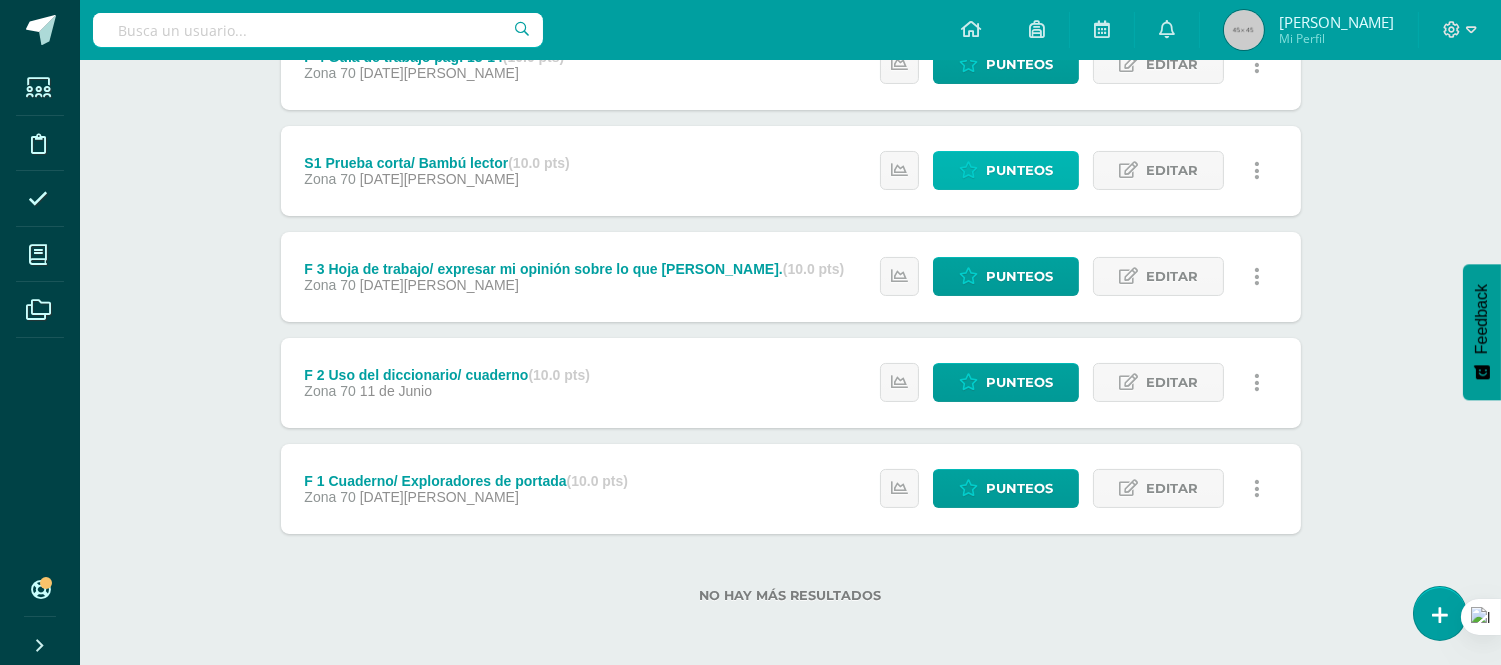 click on "Punteos" at bounding box center (1019, 170) 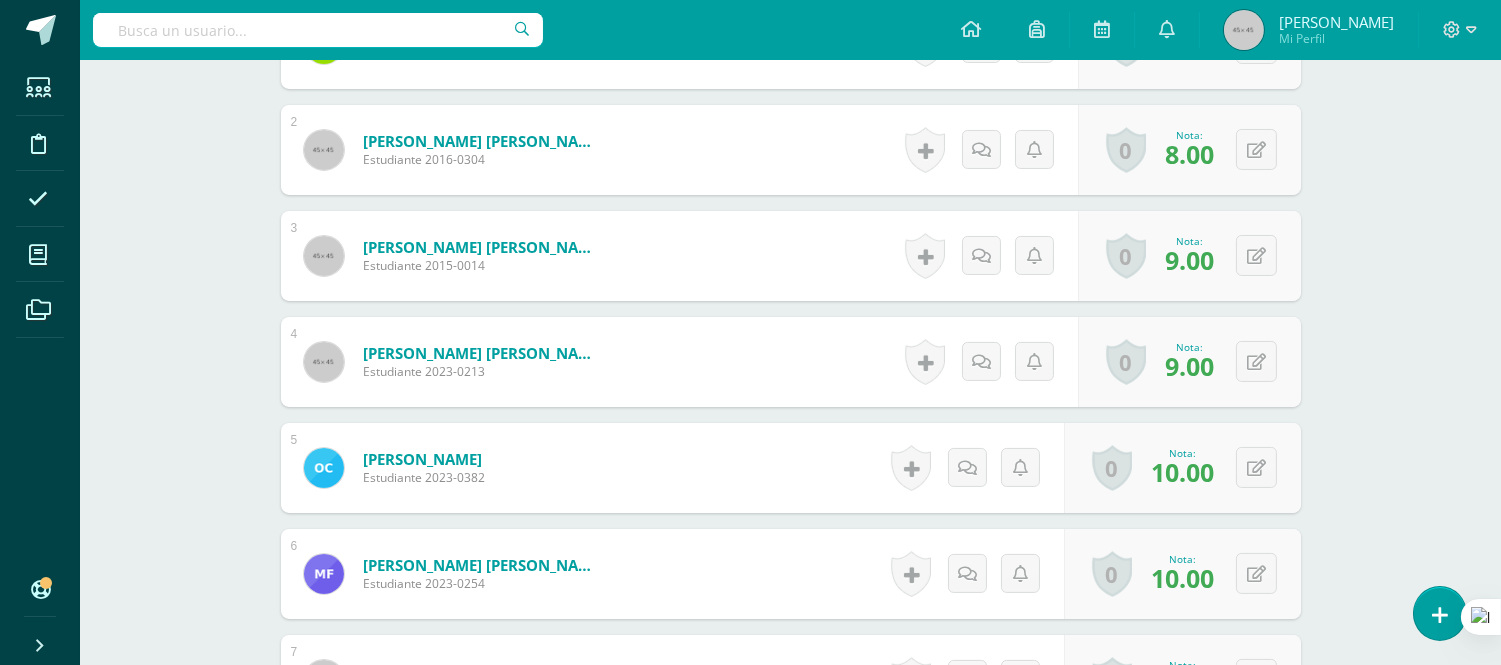 scroll, scrollTop: 716, scrollLeft: 0, axis: vertical 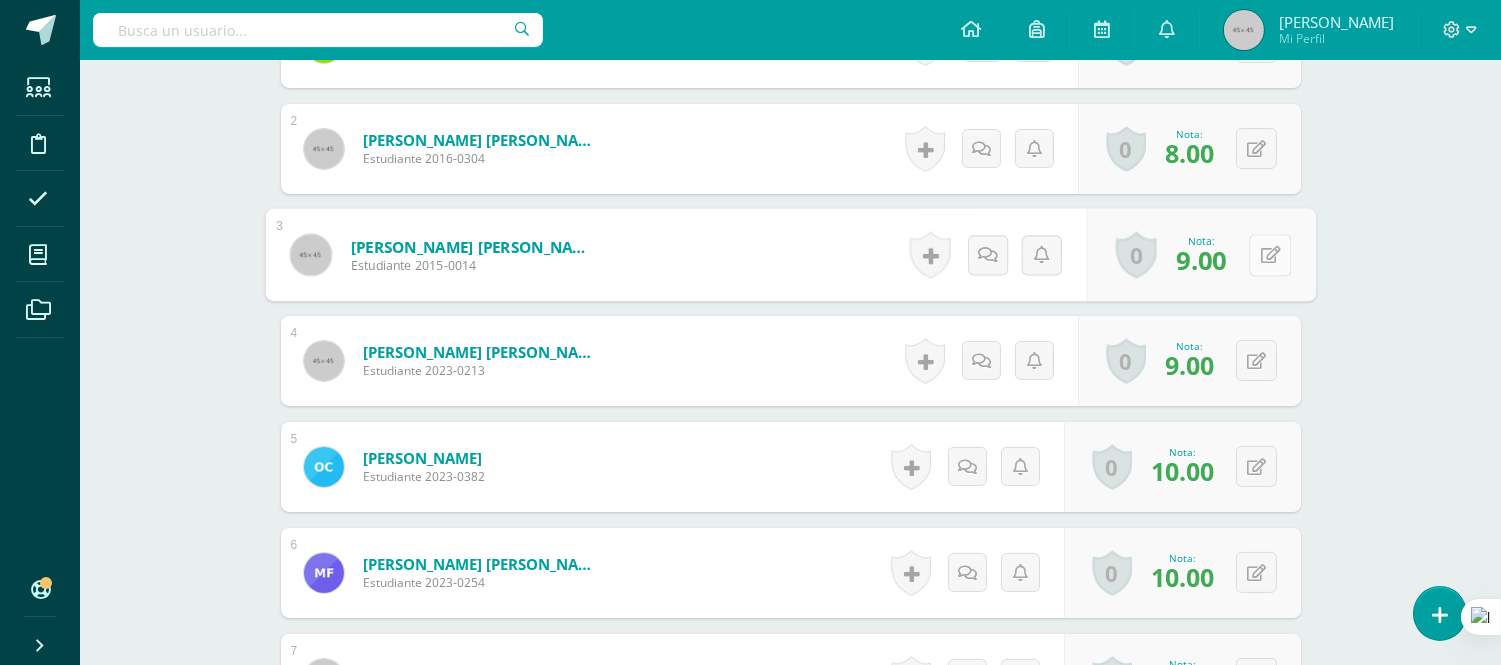 click at bounding box center (1270, 255) 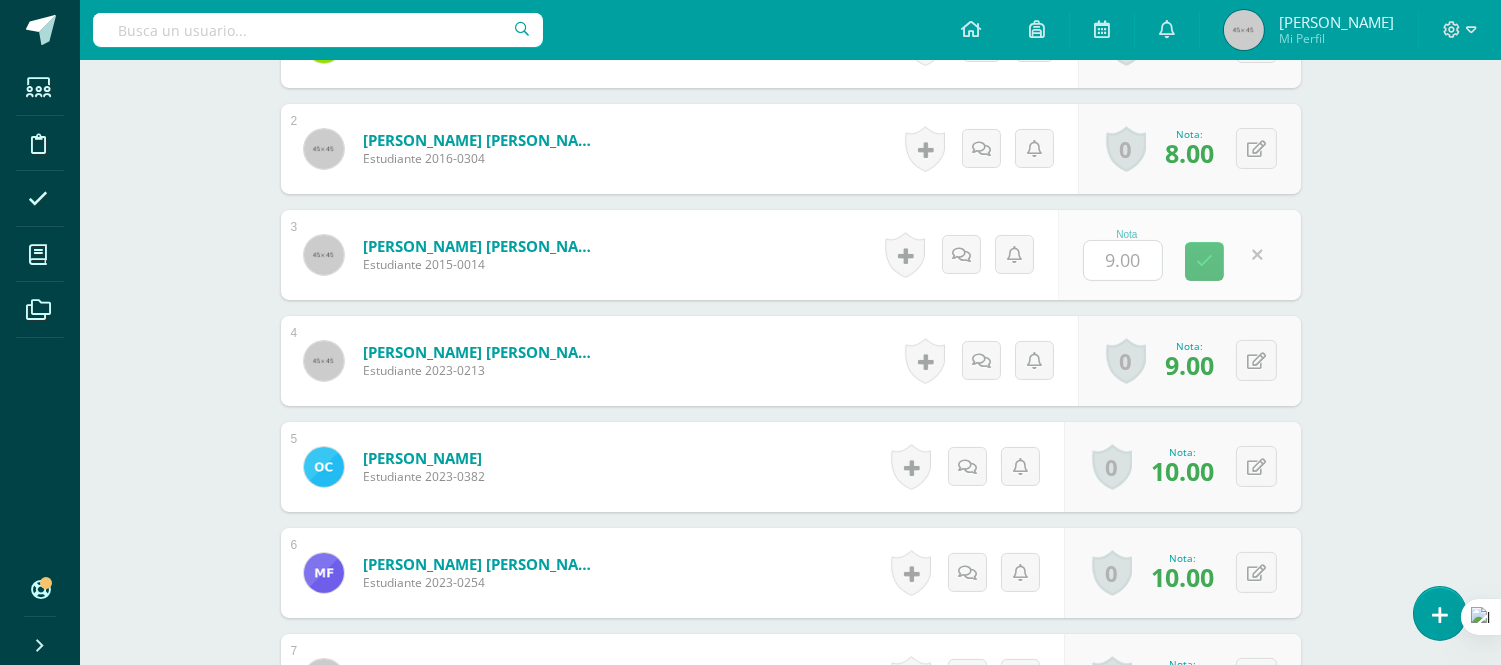 scroll, scrollTop: 717, scrollLeft: 0, axis: vertical 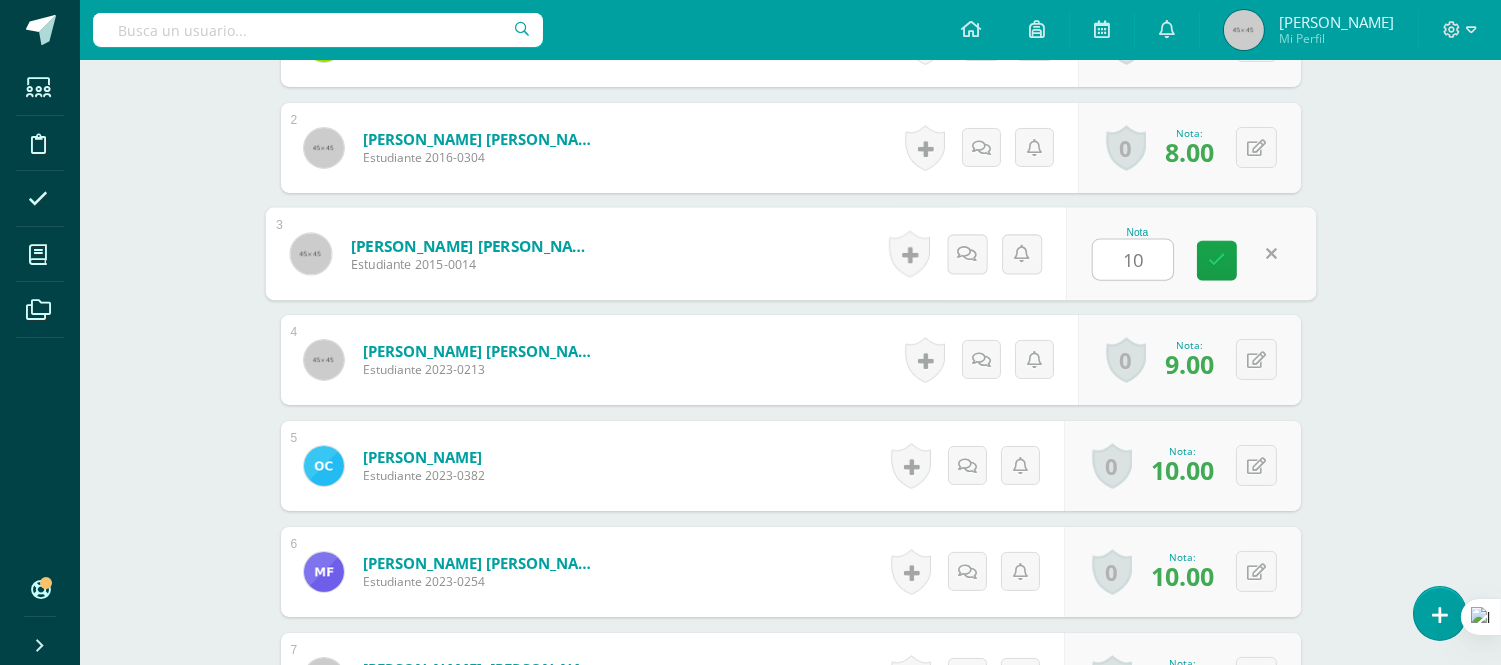 type on "10" 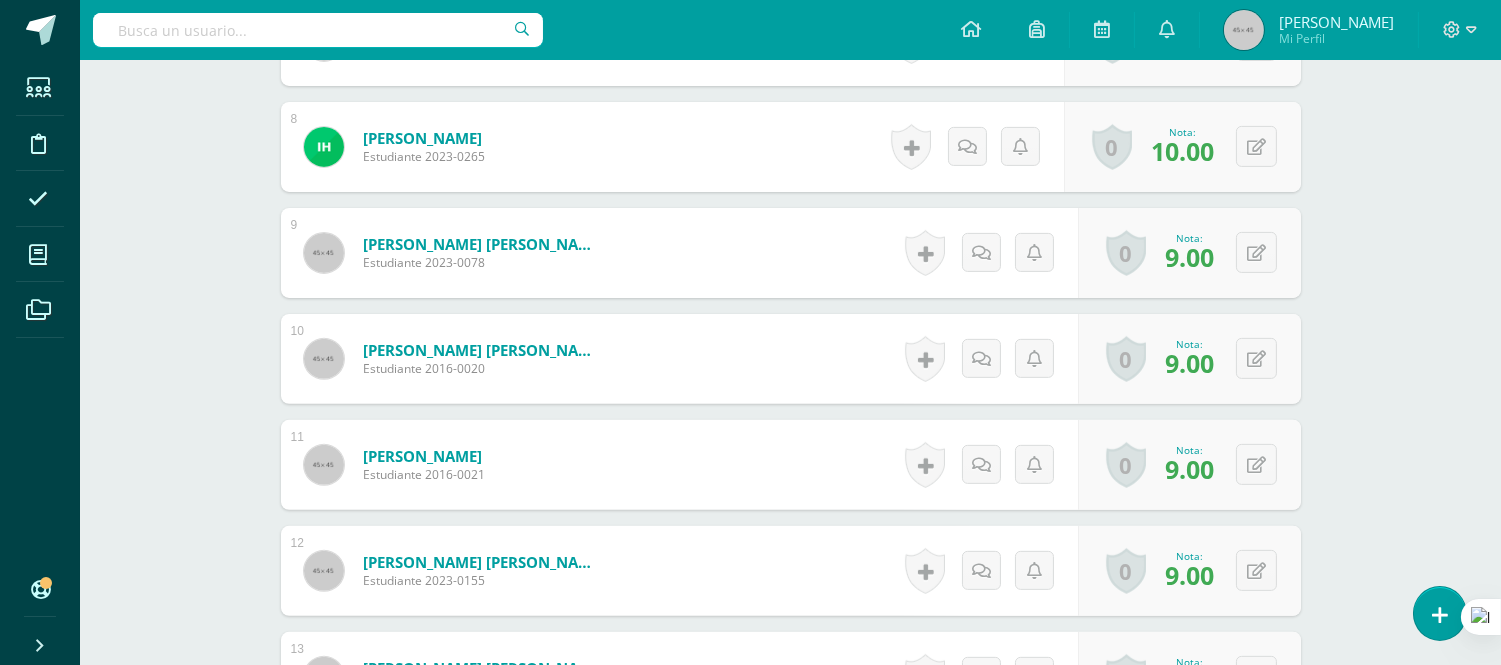 scroll, scrollTop: 1384, scrollLeft: 0, axis: vertical 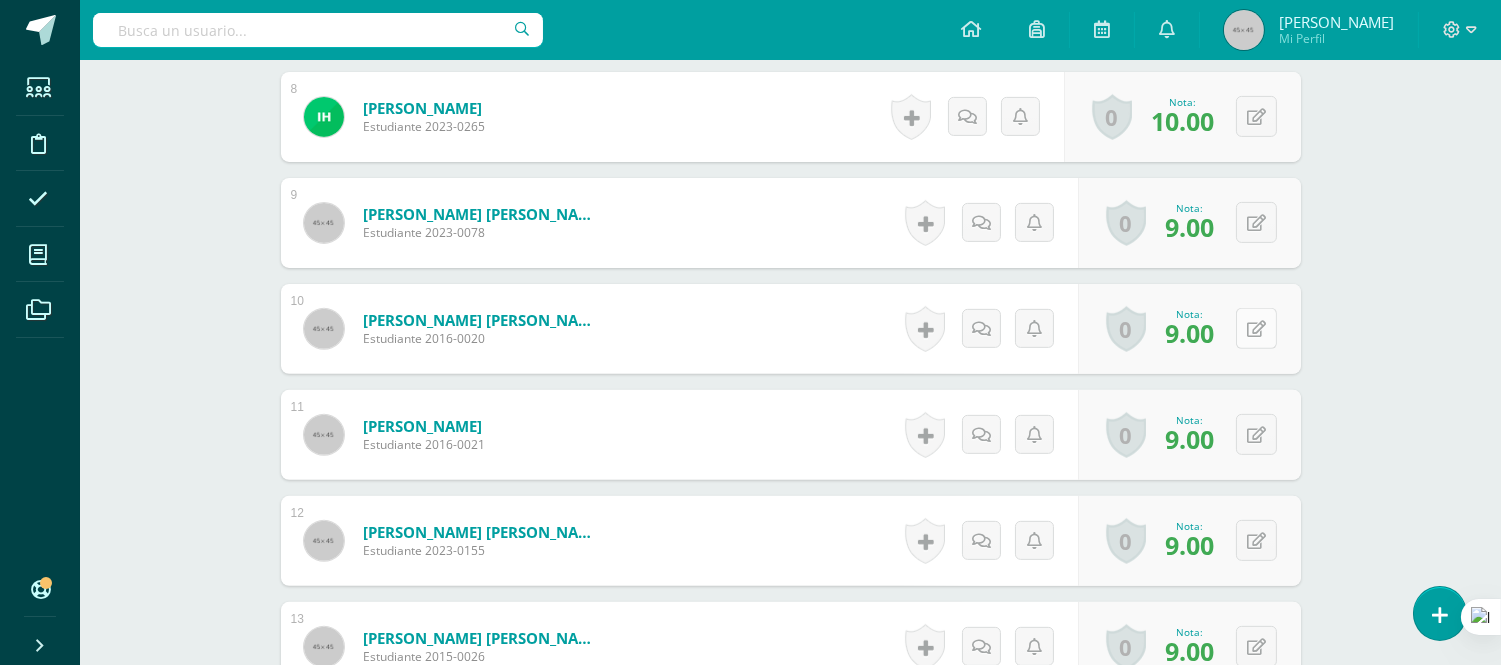 click at bounding box center (1256, 329) 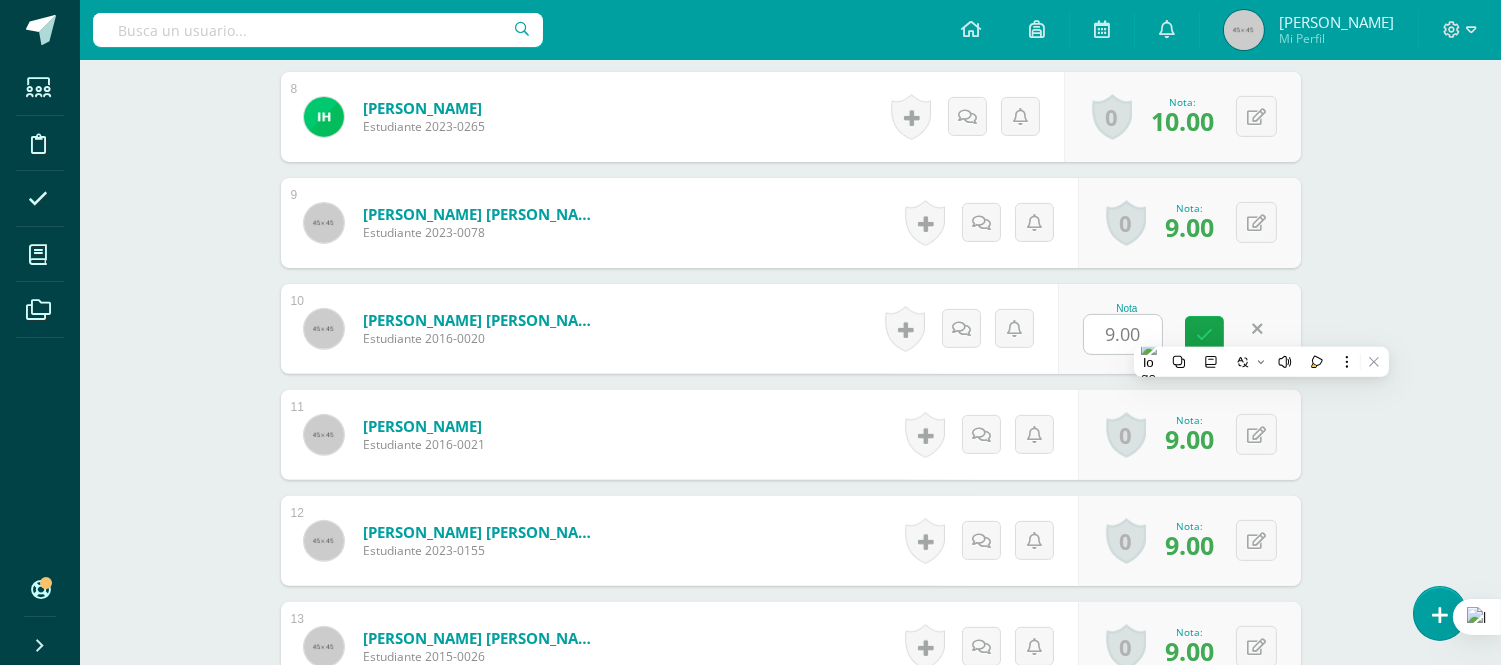 click on "Lima Flores, Omar Santiago
Estudiante  2016-0021
Nota
9.00
0
Logros
Logros obtenidos
9.00" at bounding box center (791, 435) 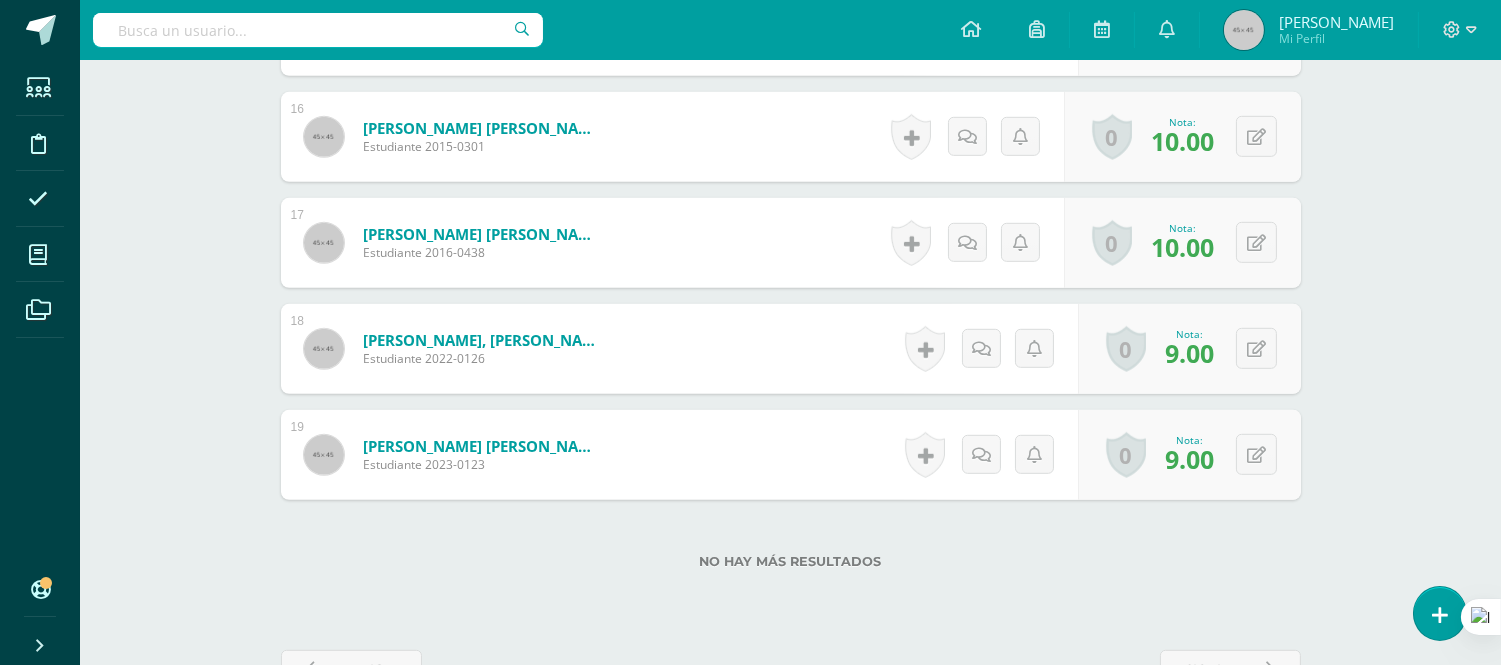 scroll, scrollTop: 2222, scrollLeft: 0, axis: vertical 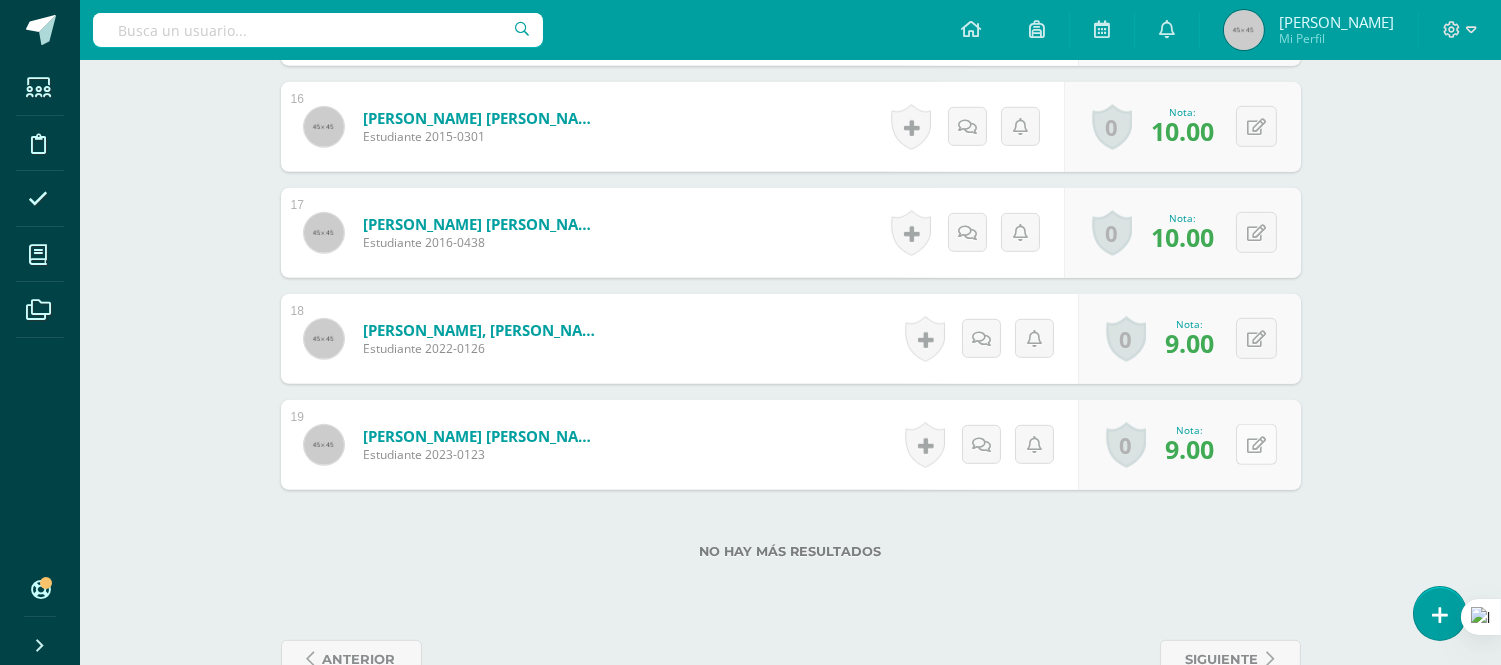 click at bounding box center [1256, 445] 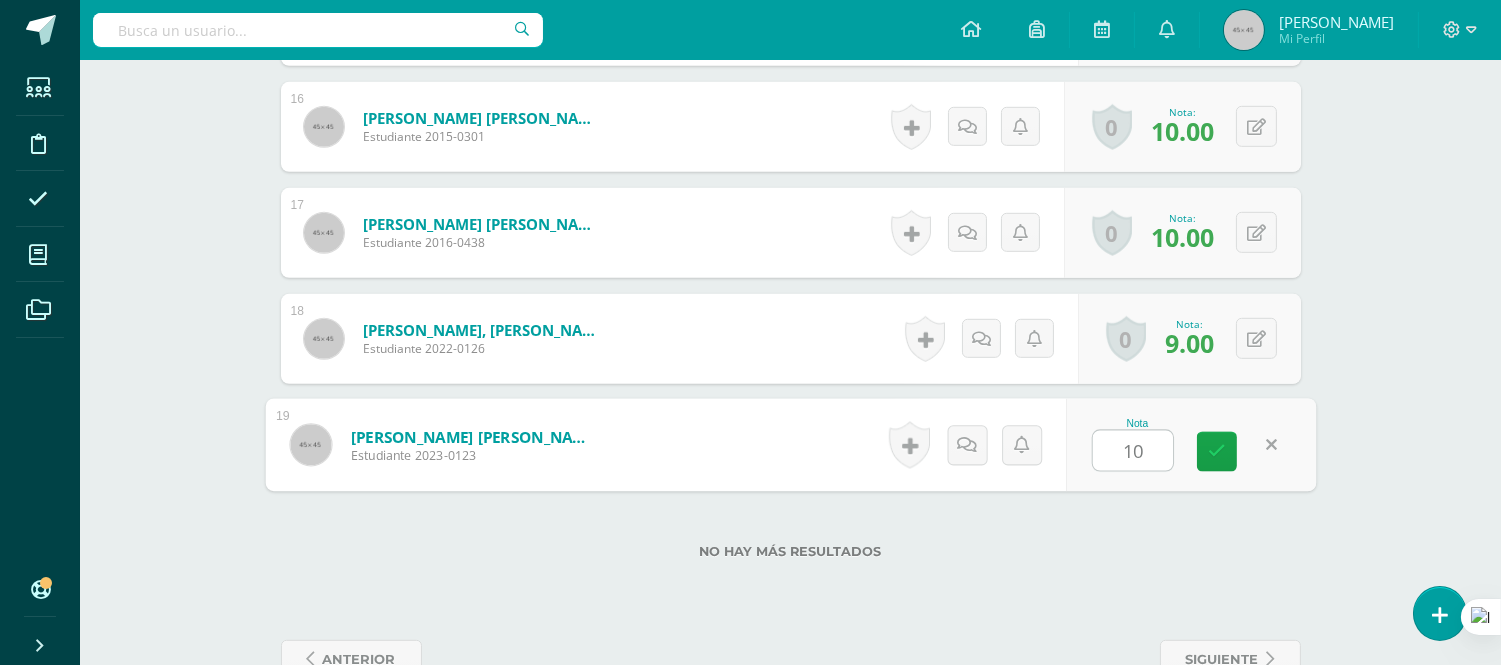 type on "10" 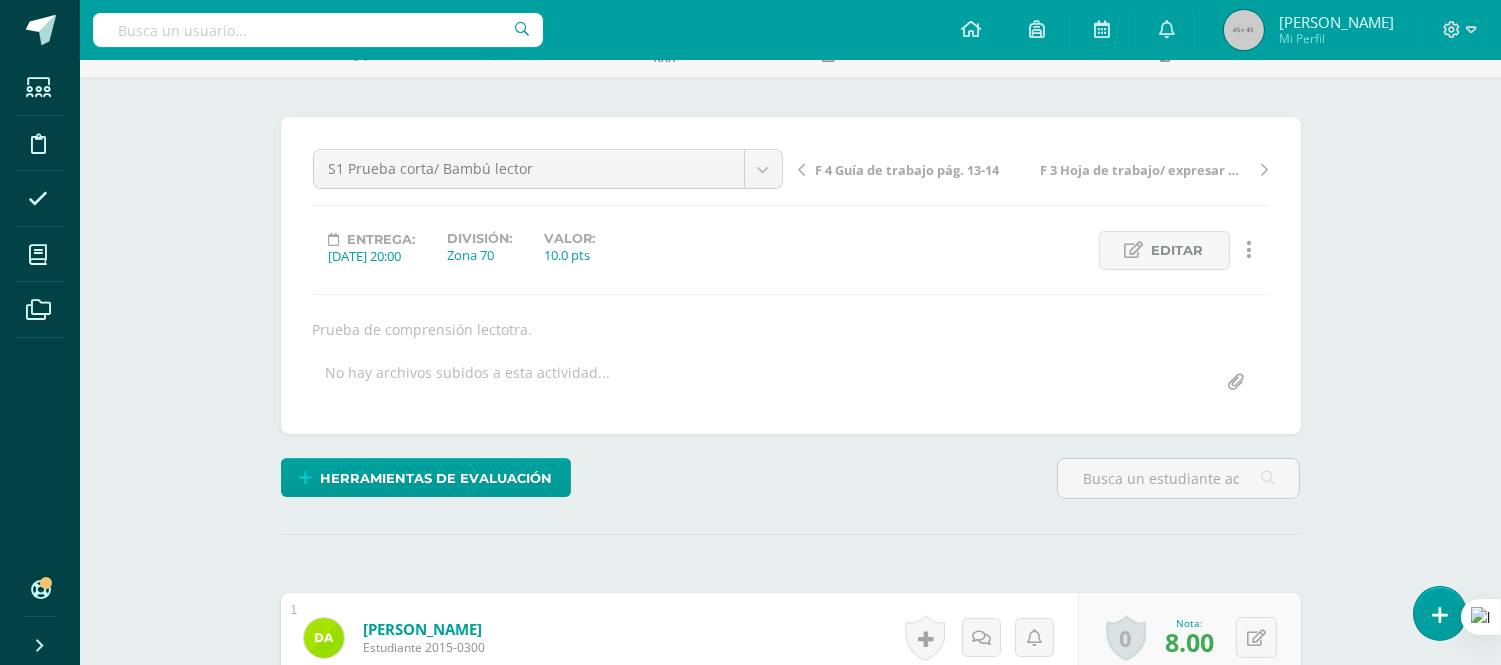 scroll, scrollTop: 0, scrollLeft: 0, axis: both 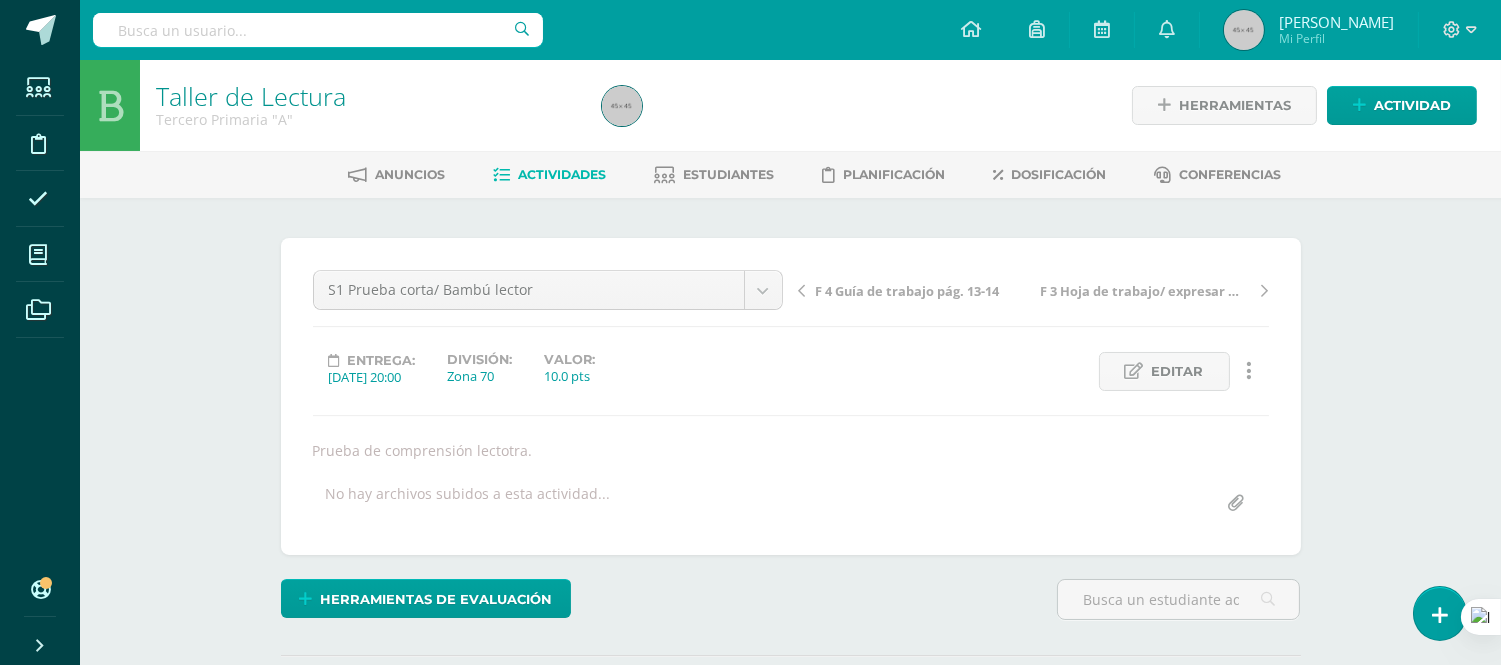 click on "Actividades" at bounding box center (562, 174) 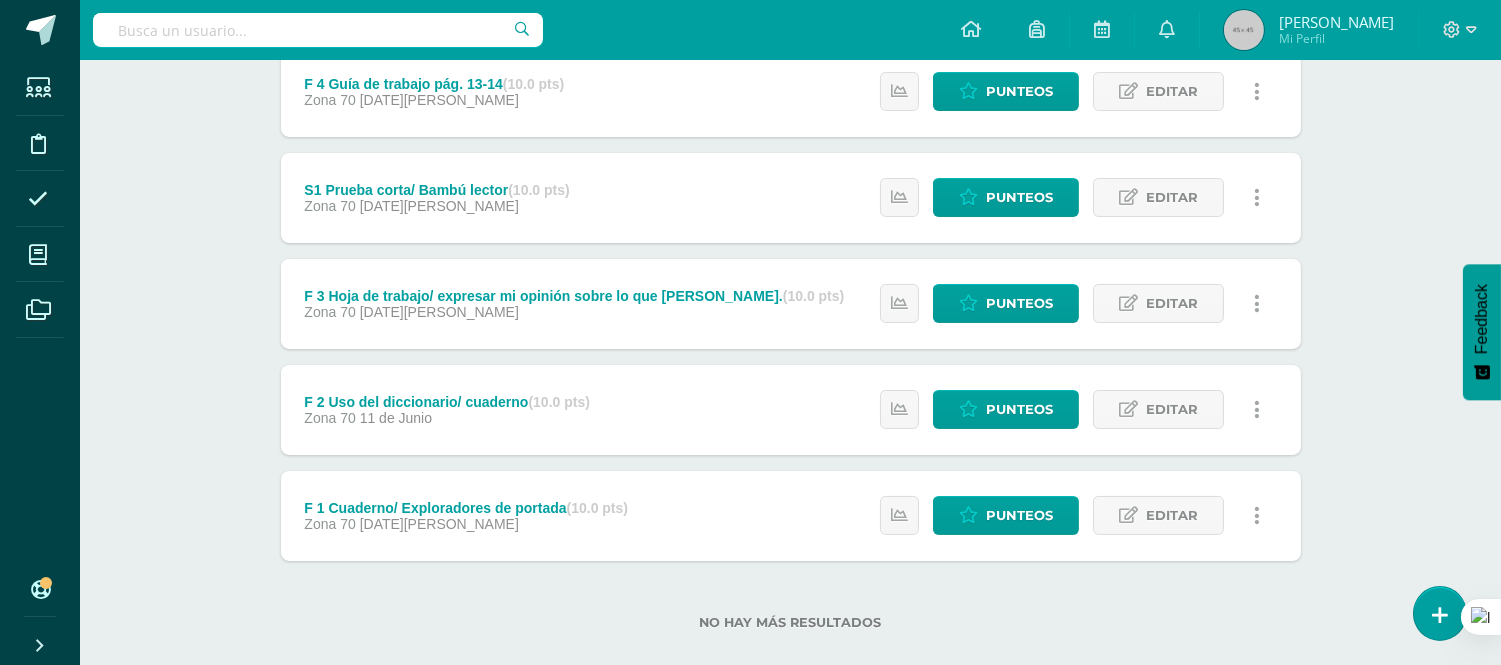 scroll, scrollTop: 631, scrollLeft: 0, axis: vertical 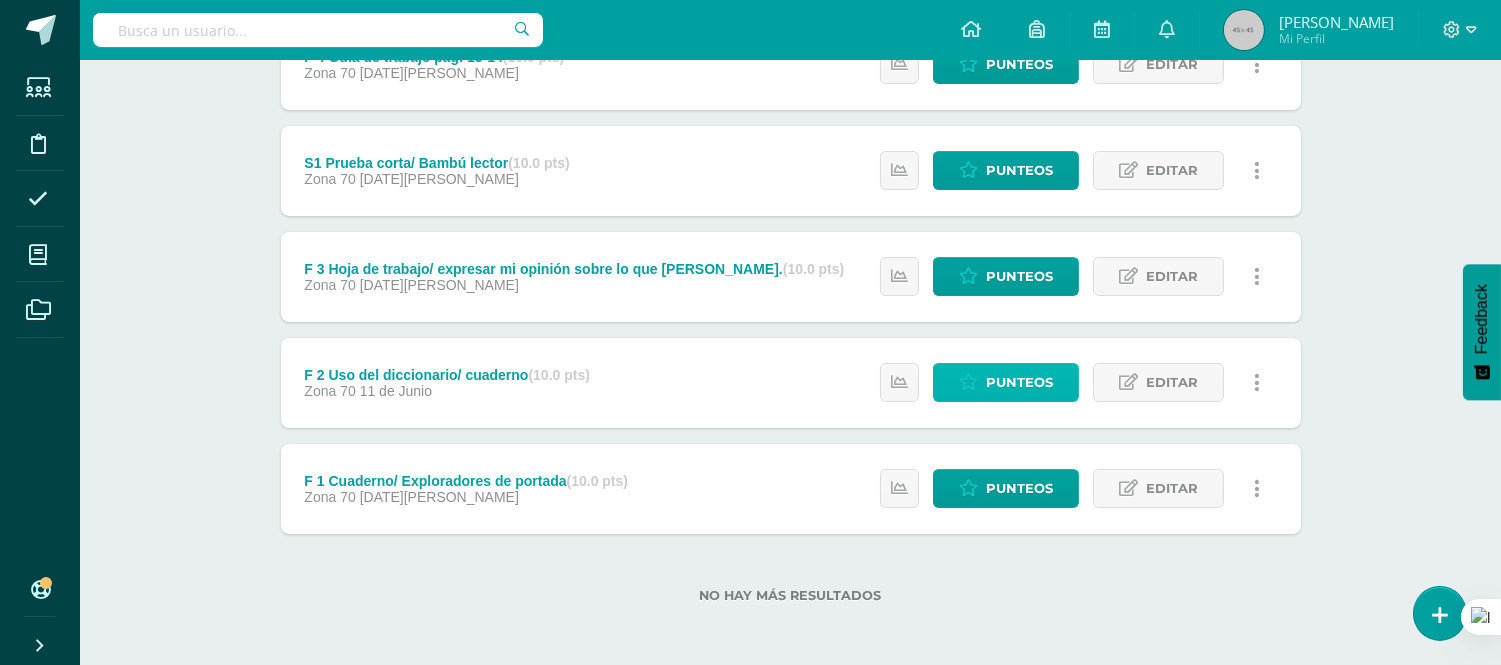 click on "Punteos" at bounding box center (1019, 382) 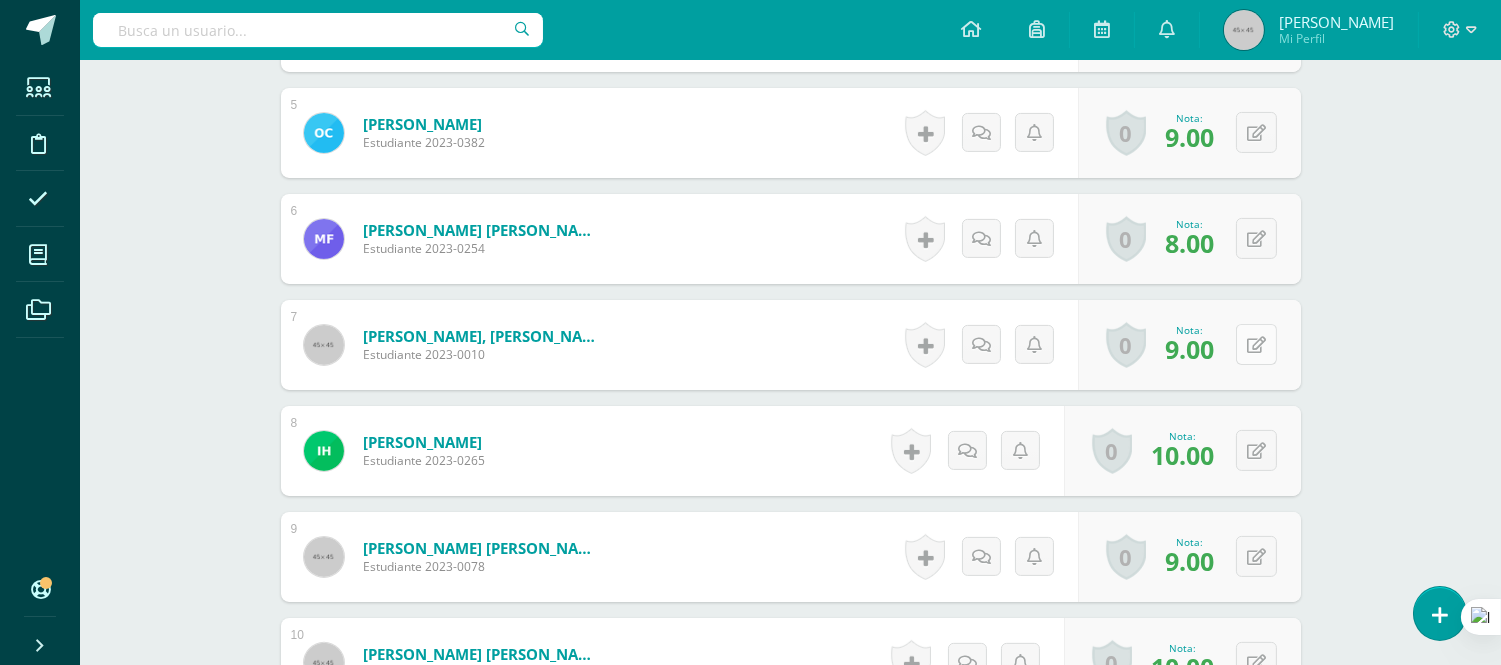 scroll, scrollTop: 1051, scrollLeft: 0, axis: vertical 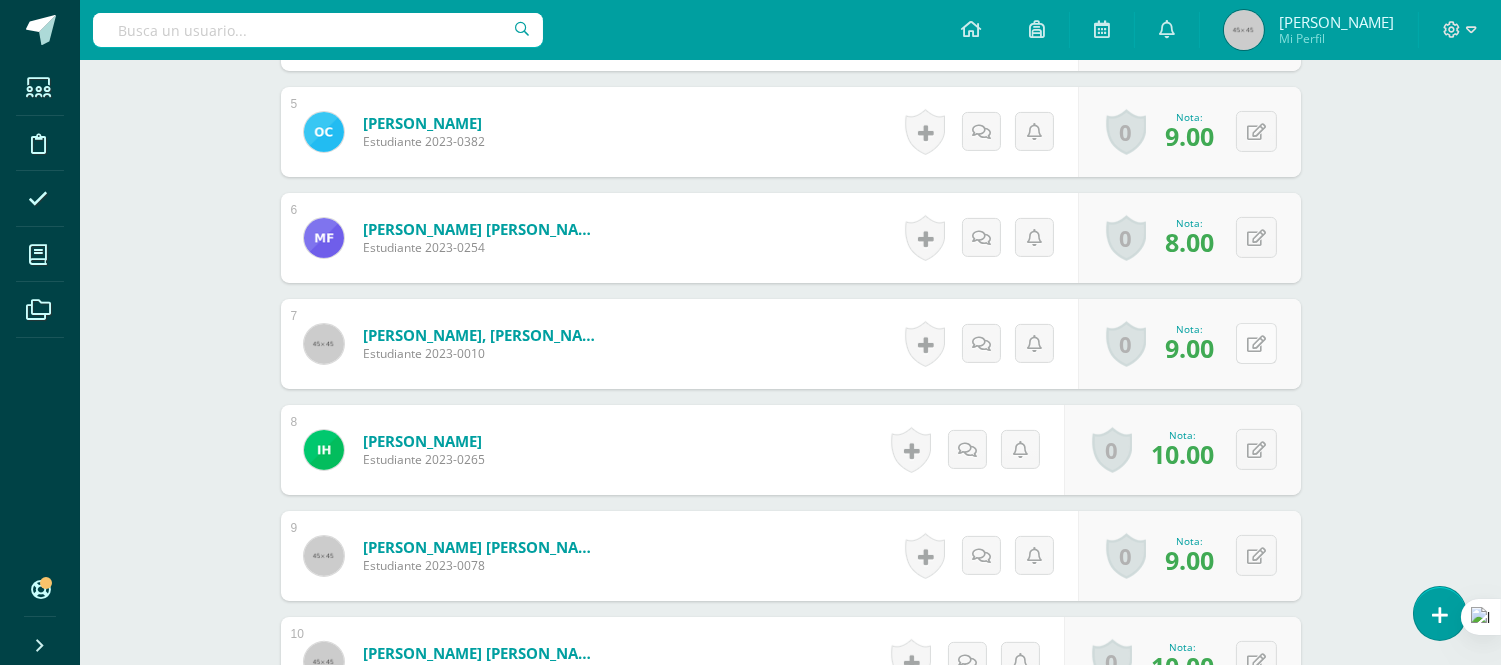 click at bounding box center (1256, 343) 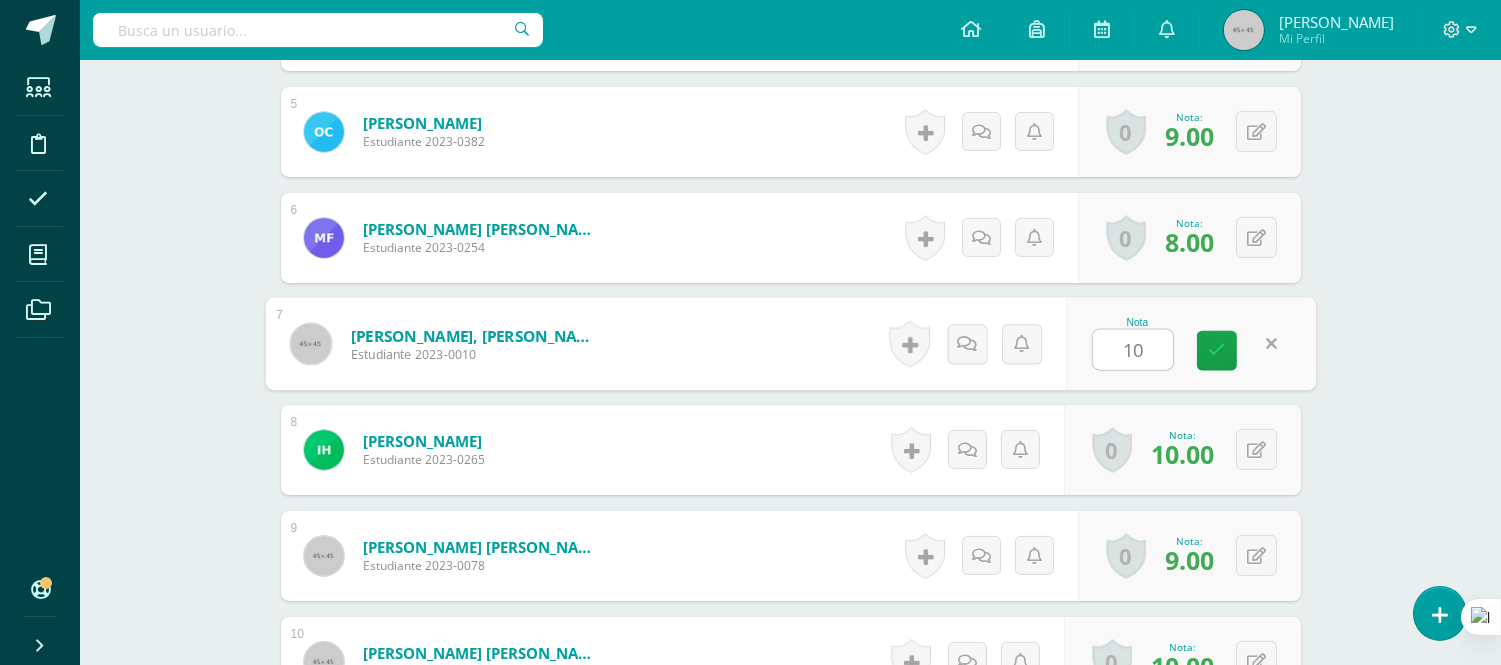 type on "10" 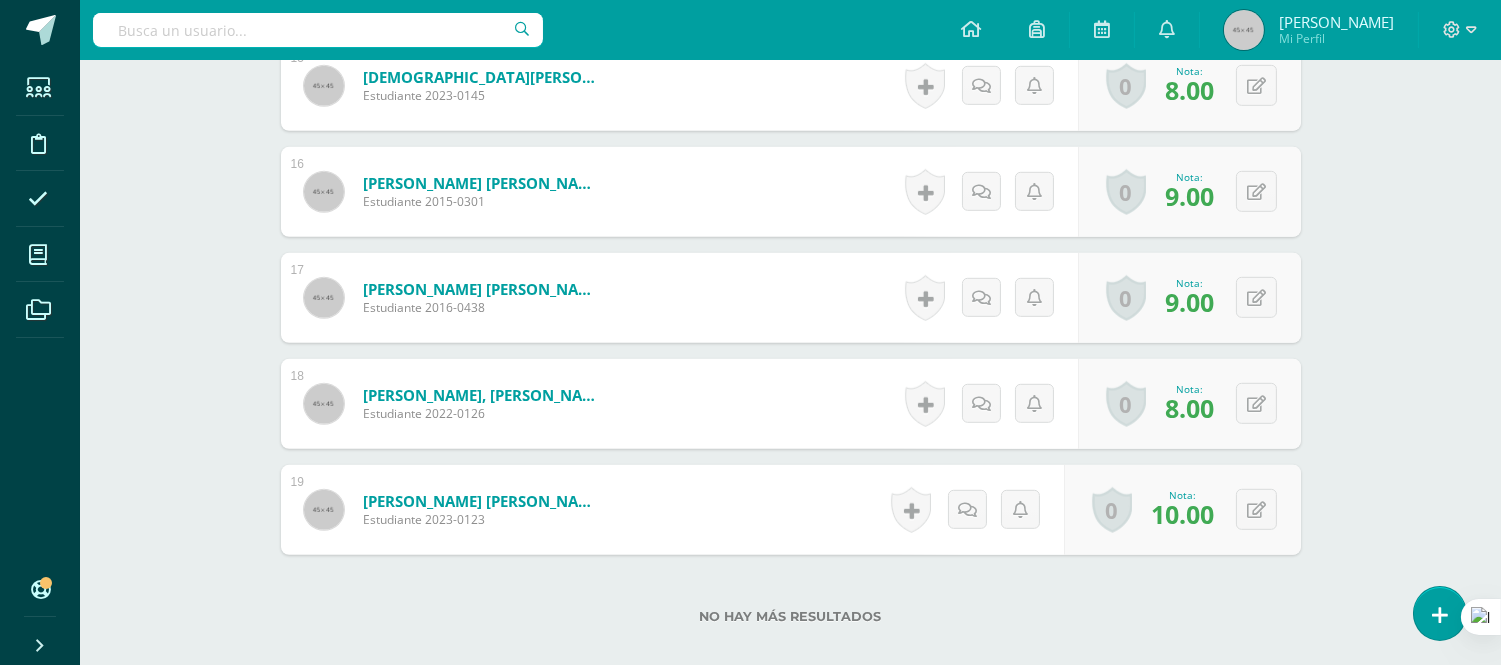 scroll, scrollTop: 2162, scrollLeft: 0, axis: vertical 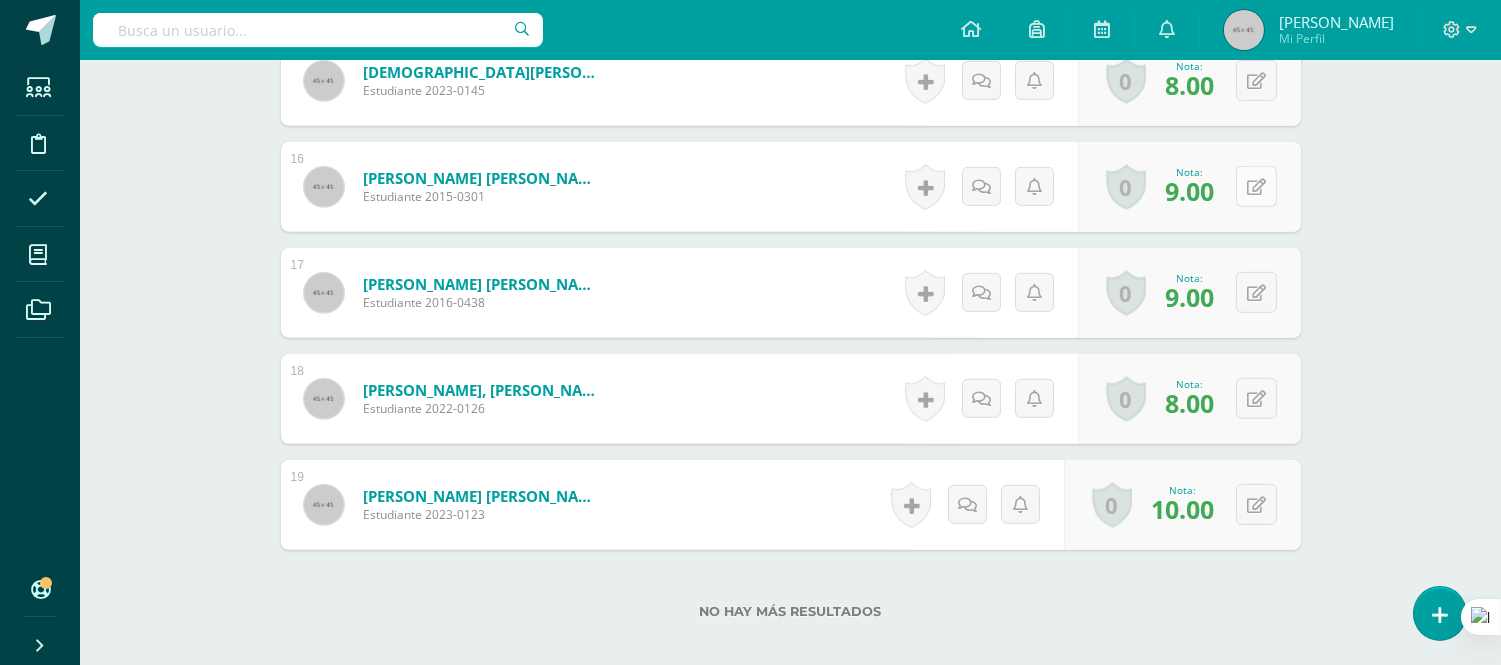 click at bounding box center [1256, 186] 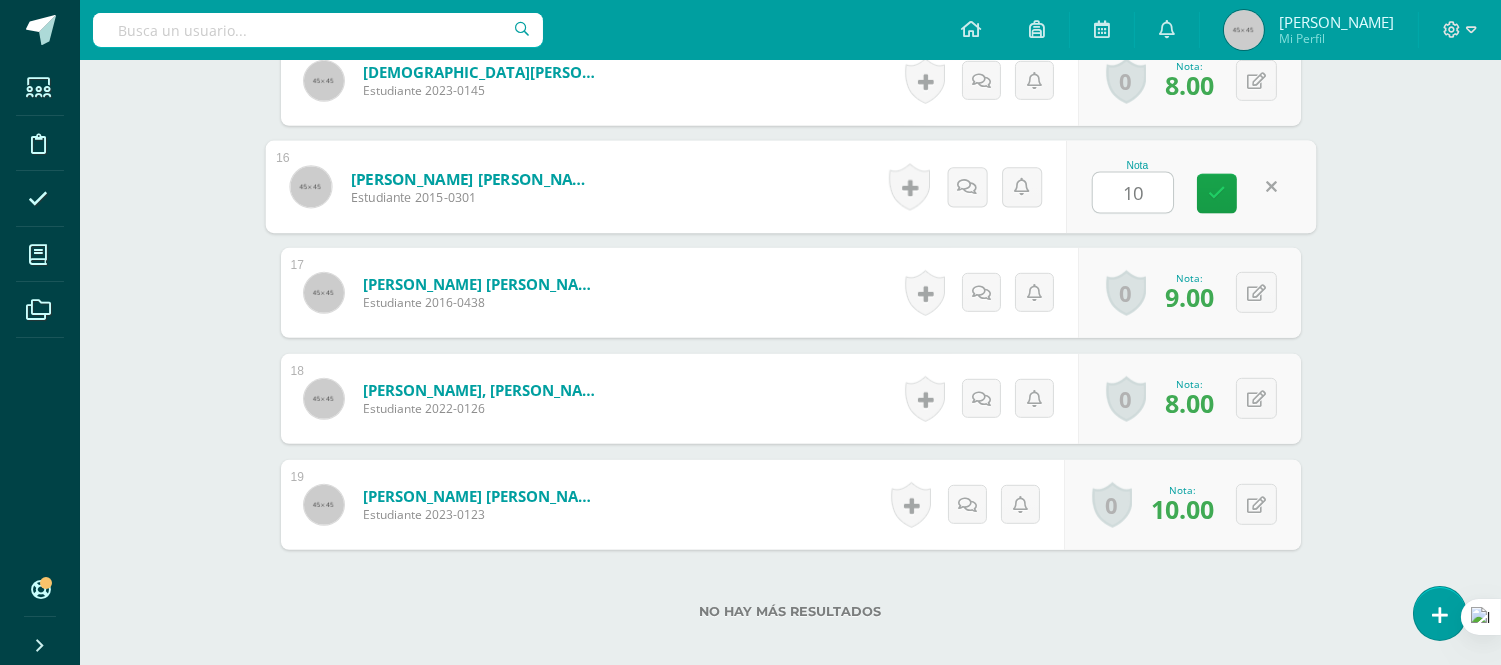 type on "10" 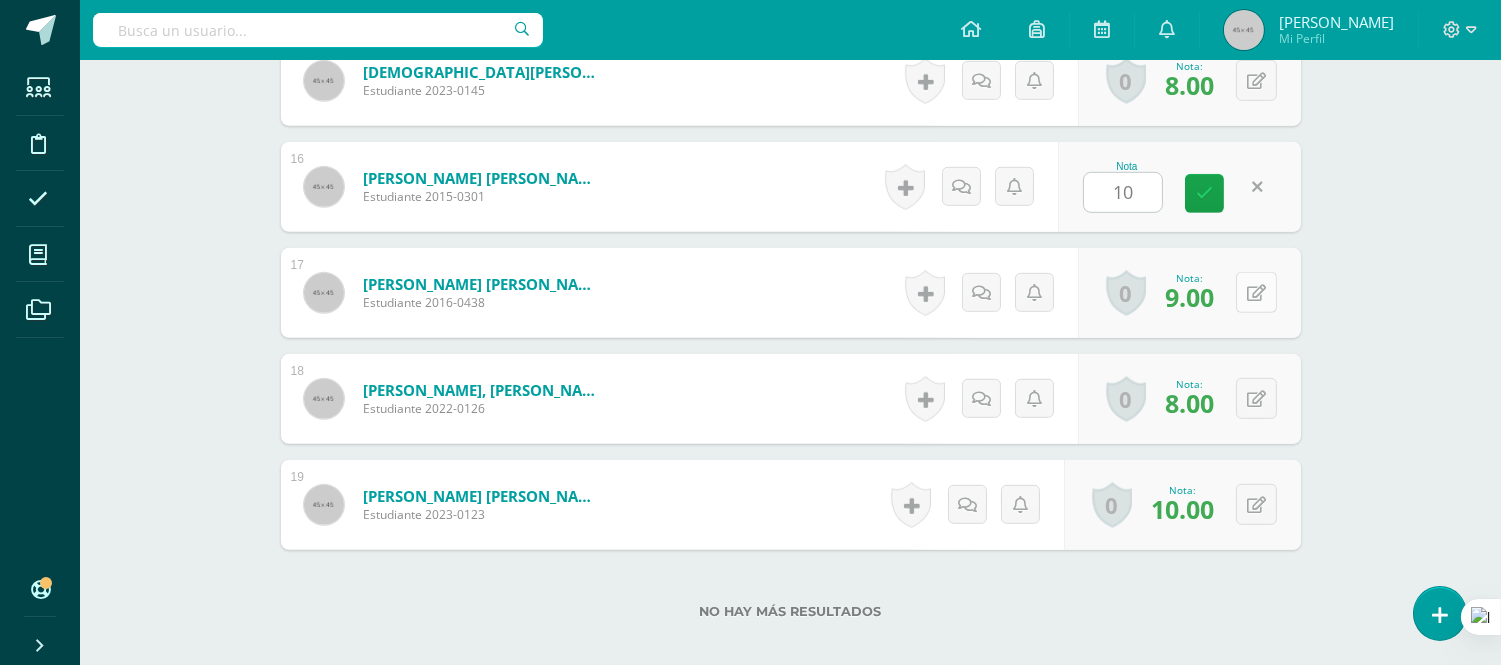 click at bounding box center (1256, 292) 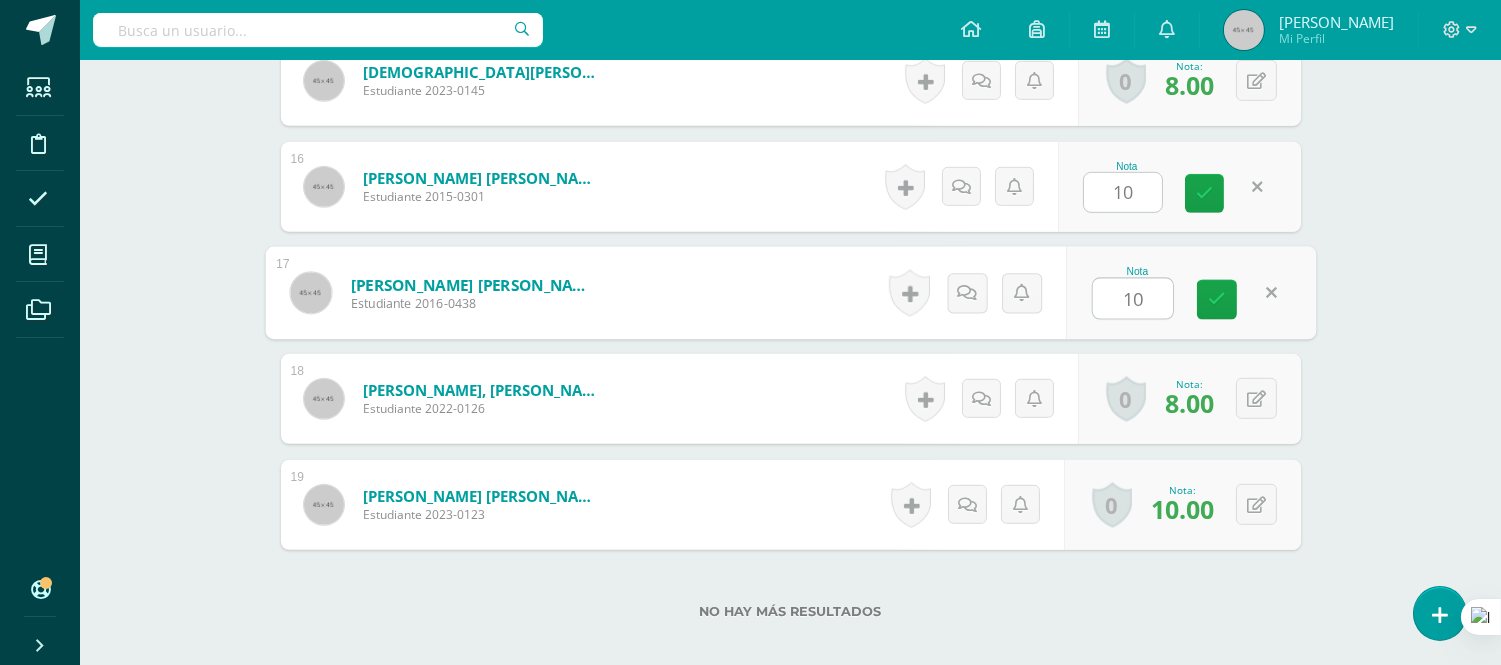 type on "10" 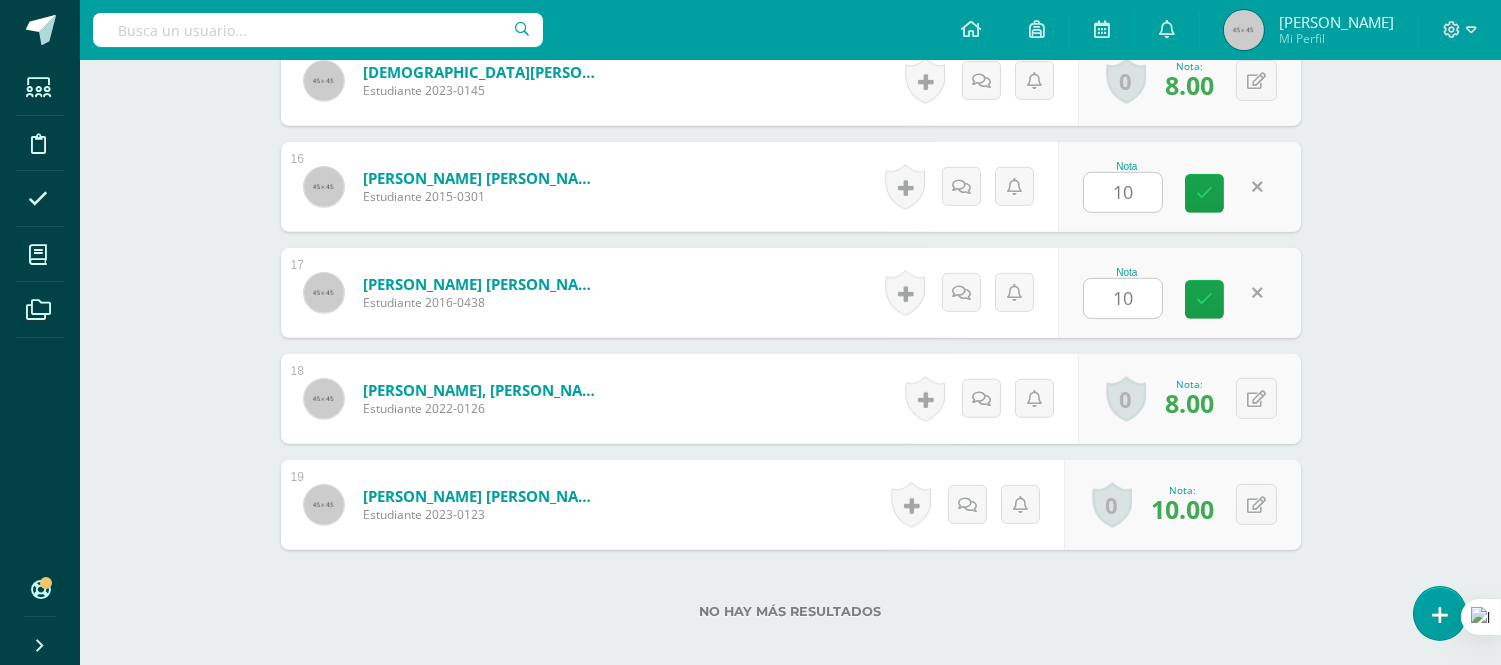 click on "[PERSON_NAME], [PERSON_NAME]
Estudiante  2022-0126
Nota
8.00
0
[GEOGRAPHIC_DATA]
Logros obtenidos" at bounding box center (791, 399) 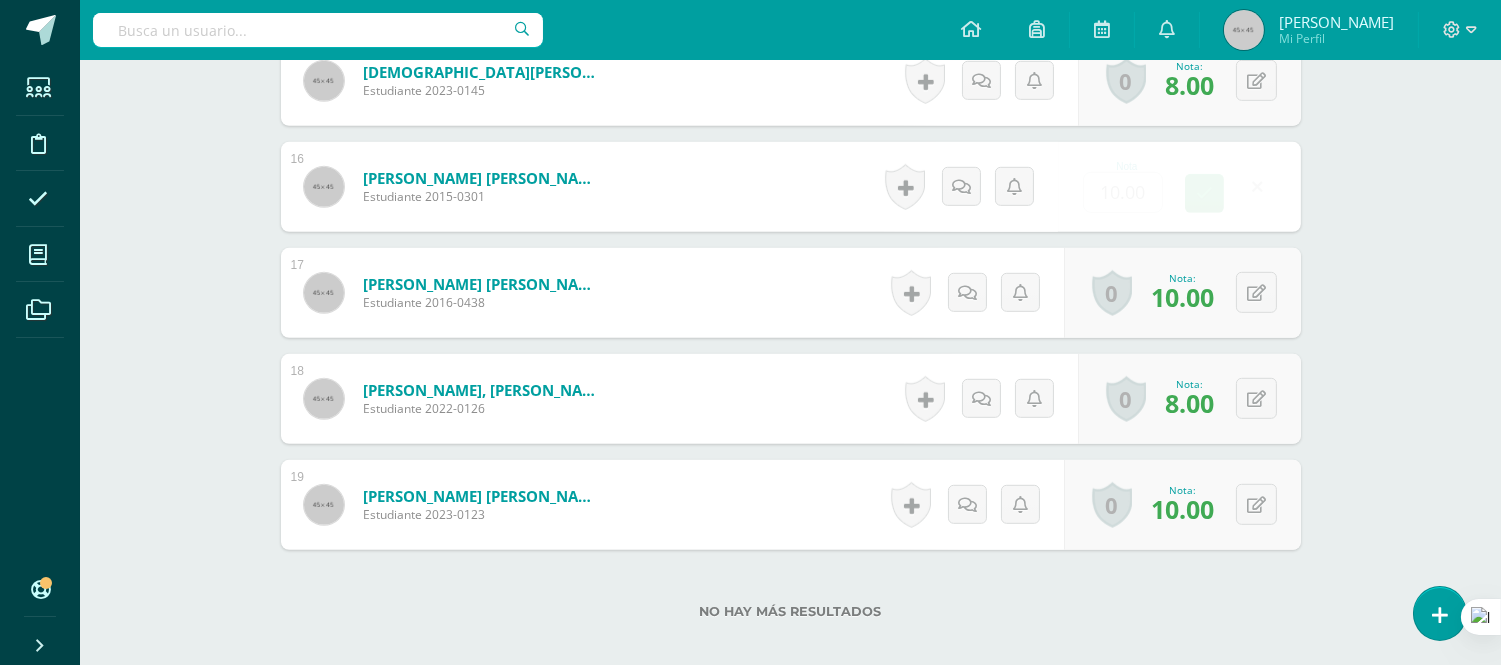 click on "[PERSON_NAME] [PERSON_NAME]
Estudiante  2015-0301
Nota
10.00
0
[GEOGRAPHIC_DATA]
Logros obtenidos
9.00" at bounding box center [791, 187] 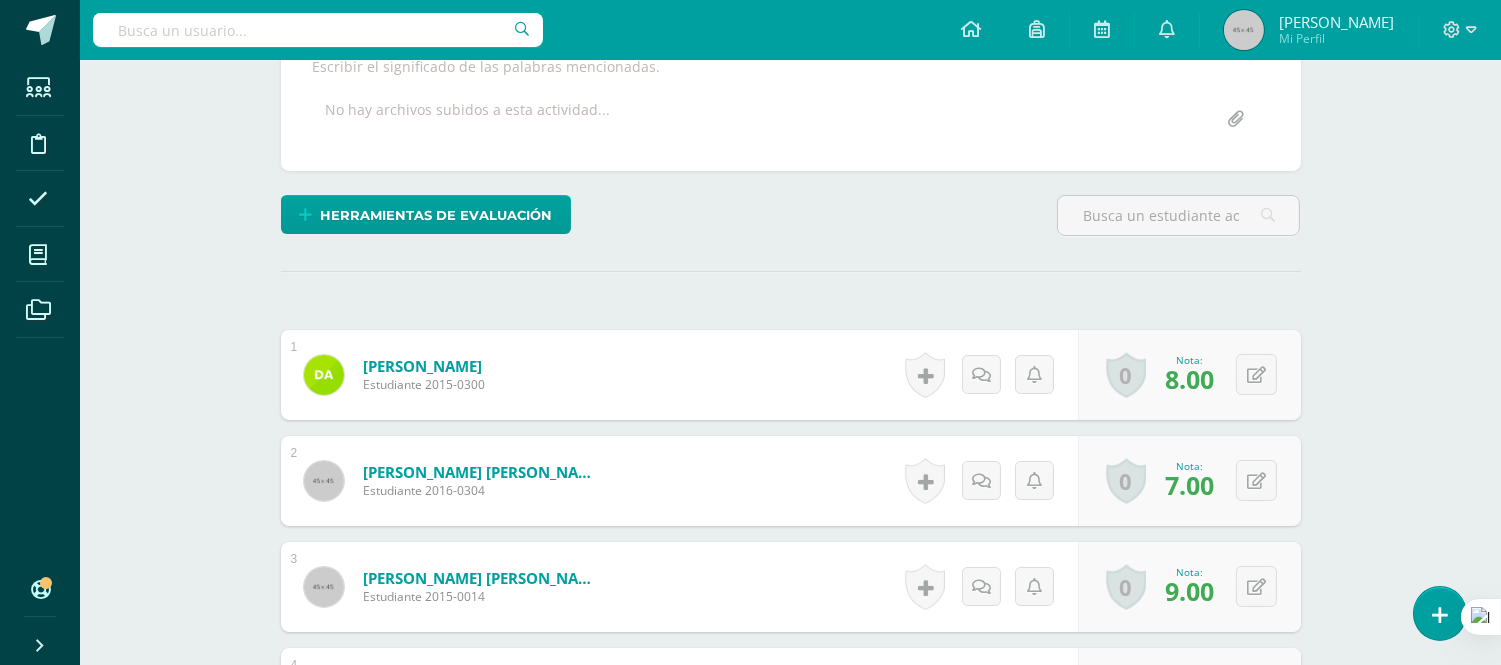 scroll, scrollTop: 0, scrollLeft: 0, axis: both 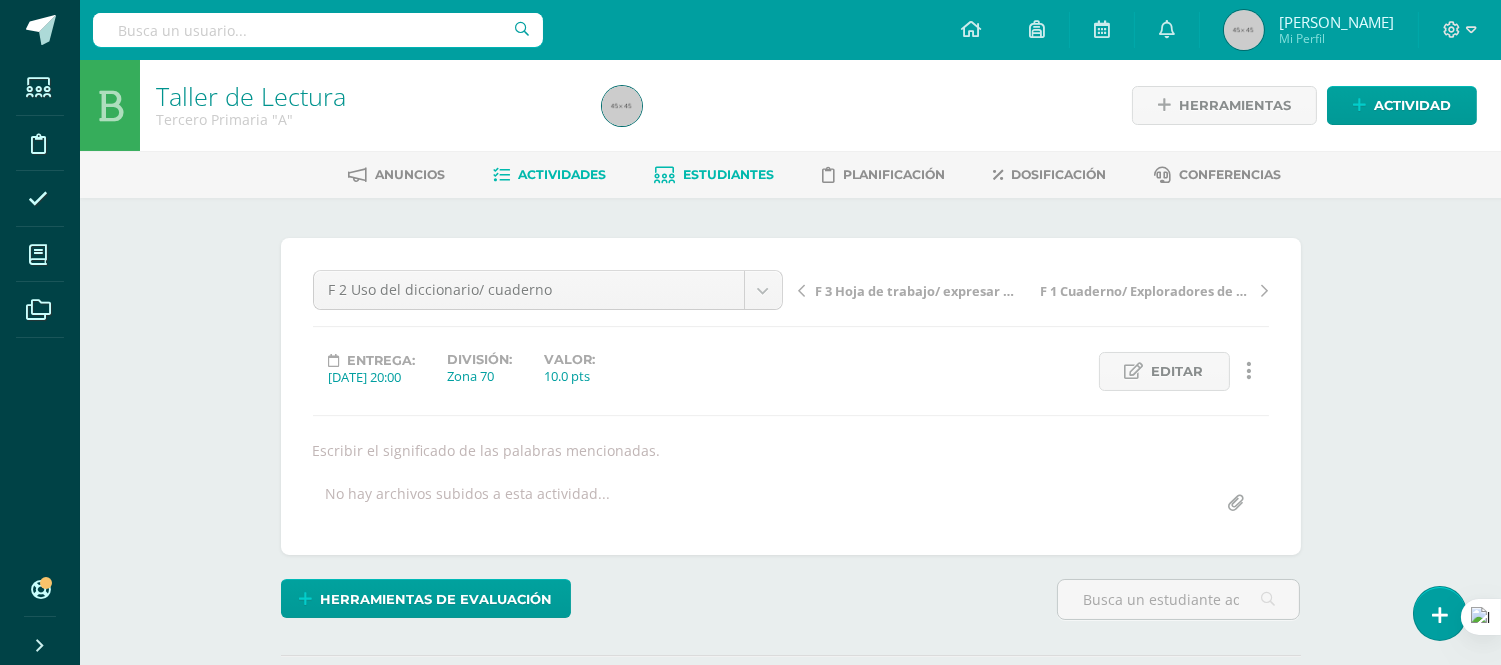 click on "Estudiantes" at bounding box center (728, 174) 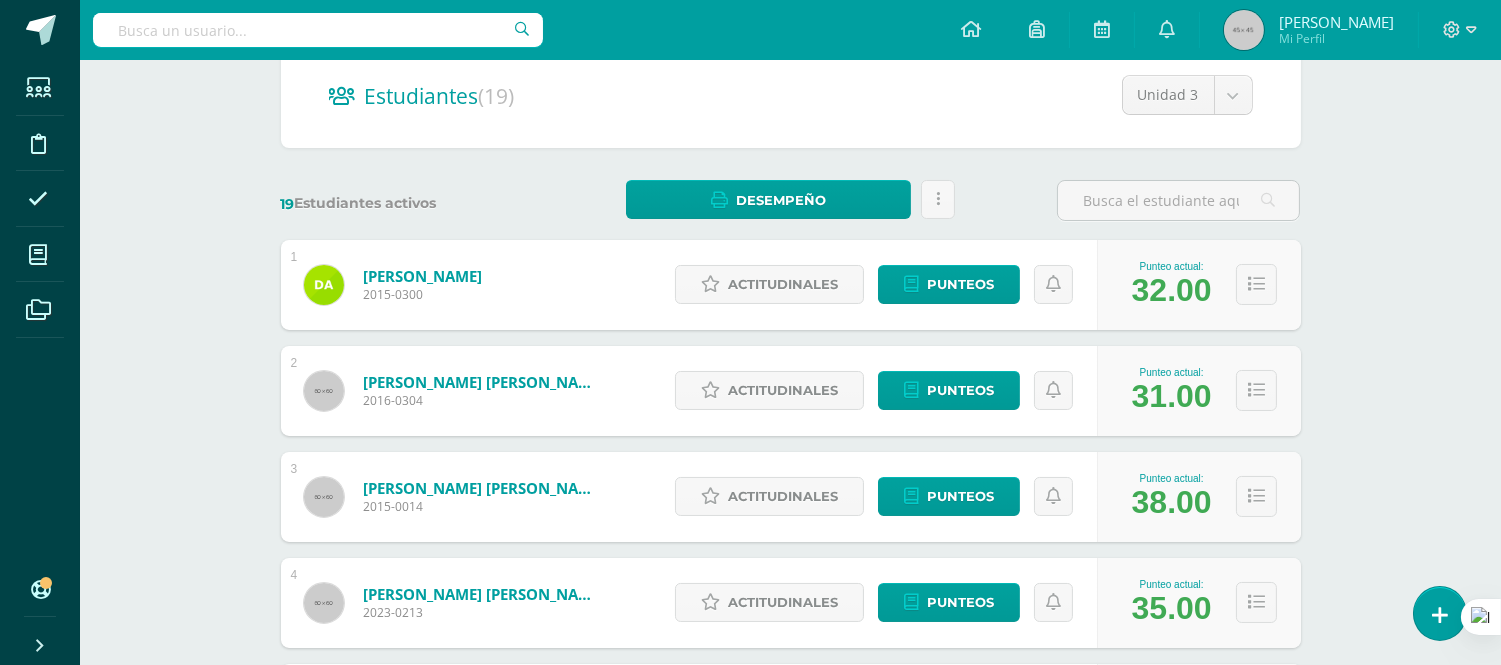 scroll, scrollTop: 0, scrollLeft: 0, axis: both 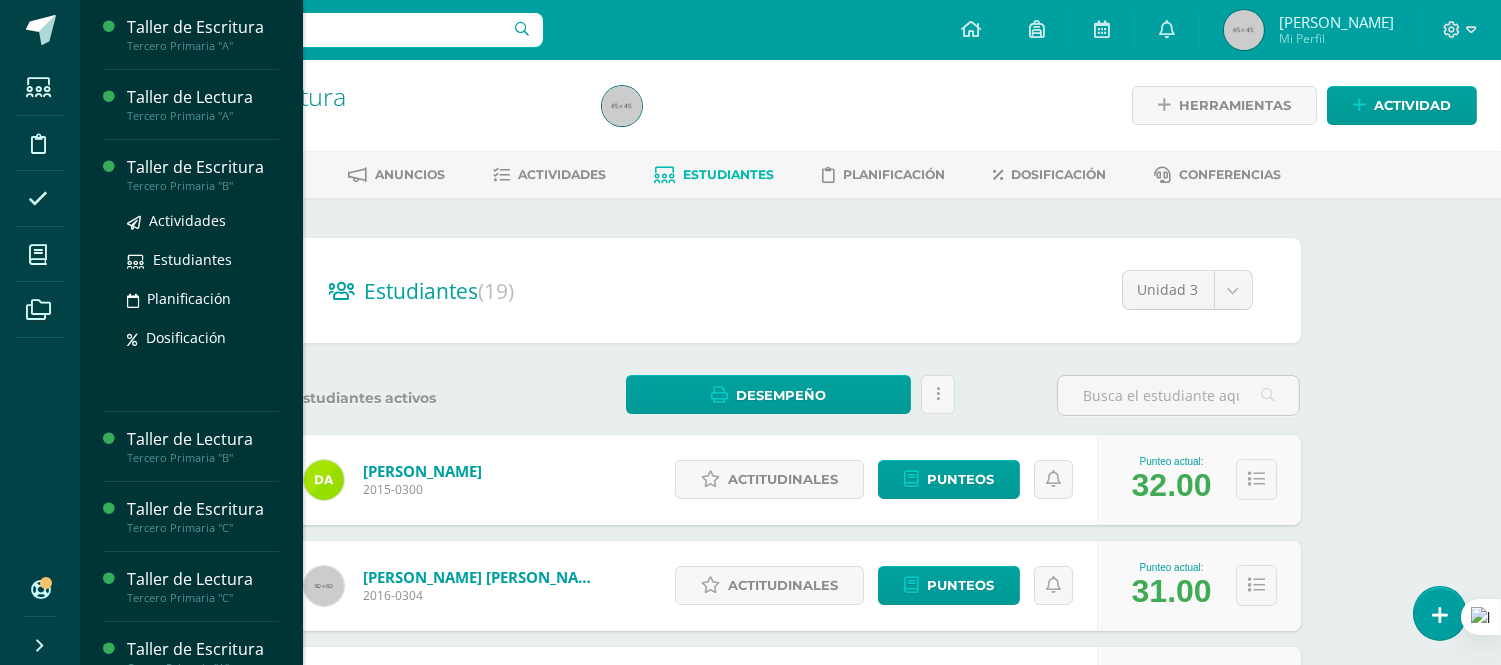 click on "Taller de Escritura" at bounding box center (203, 167) 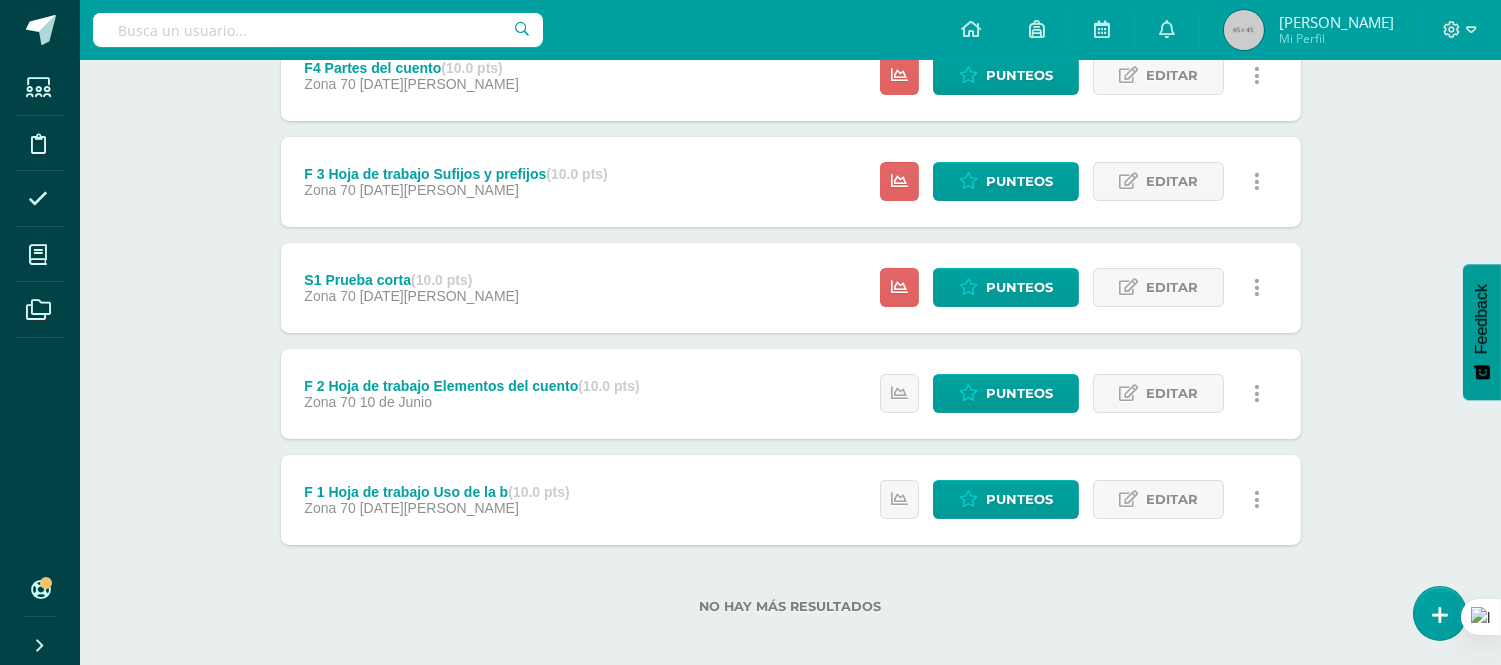 scroll, scrollTop: 631, scrollLeft: 0, axis: vertical 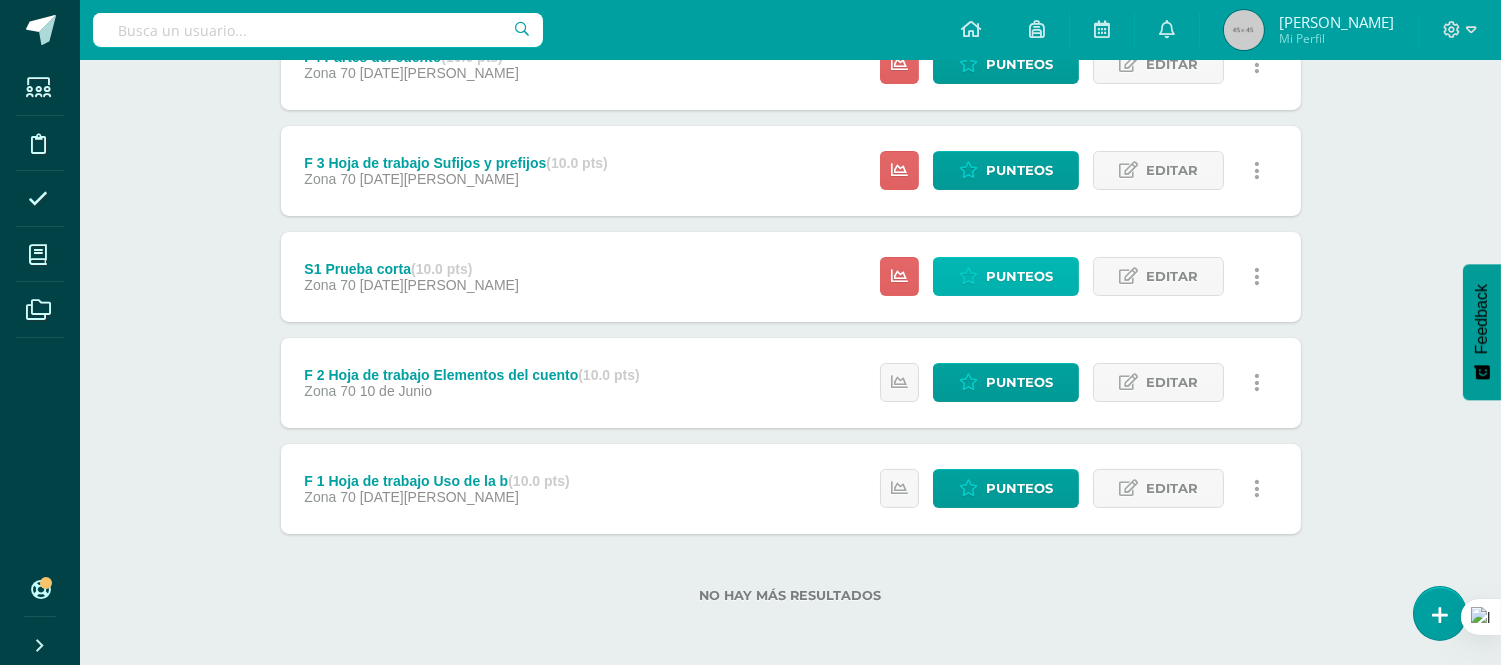 click on "Punteos" at bounding box center [1019, 276] 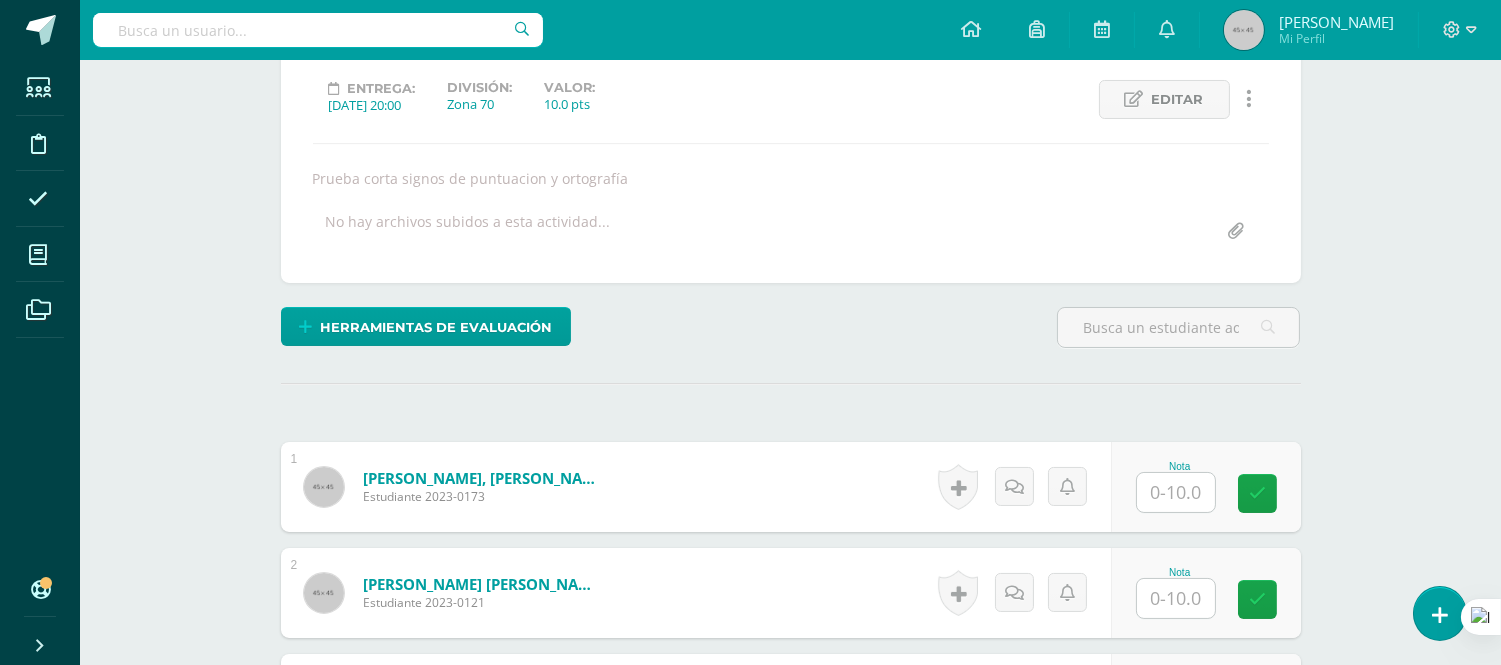 scroll, scrollTop: 273, scrollLeft: 0, axis: vertical 